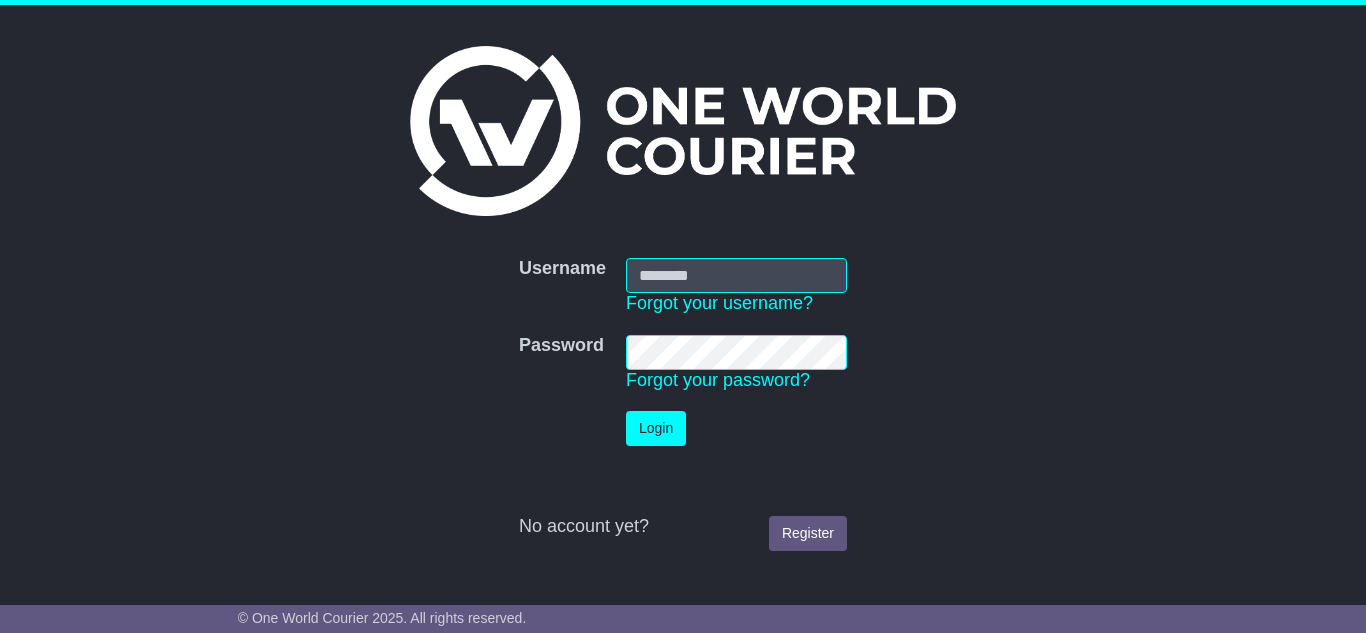 scroll, scrollTop: 0, scrollLeft: 0, axis: both 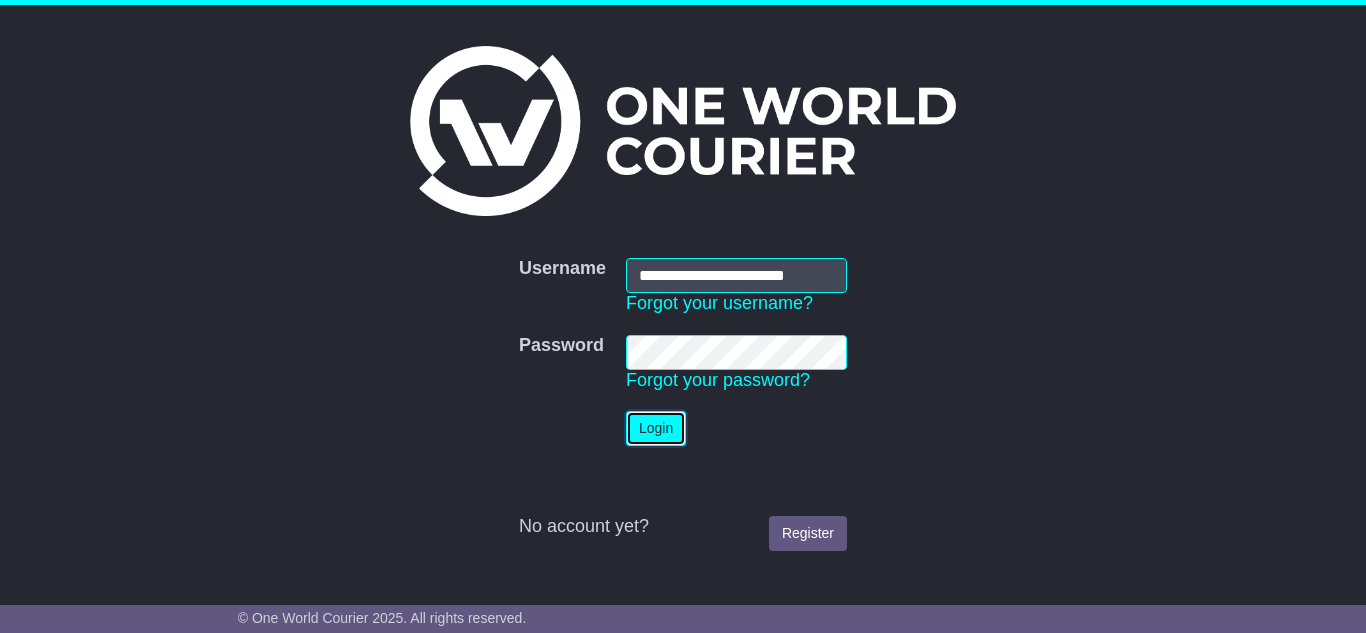 click on "Login" at bounding box center [656, 428] 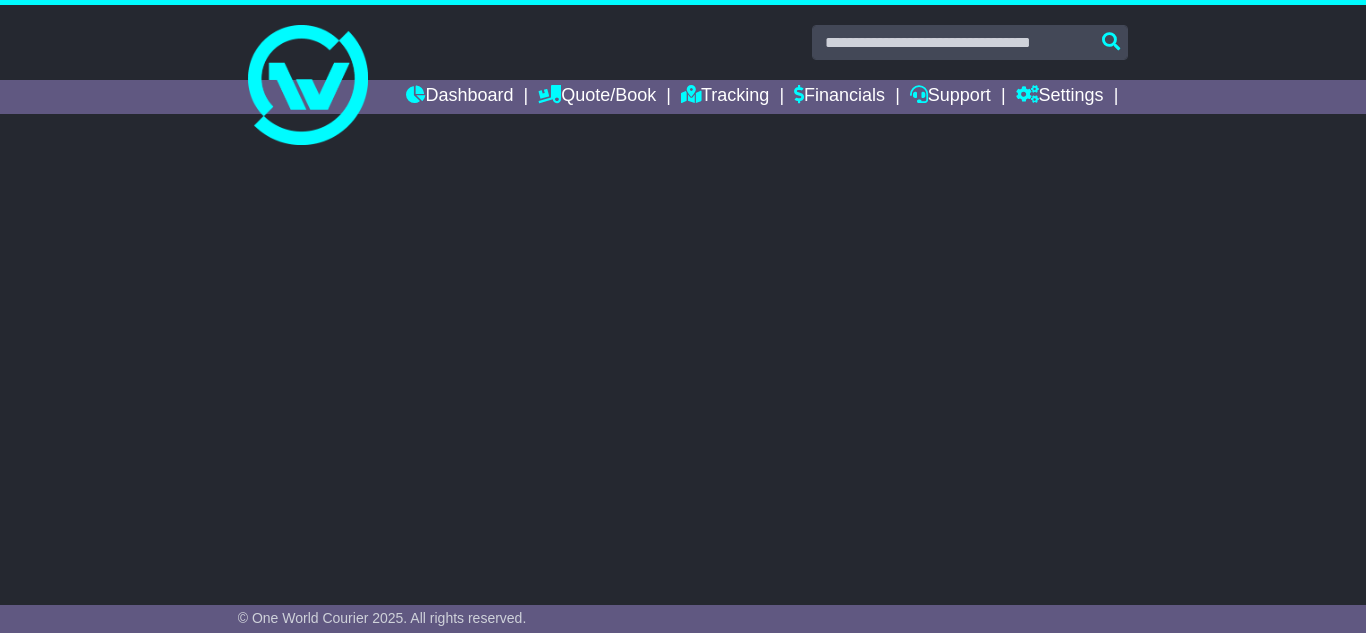 scroll, scrollTop: 0, scrollLeft: 0, axis: both 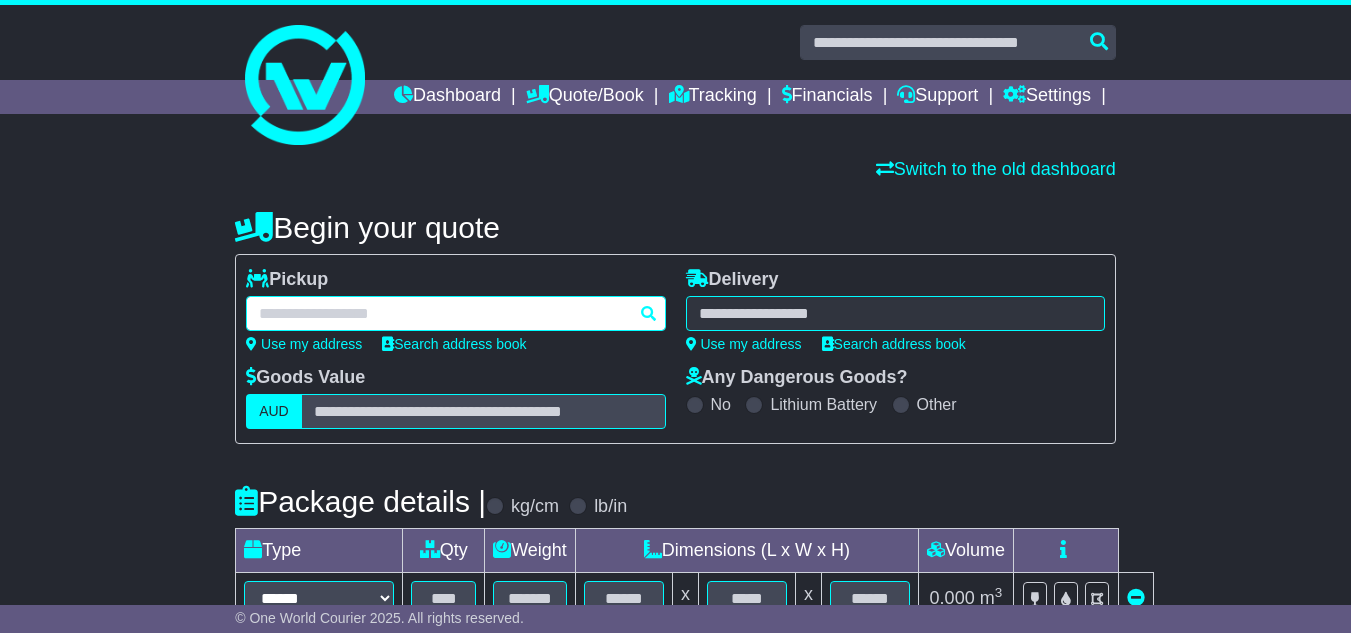 click at bounding box center (455, 313) 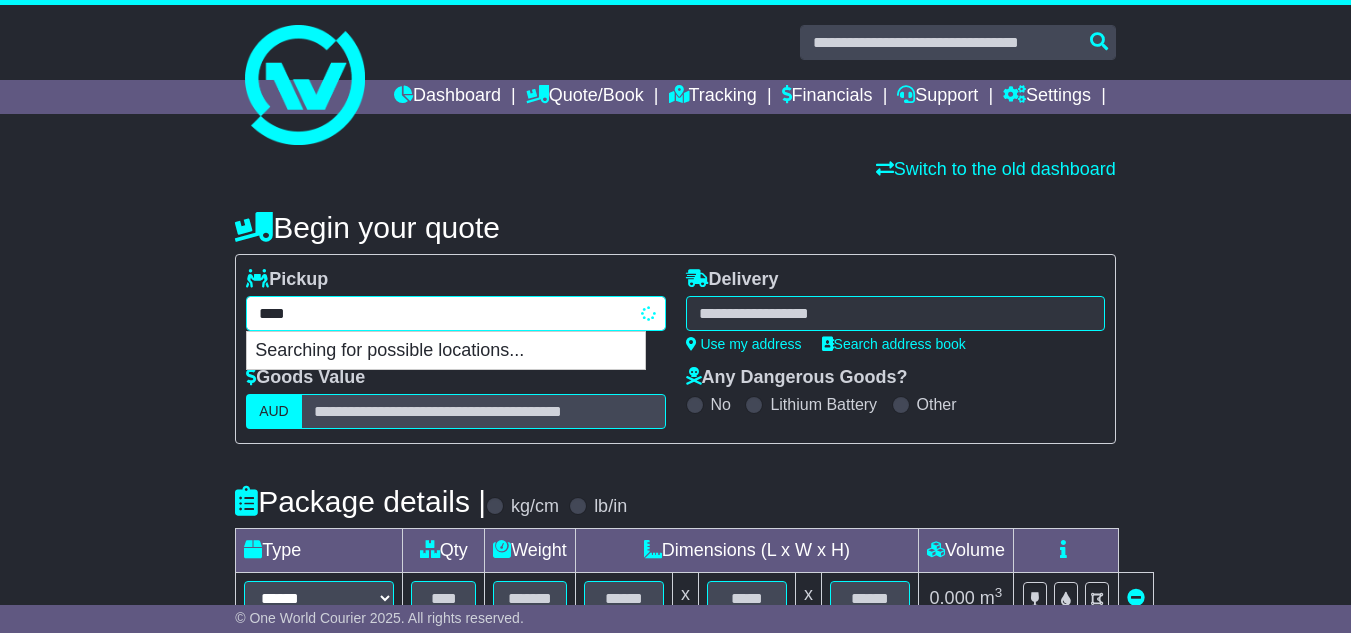 type on "****" 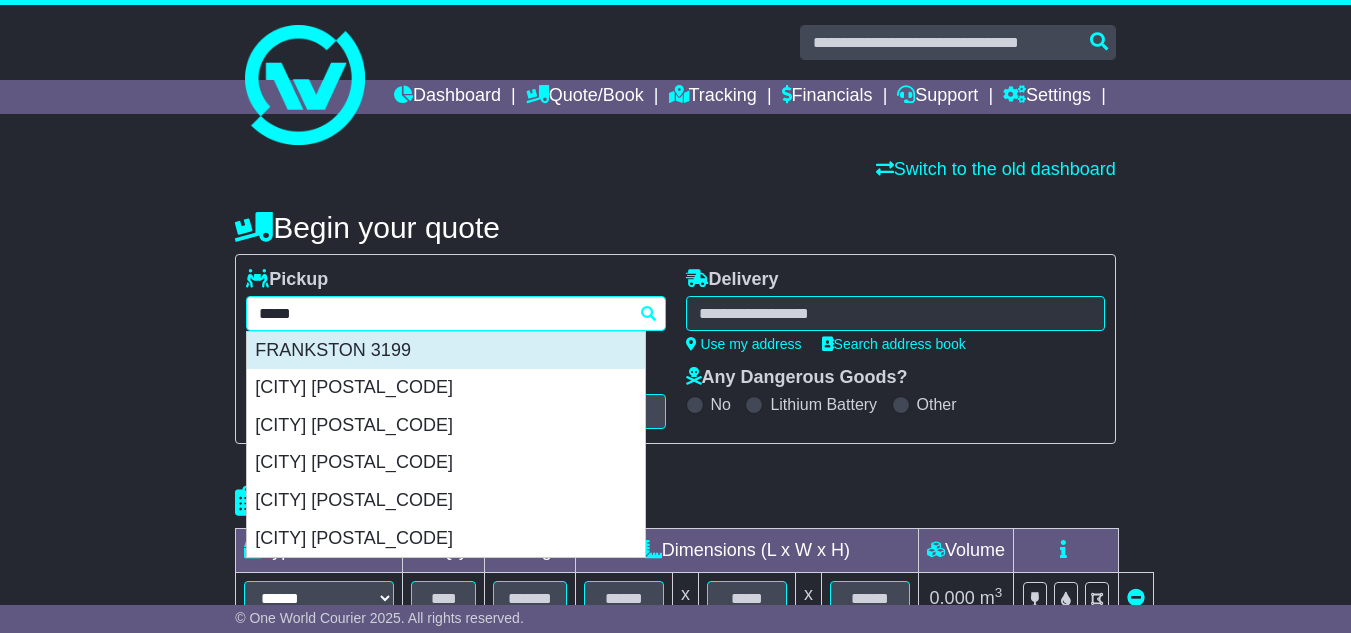 click on "FRANKSTON 3199" at bounding box center (446, 351) 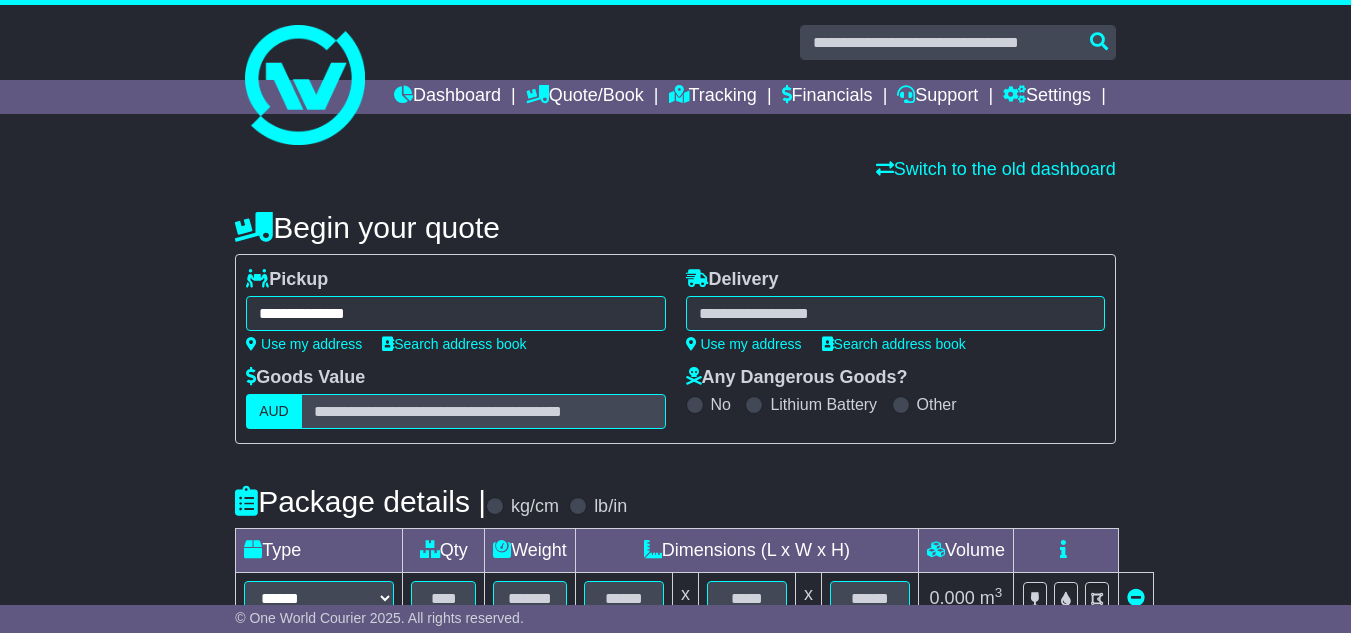 type on "**********" 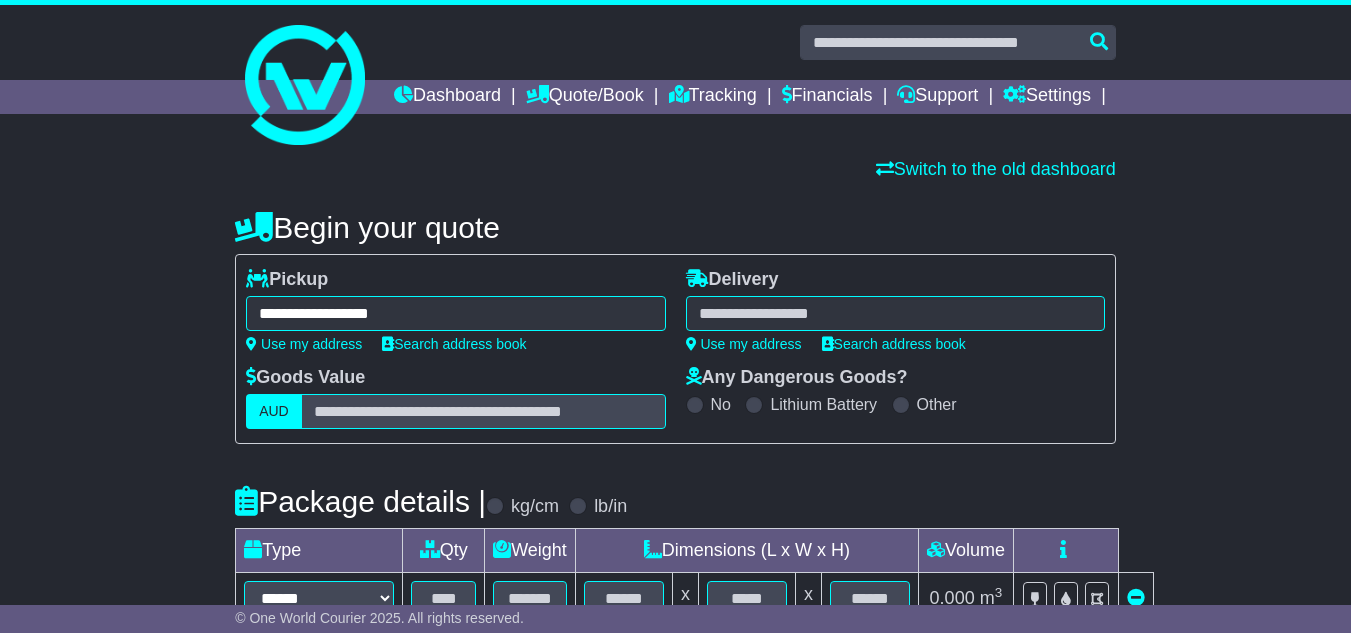 click at bounding box center [895, 313] 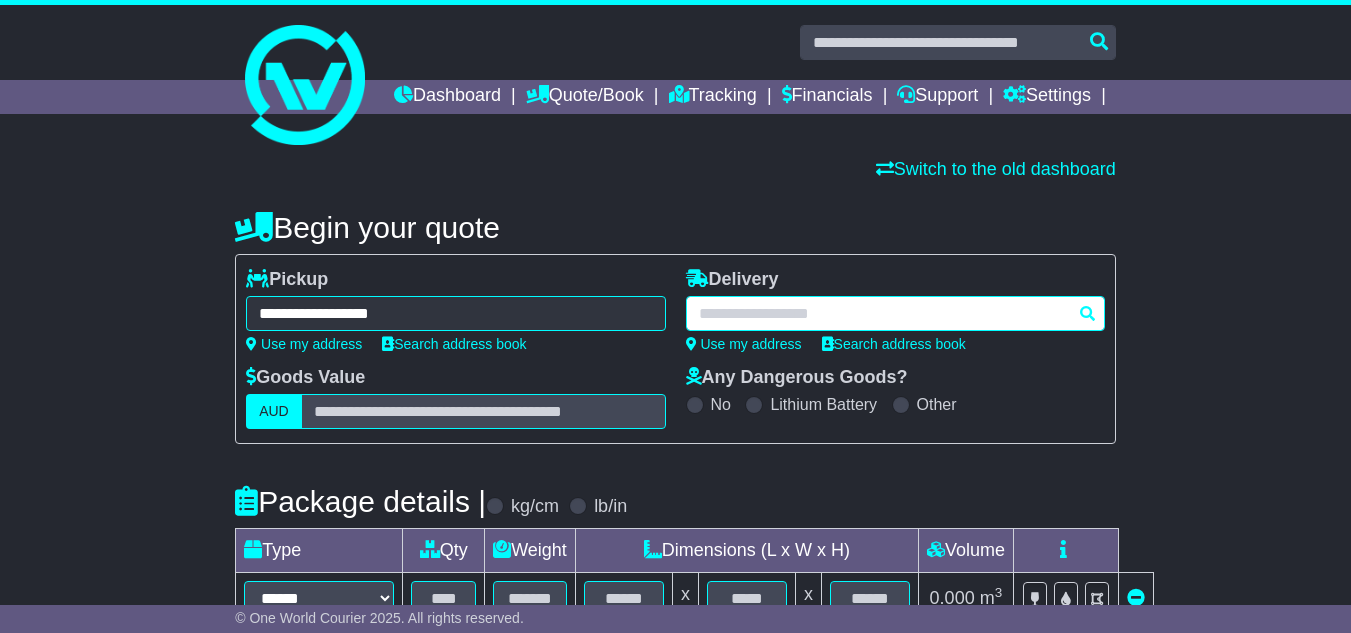 paste on "******" 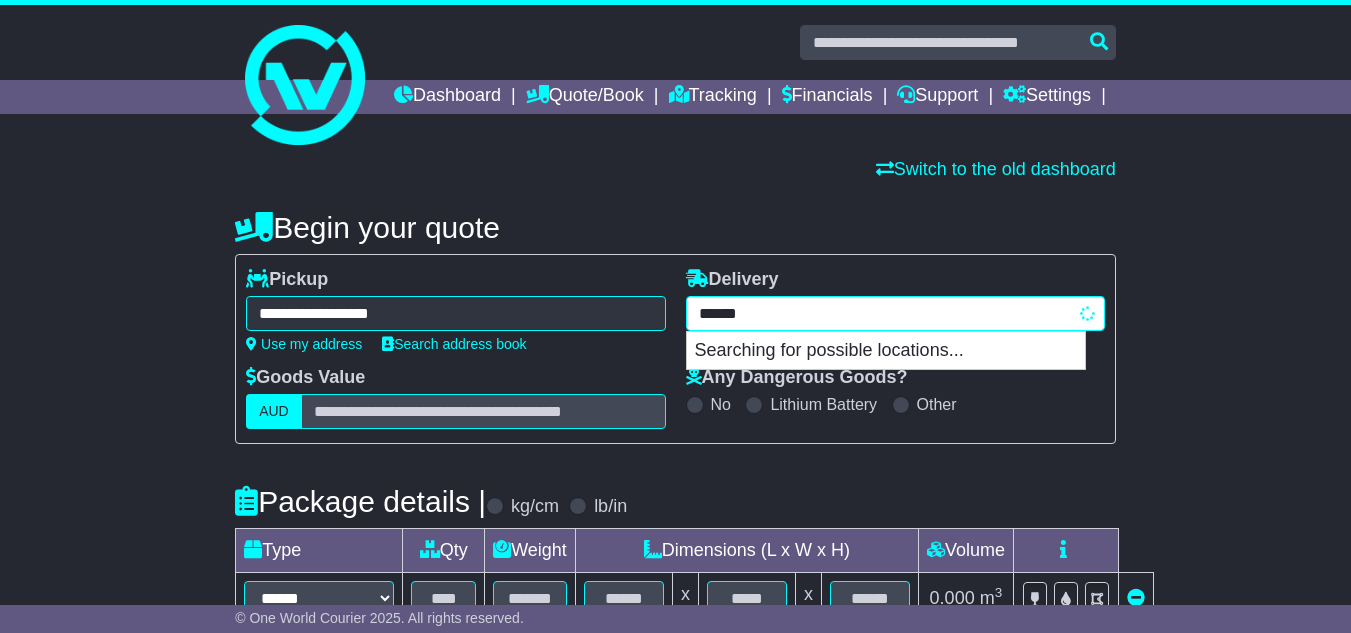 type on "******" 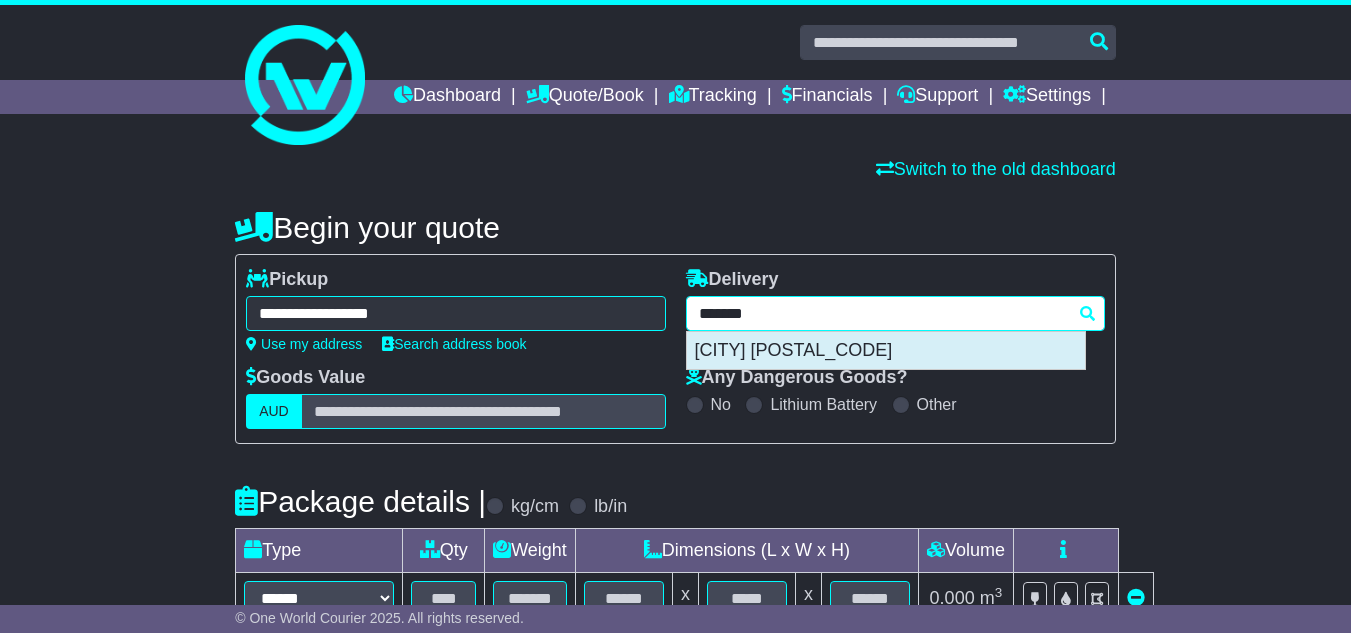 click on "[CITY] [POSTAL_CODE]" at bounding box center [886, 351] 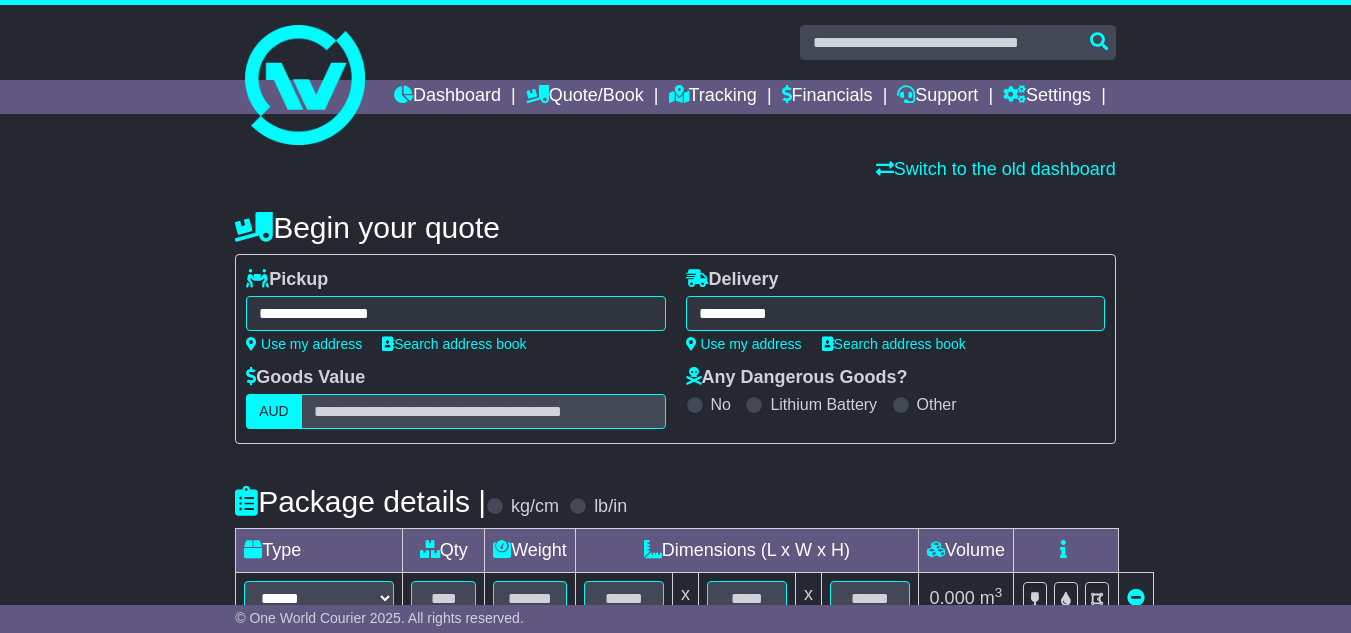type on "**********" 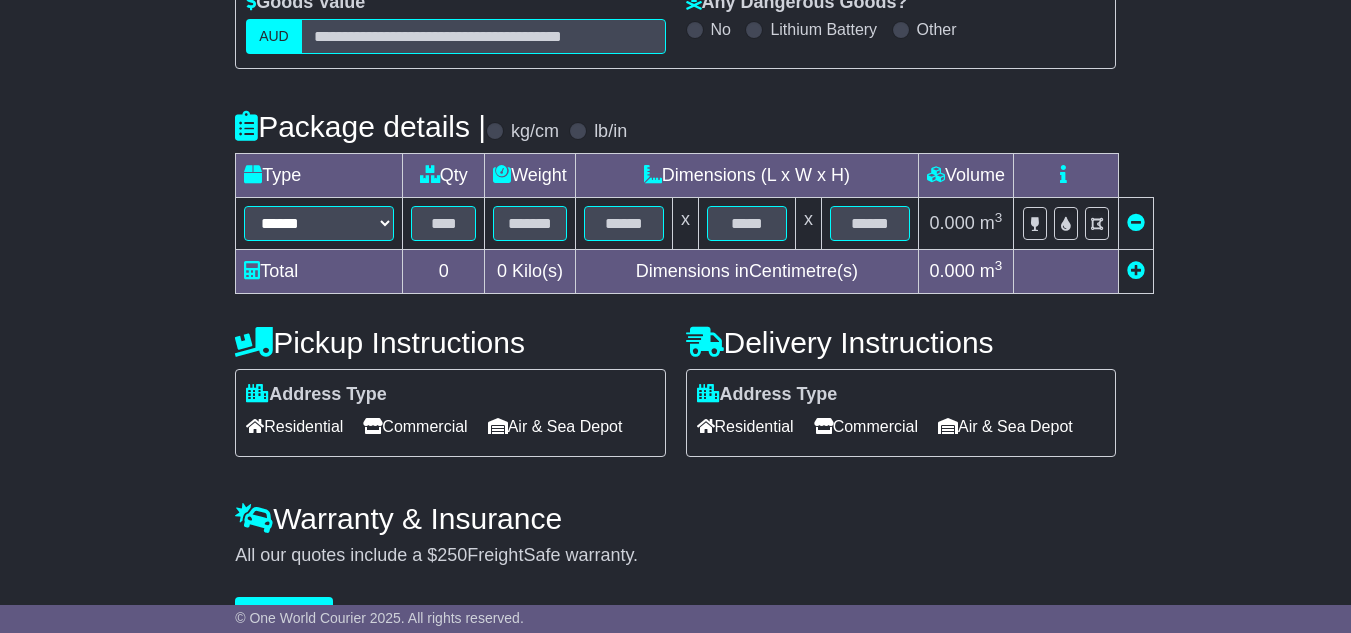 scroll, scrollTop: 400, scrollLeft: 0, axis: vertical 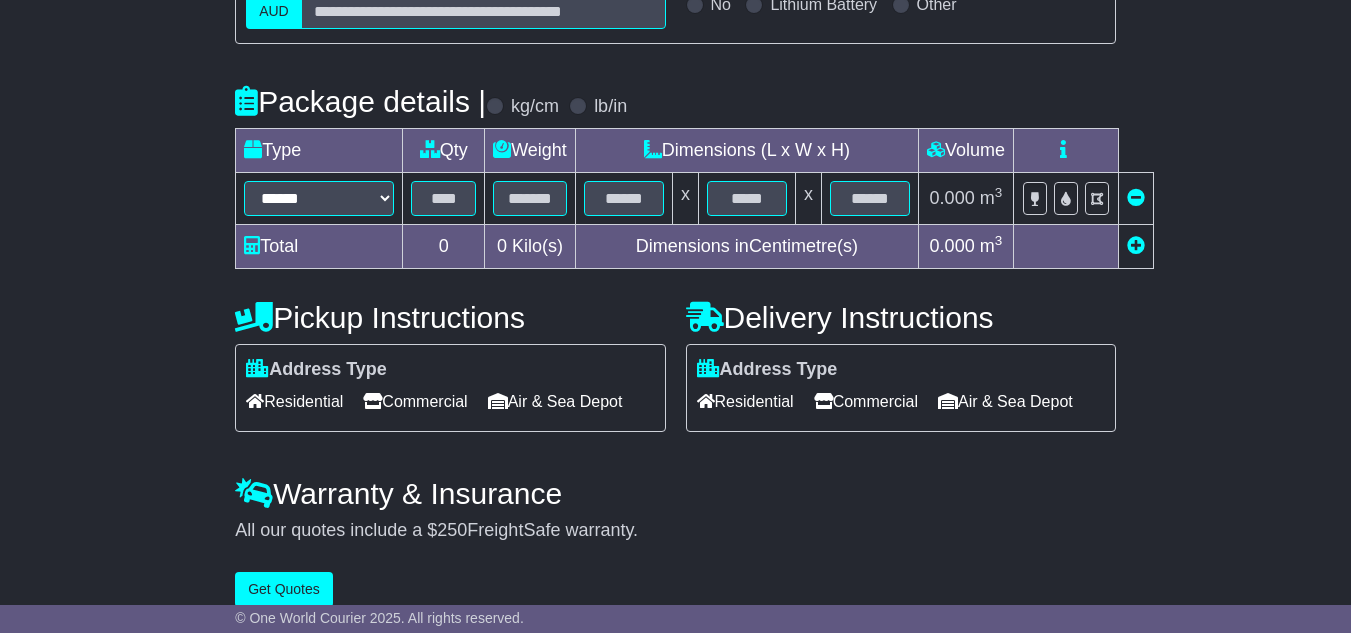 click at bounding box center (1135, 247) 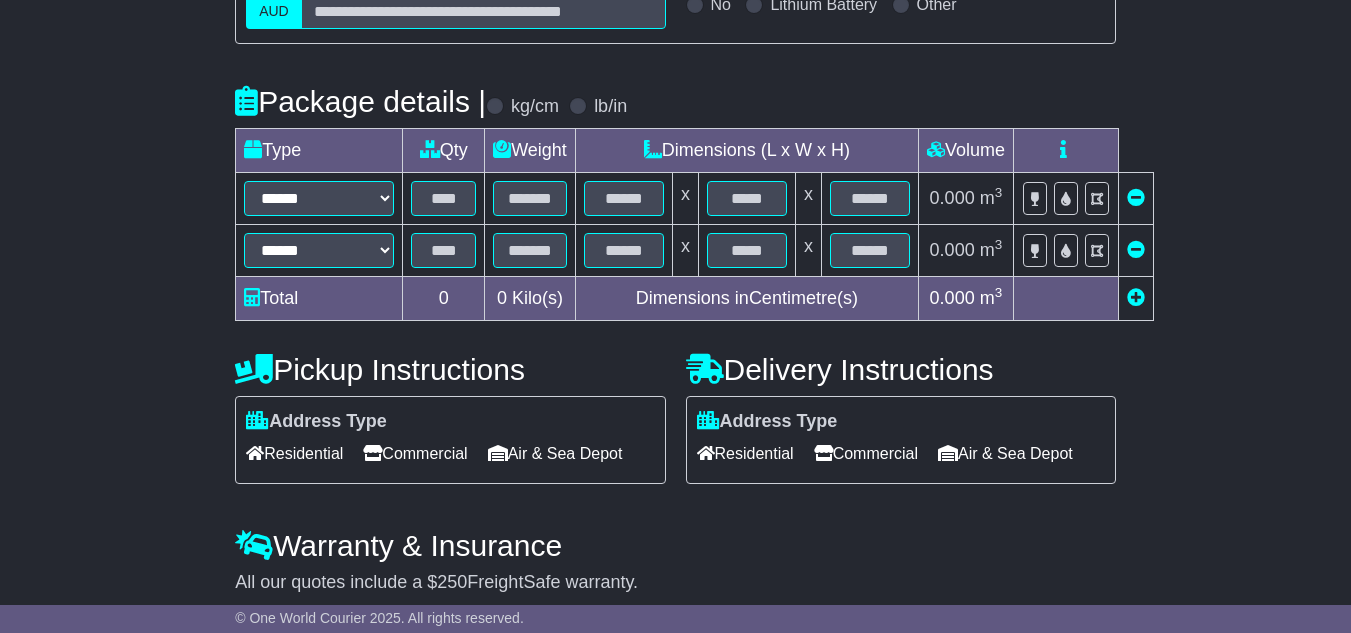 click at bounding box center (1135, 299) 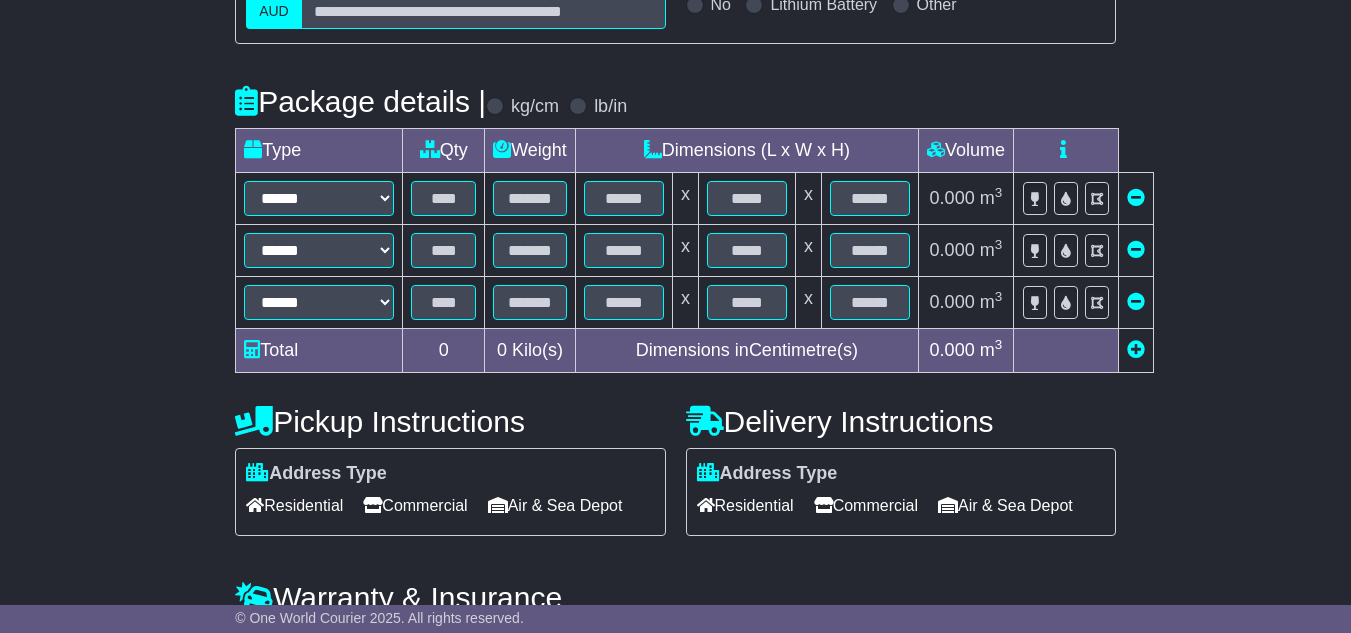 click at bounding box center [1135, 351] 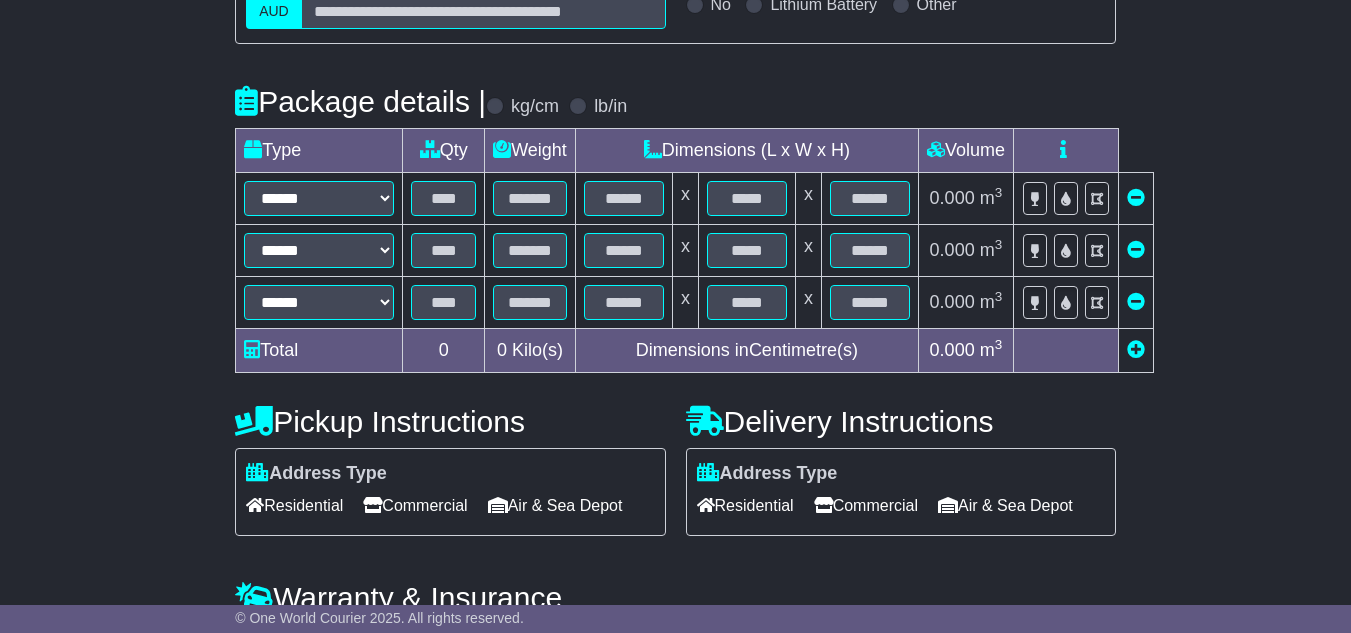 click at bounding box center (1136, 349) 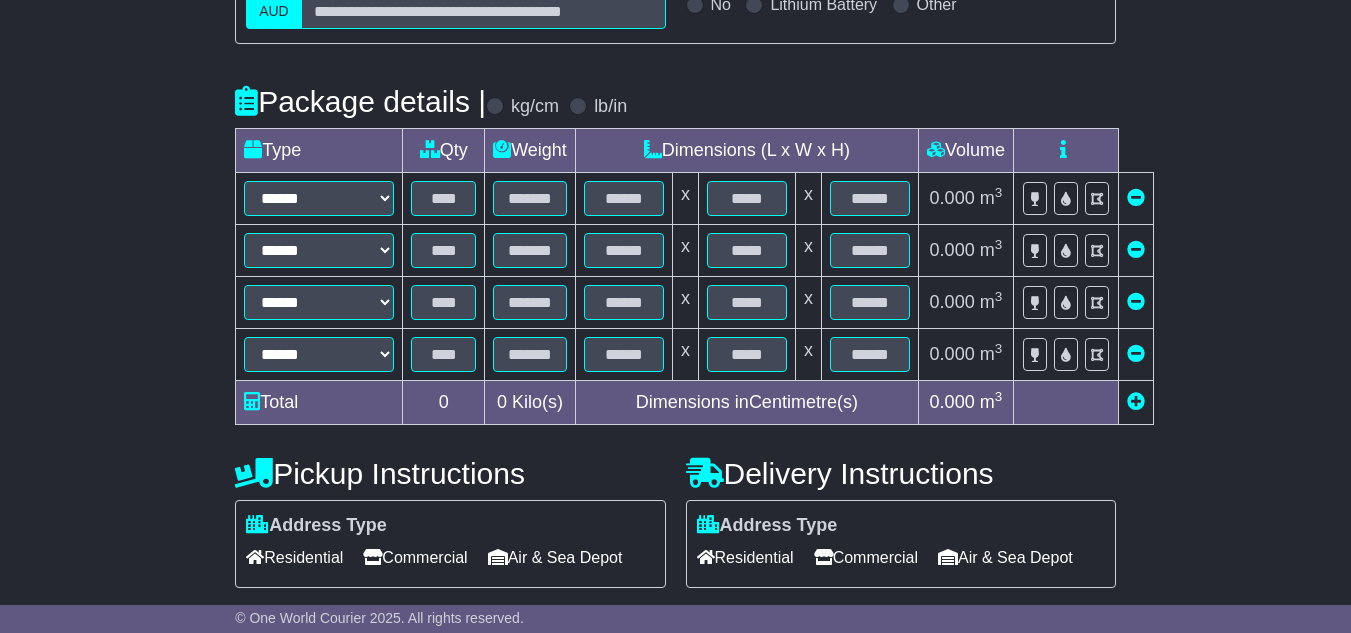 click at bounding box center [1136, 401] 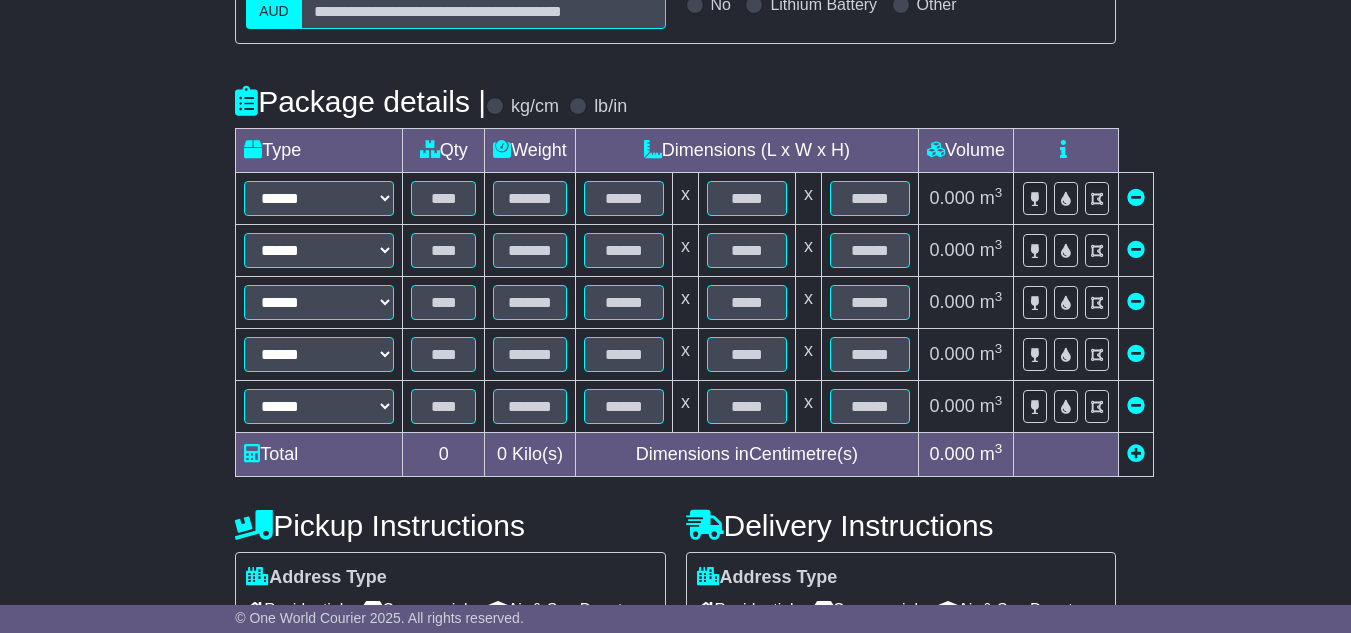click at bounding box center [1136, 453] 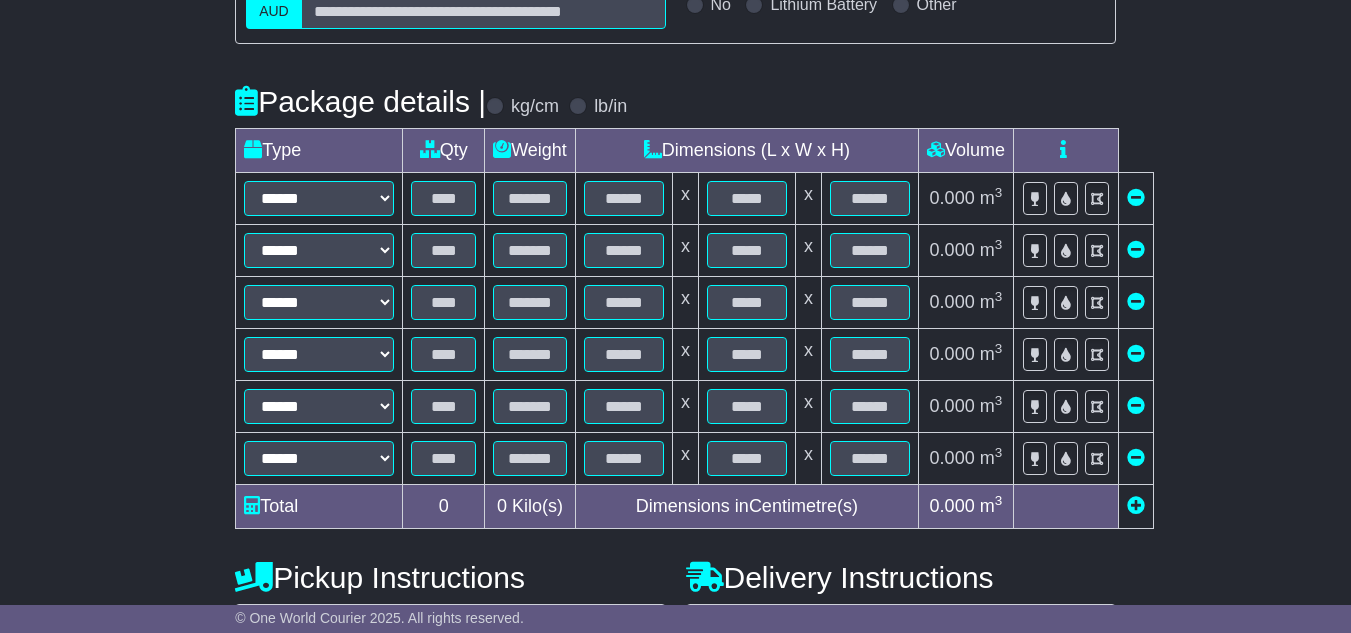 click on "**********" at bounding box center (675, 334) 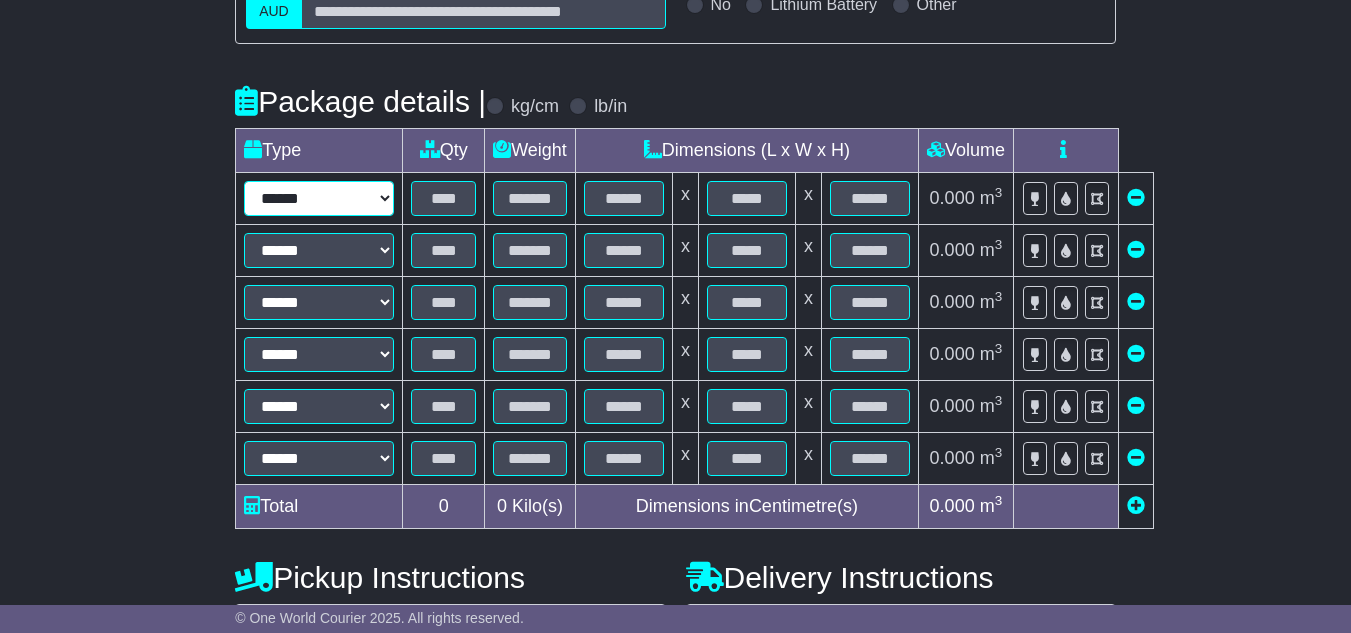 click on "****** ****** *** ******** ***** **** **** ****** *** *******" at bounding box center (319, 198) 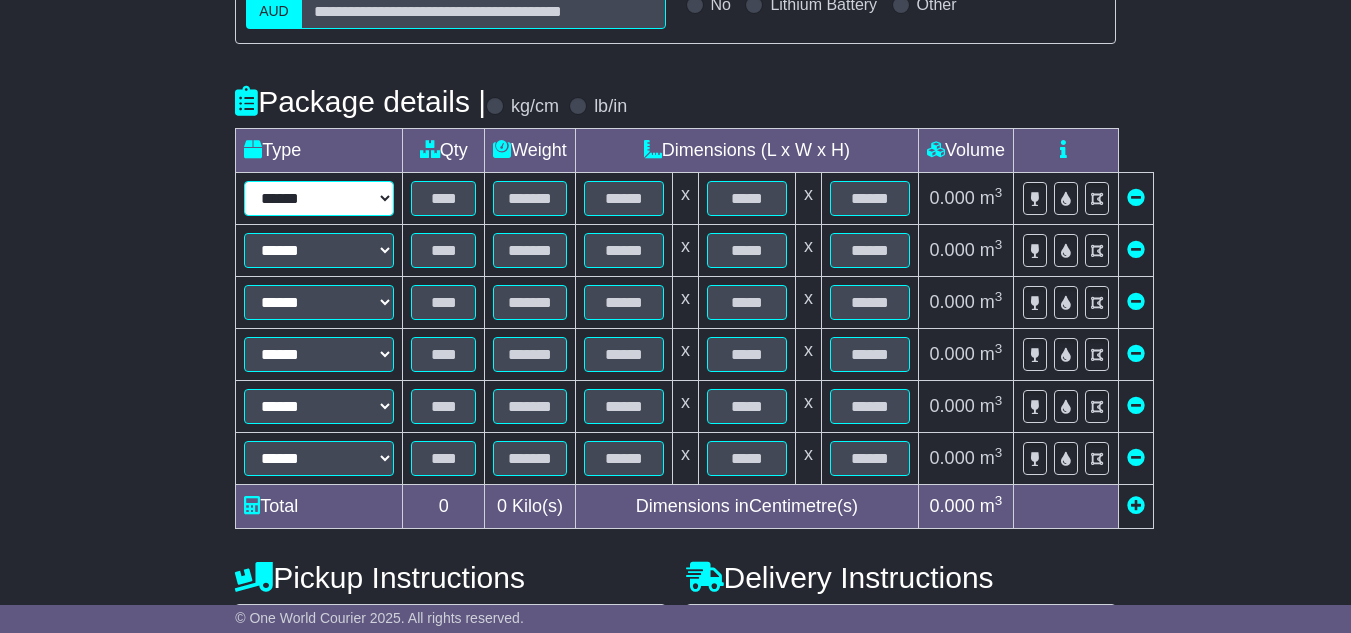 click on "****** ****** *** ******** ***** **** **** ****** *** *******" at bounding box center [319, 198] 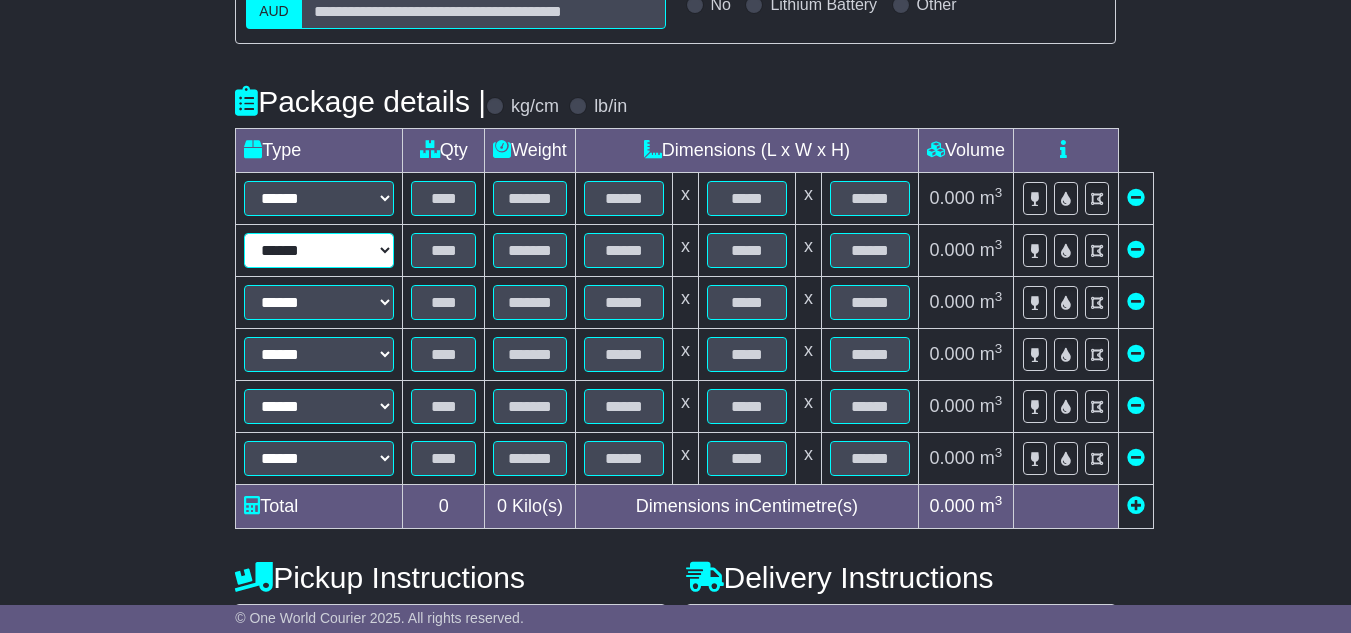 click on "****** ****** *** ******** ***** **** **** ****** *** *******" at bounding box center [319, 250] 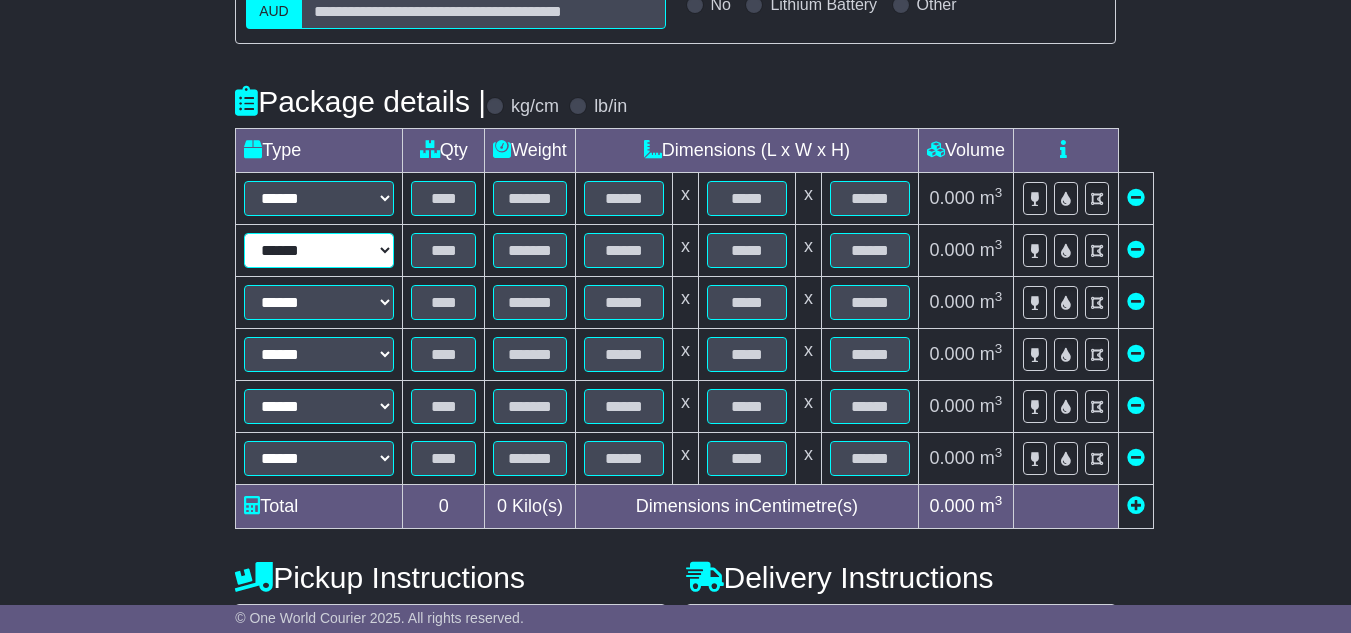 click on "****** ****** *** ******** ***** **** **** ****** *** *******" at bounding box center (319, 250) 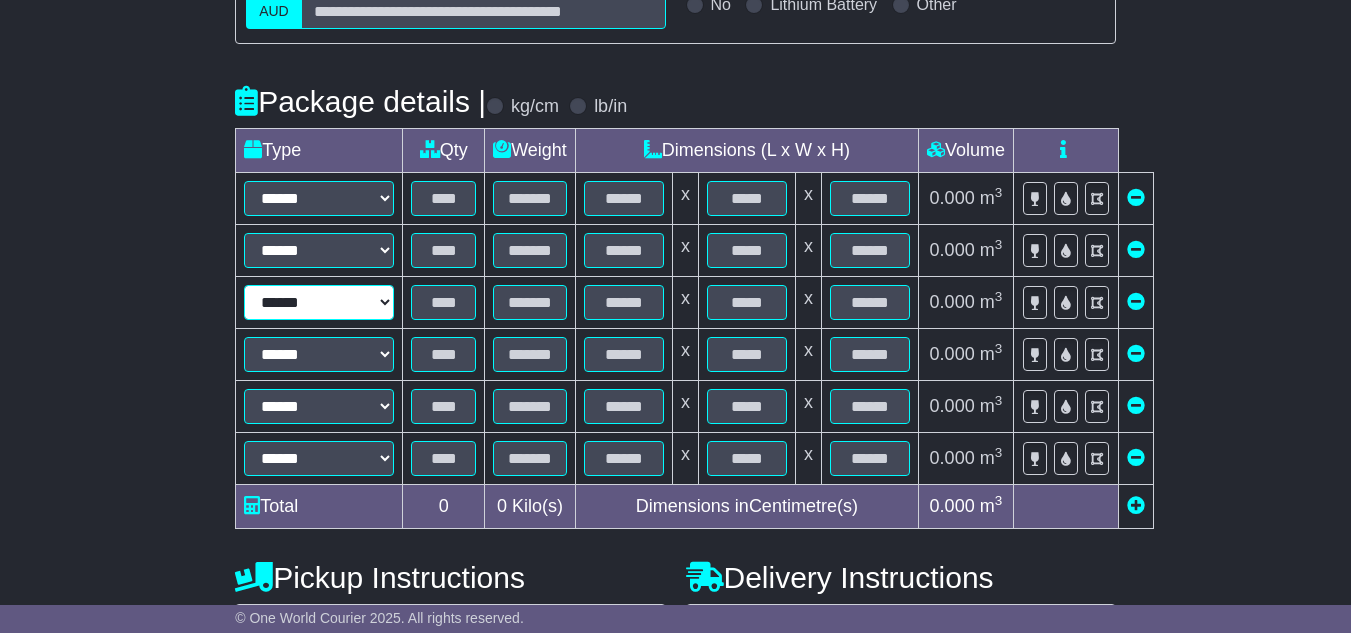 drag, startPoint x: 326, startPoint y: 338, endPoint x: 323, endPoint y: 353, distance: 15.297058 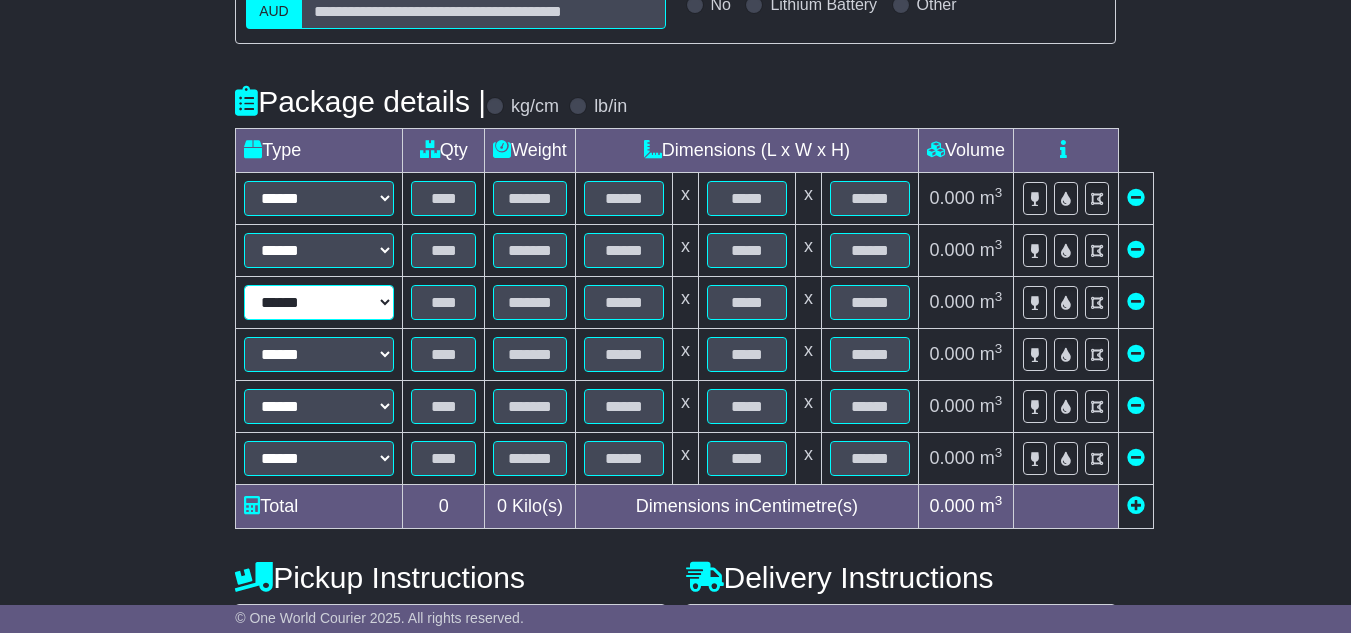 click on "****** ****** *** ******** ***** **** **** ****** *** *******" at bounding box center (319, 302) 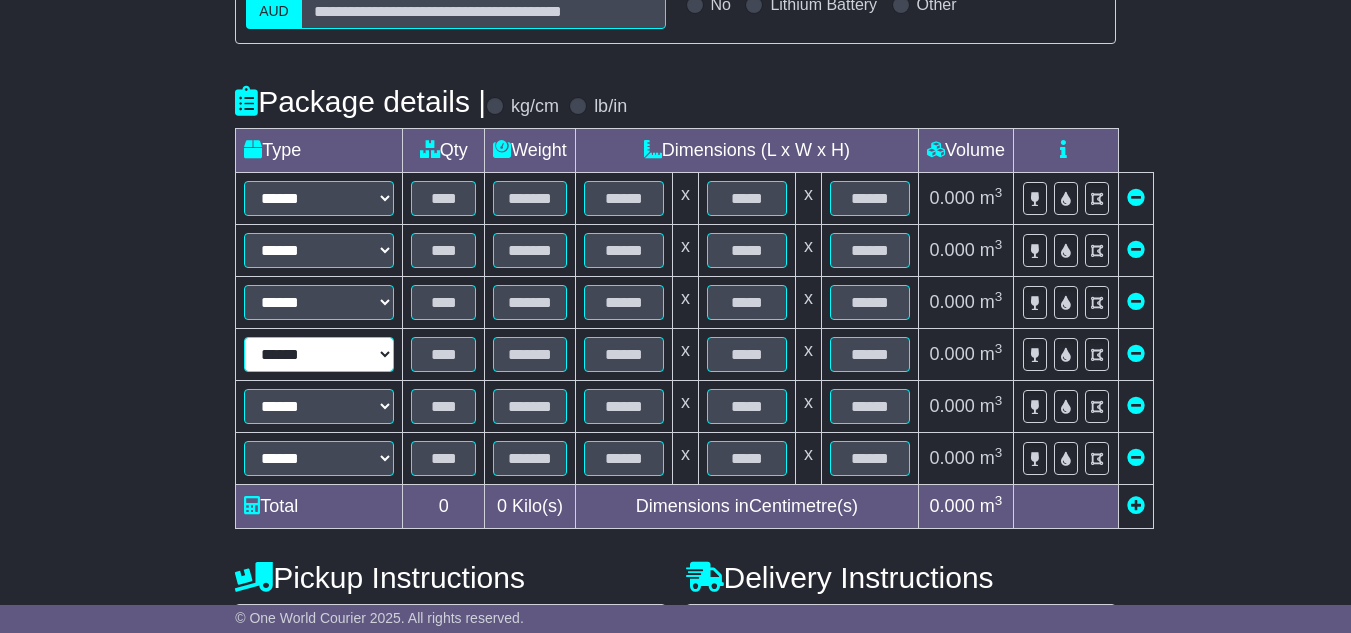 click on "****** ****** *** ******** ***** **** **** ****** *** *******" at bounding box center [319, 354] 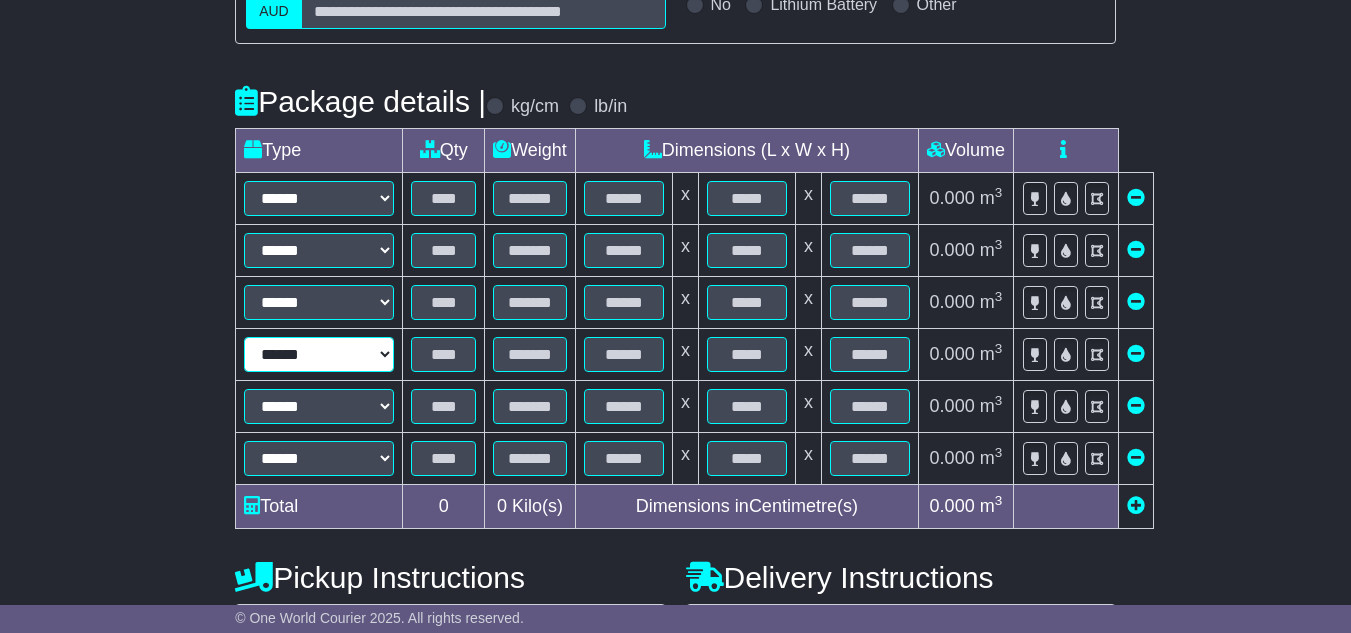 click on "****** ****** *** ******** ***** **** **** ****** *** *******" at bounding box center (319, 354) 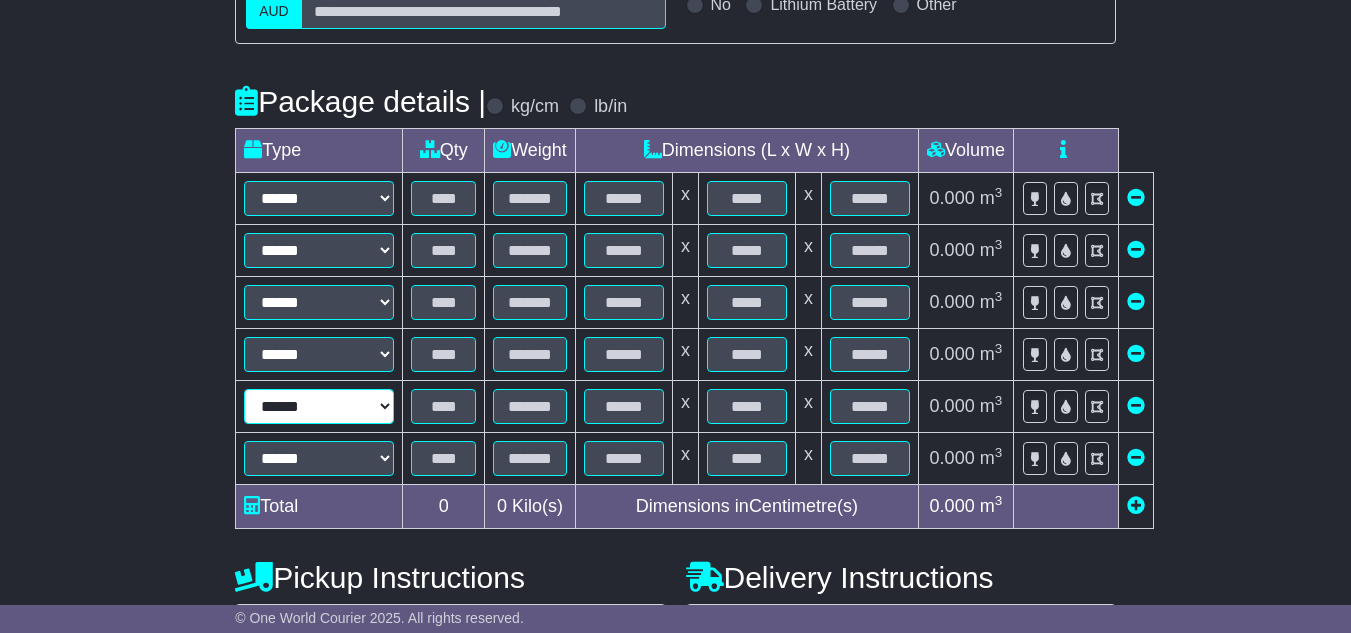 click on "****** ****** *** ******** ***** **** **** ****** *** *******" at bounding box center (319, 406) 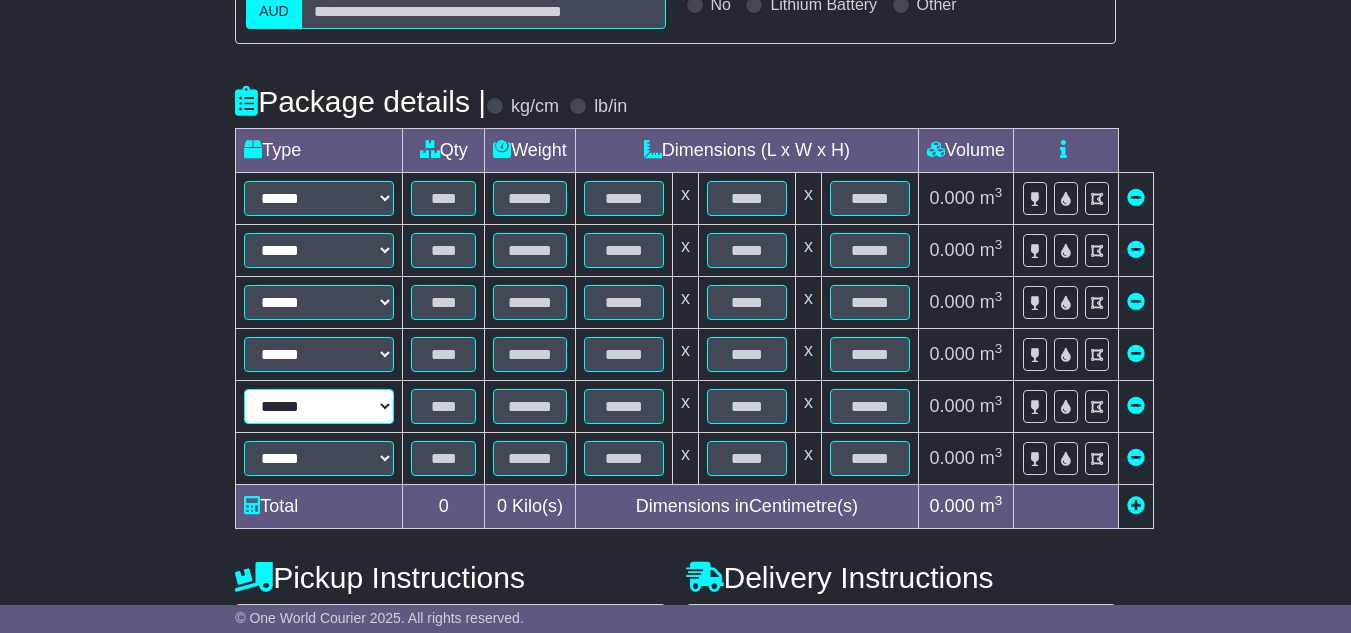 select on "*****" 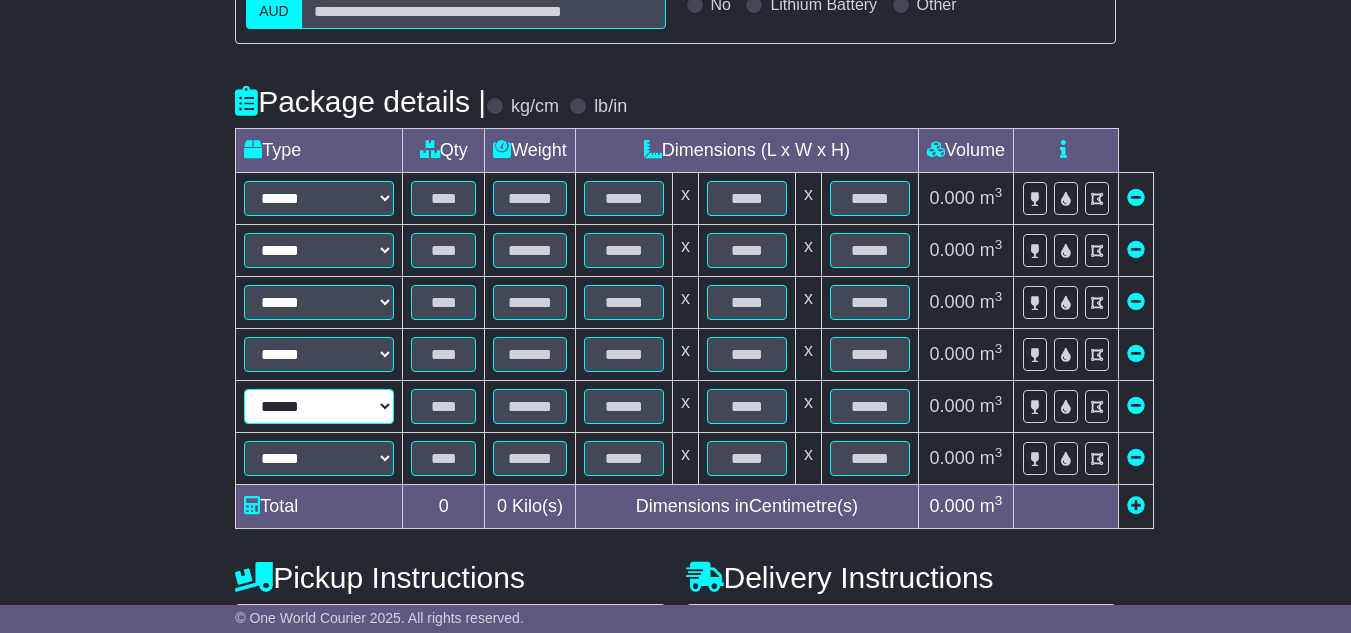 click on "****** ****** *** ******** ***** **** **** ****** *** *******" at bounding box center [319, 406] 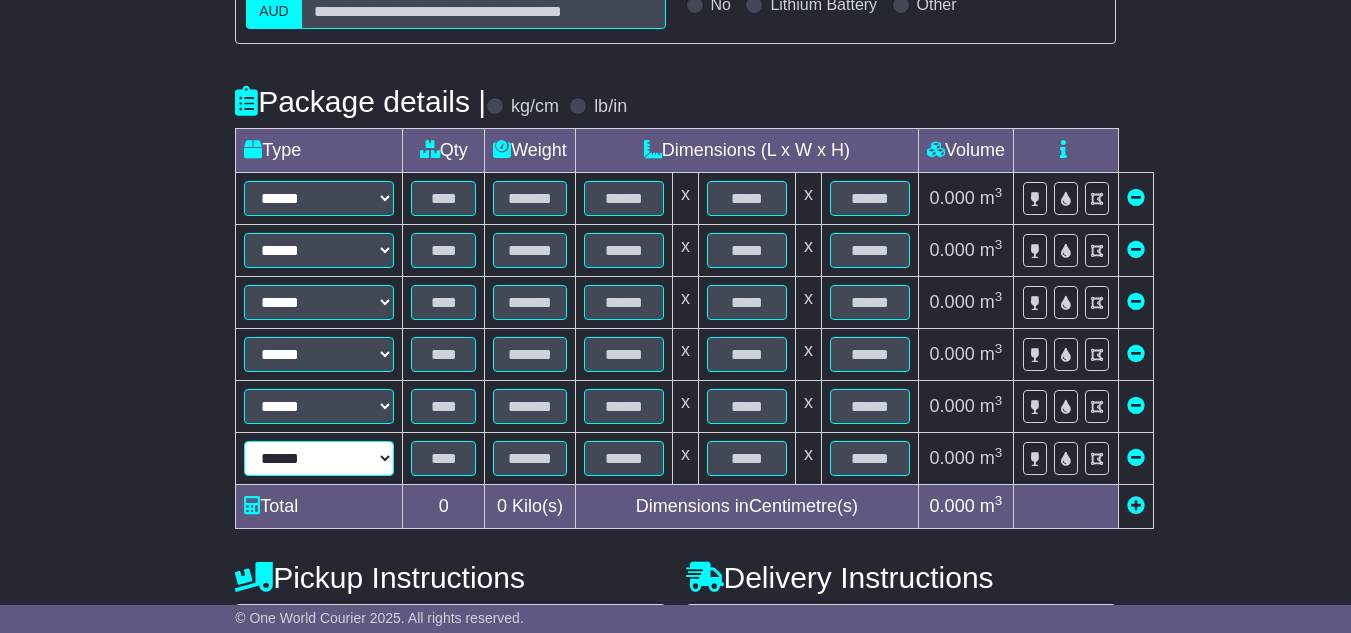 drag, startPoint x: 291, startPoint y: 493, endPoint x: 299, endPoint y: 475, distance: 19.697716 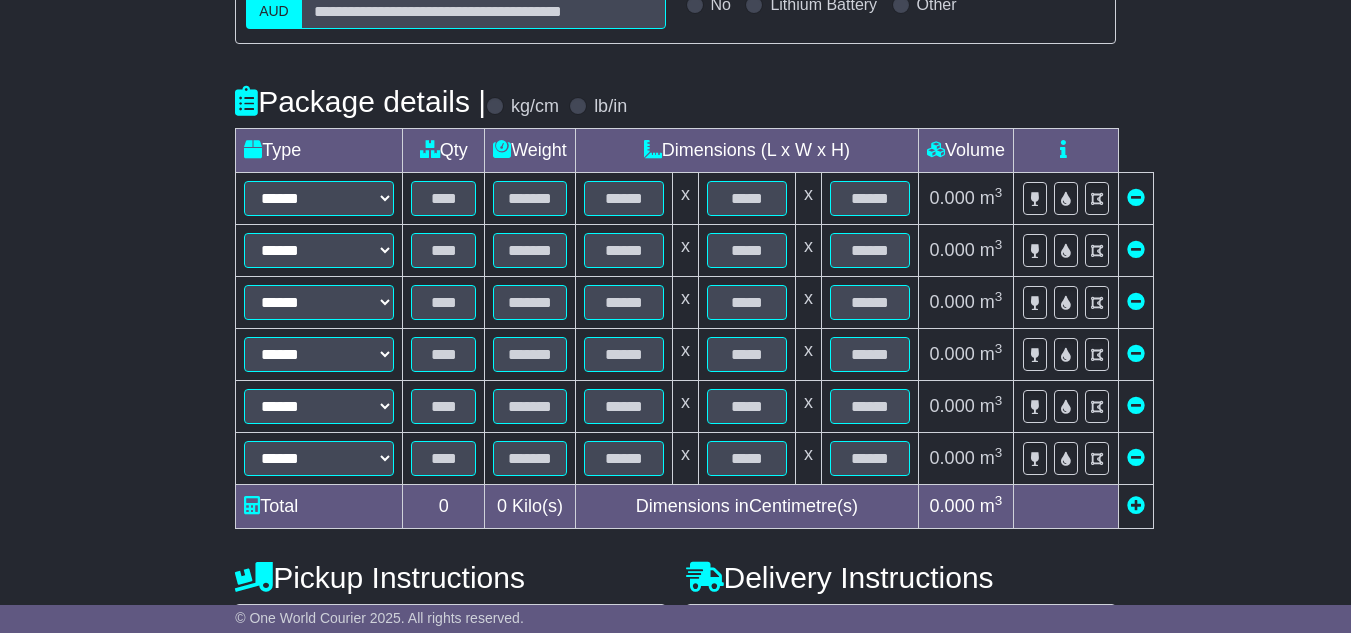 click on "**********" at bounding box center (675, 334) 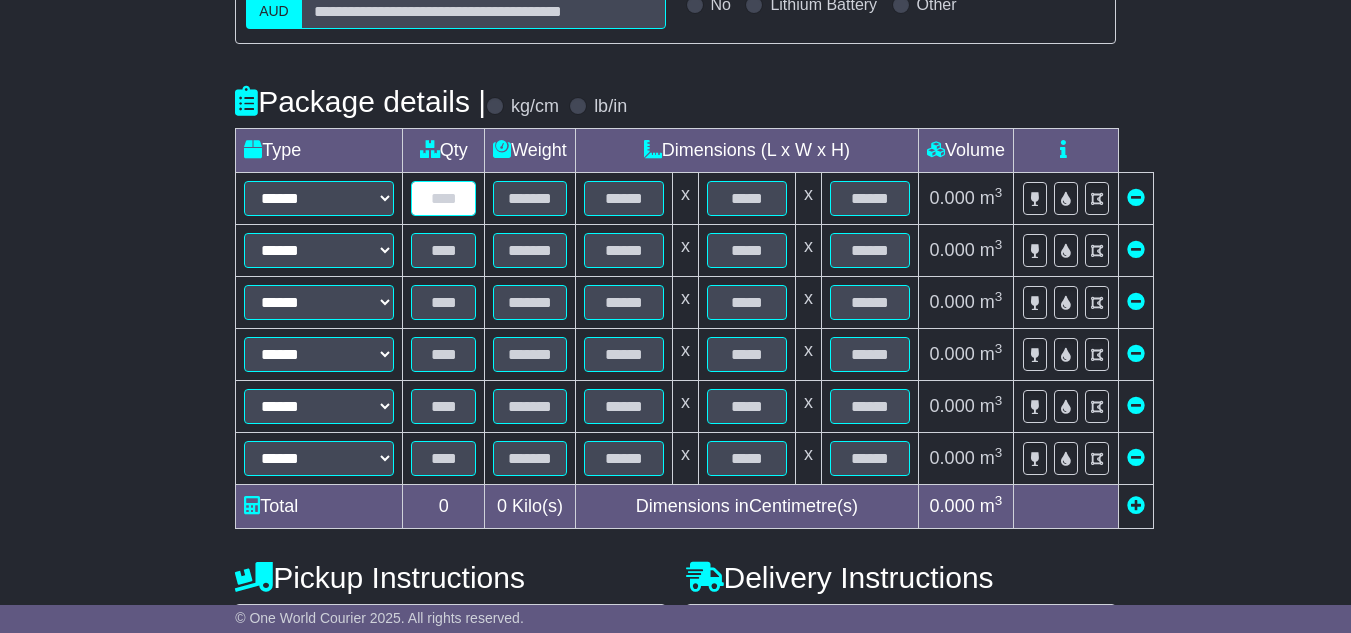 click at bounding box center (443, 198) 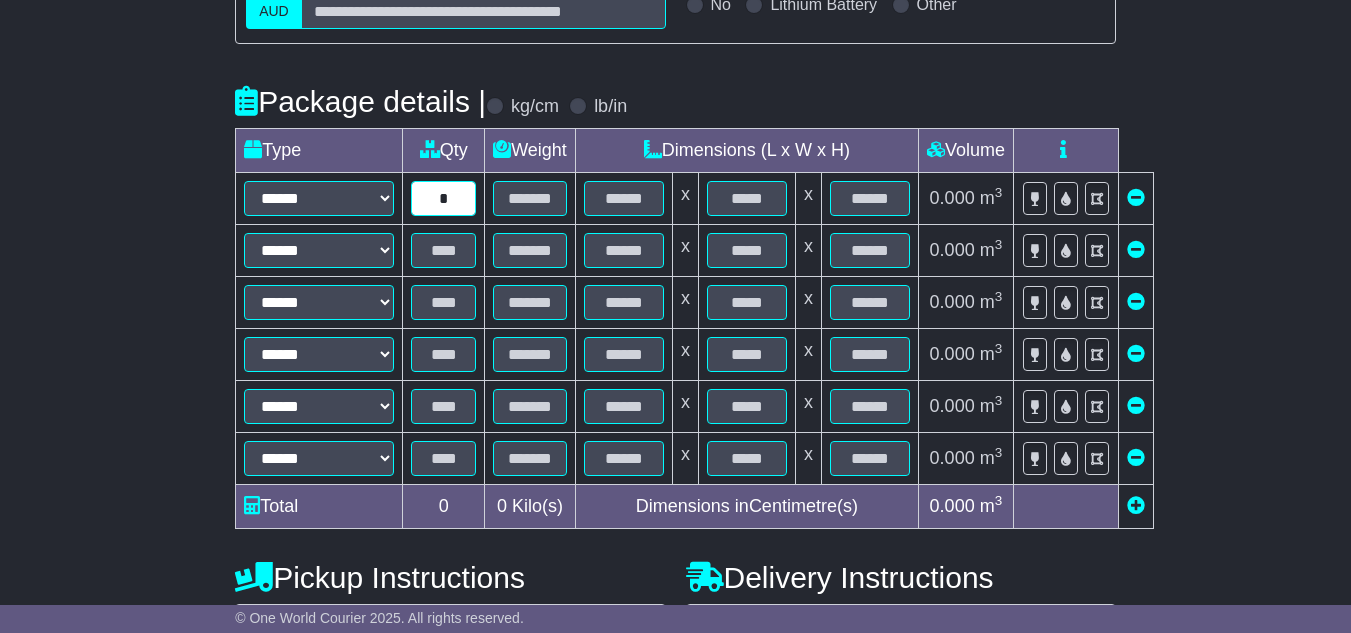 type on "*" 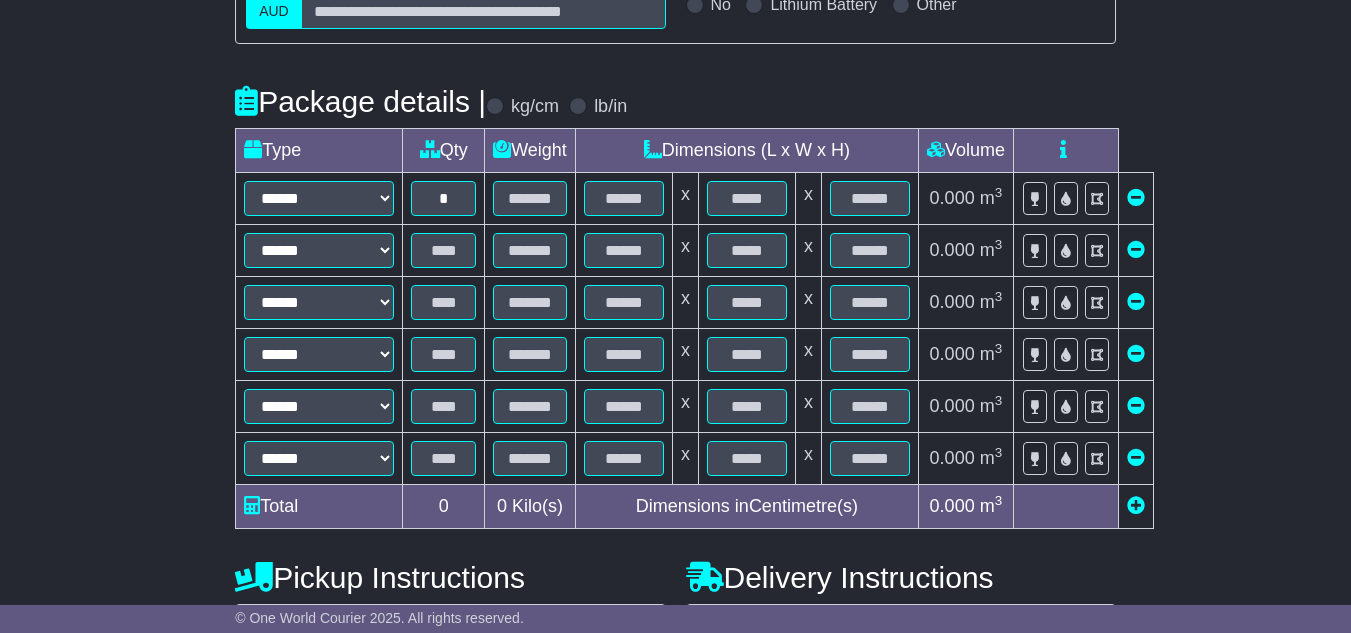 click at bounding box center [444, 303] 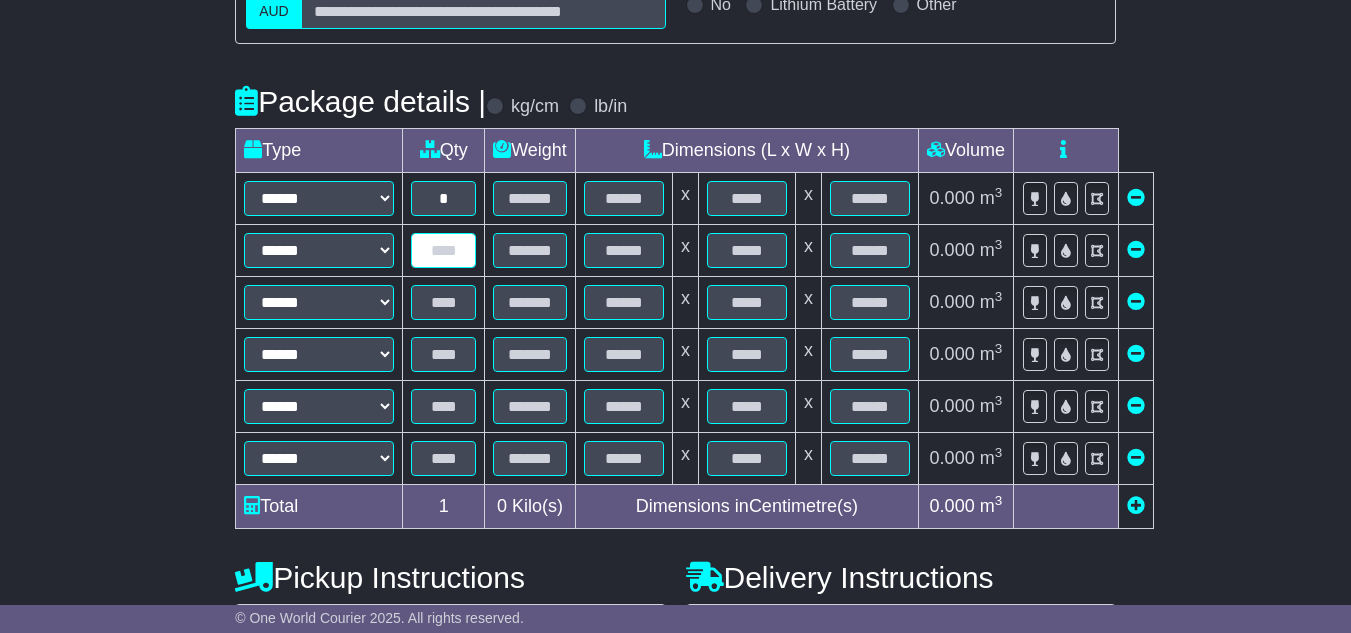 click at bounding box center [443, 250] 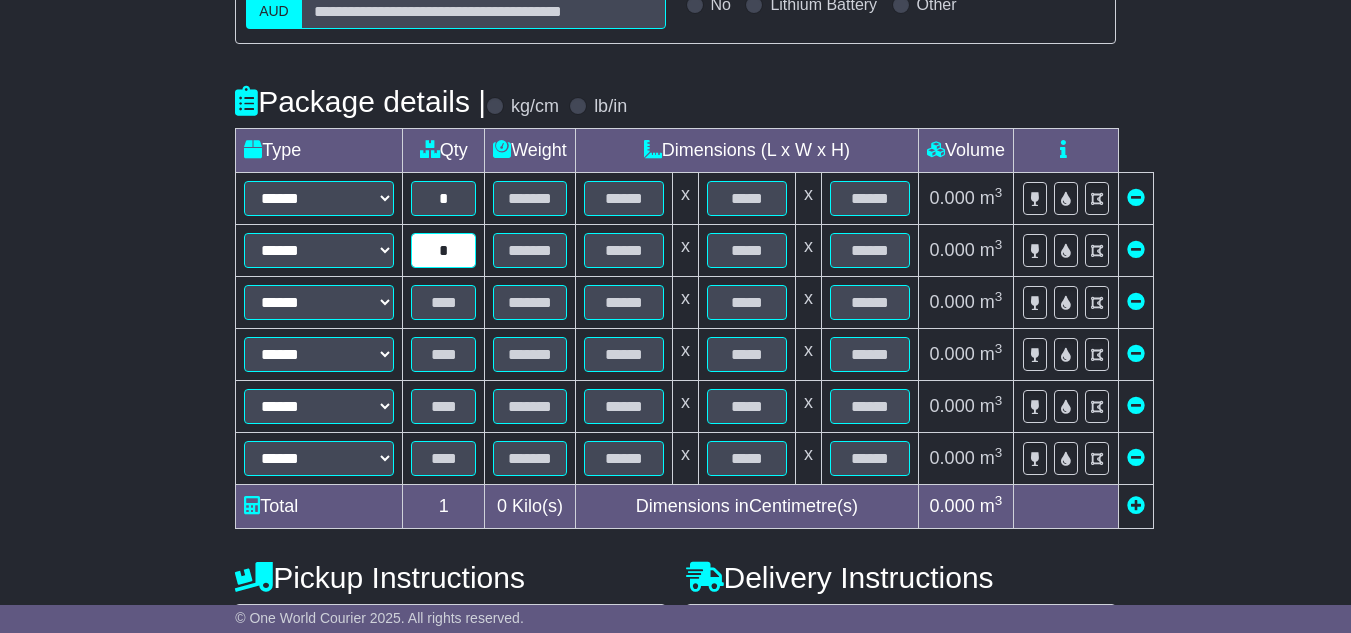 type on "*" 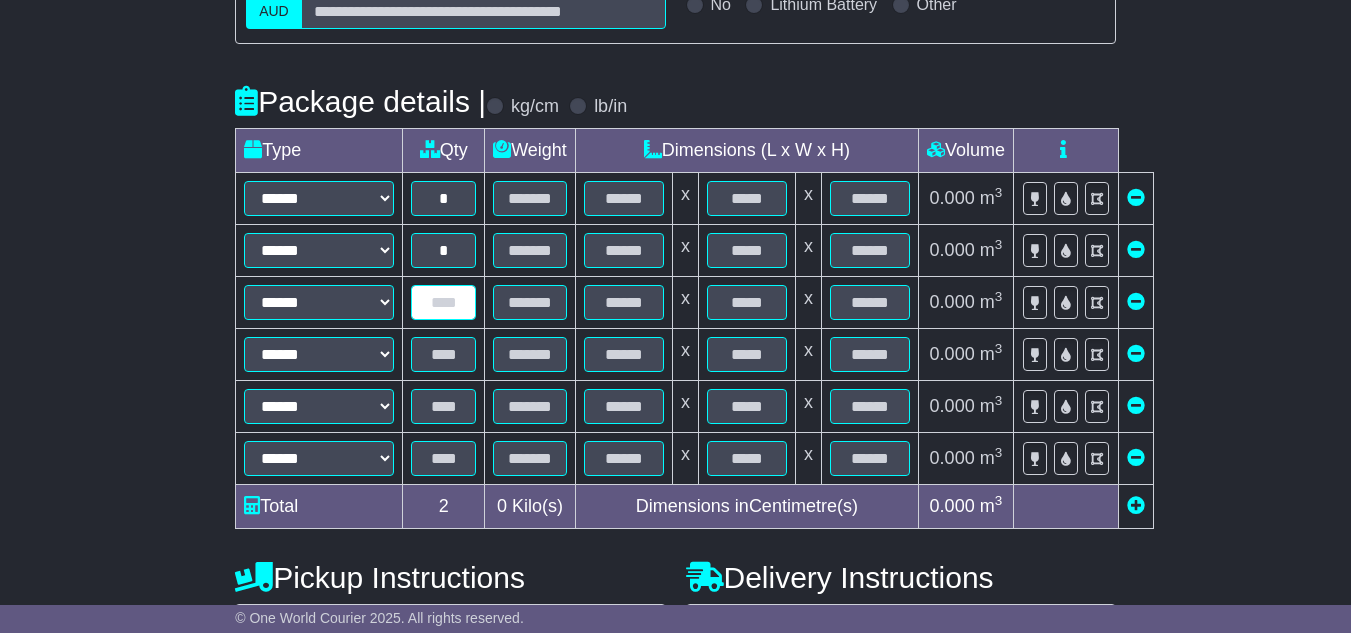 click at bounding box center (443, 302) 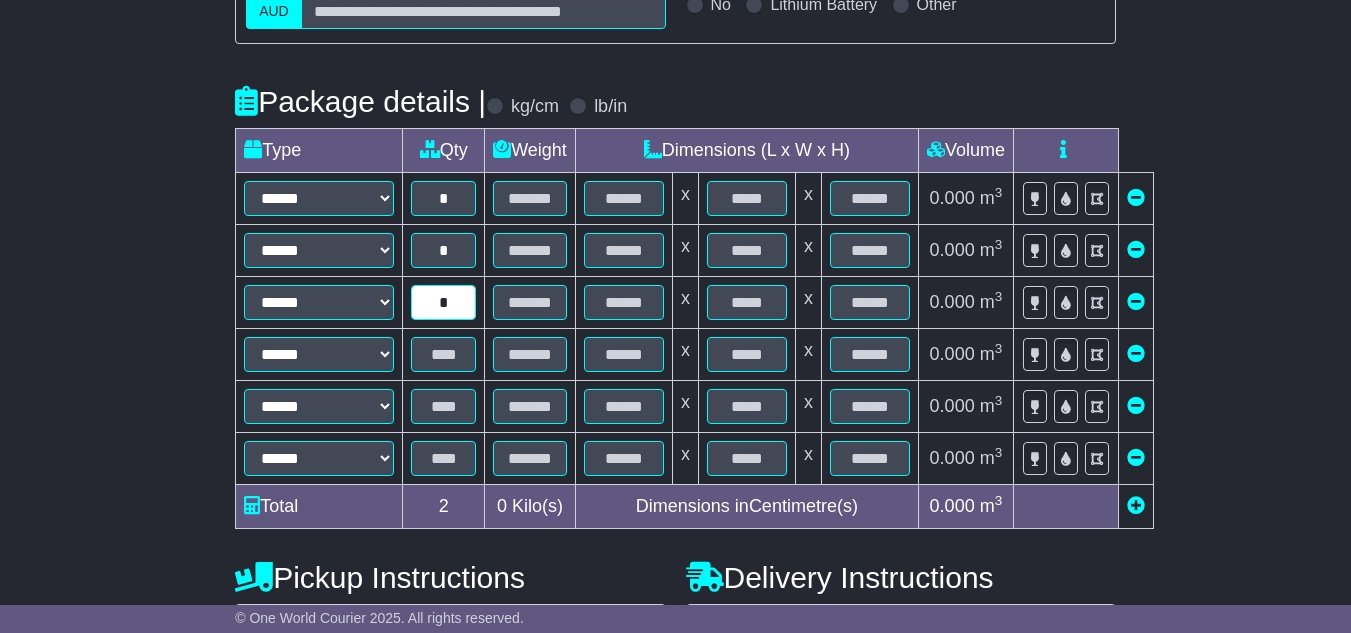 type on "*" 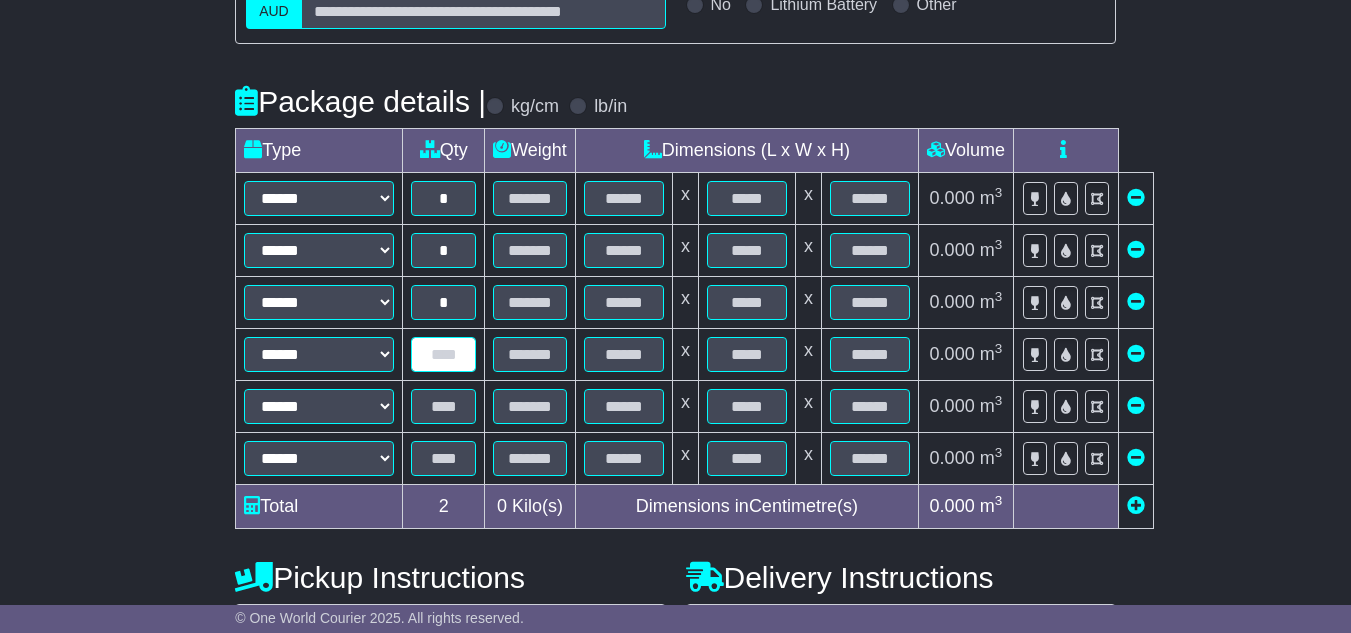 click at bounding box center [443, 354] 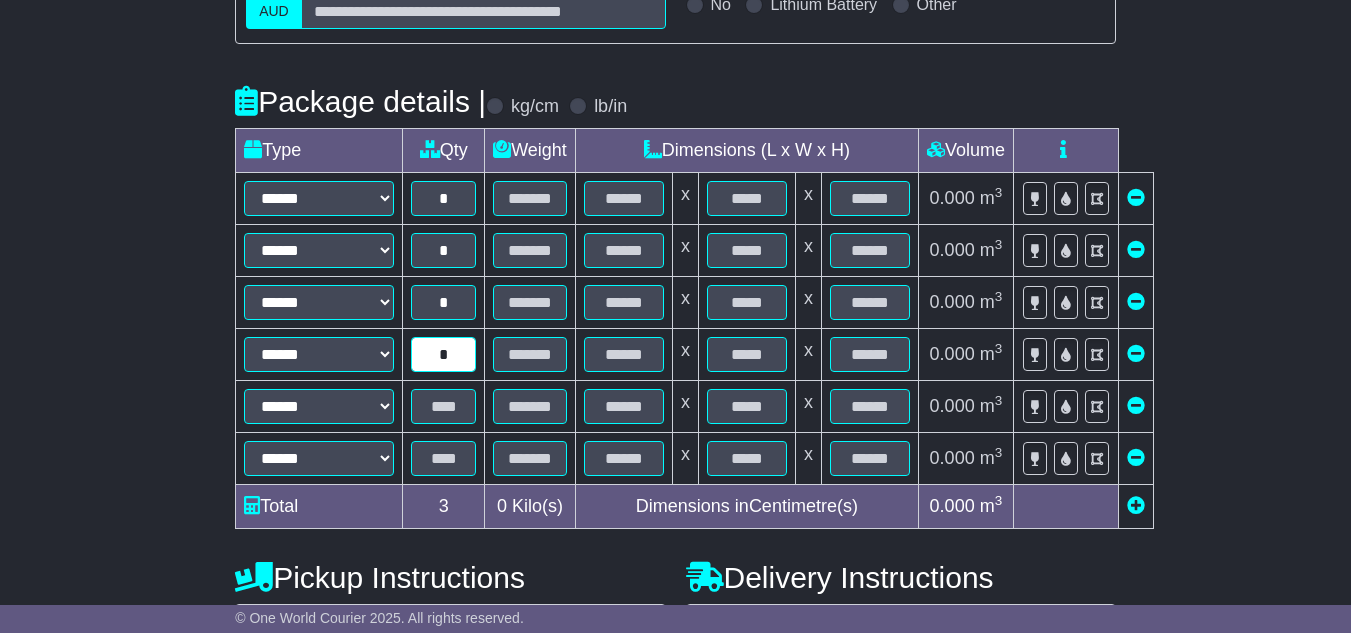 type on "*" 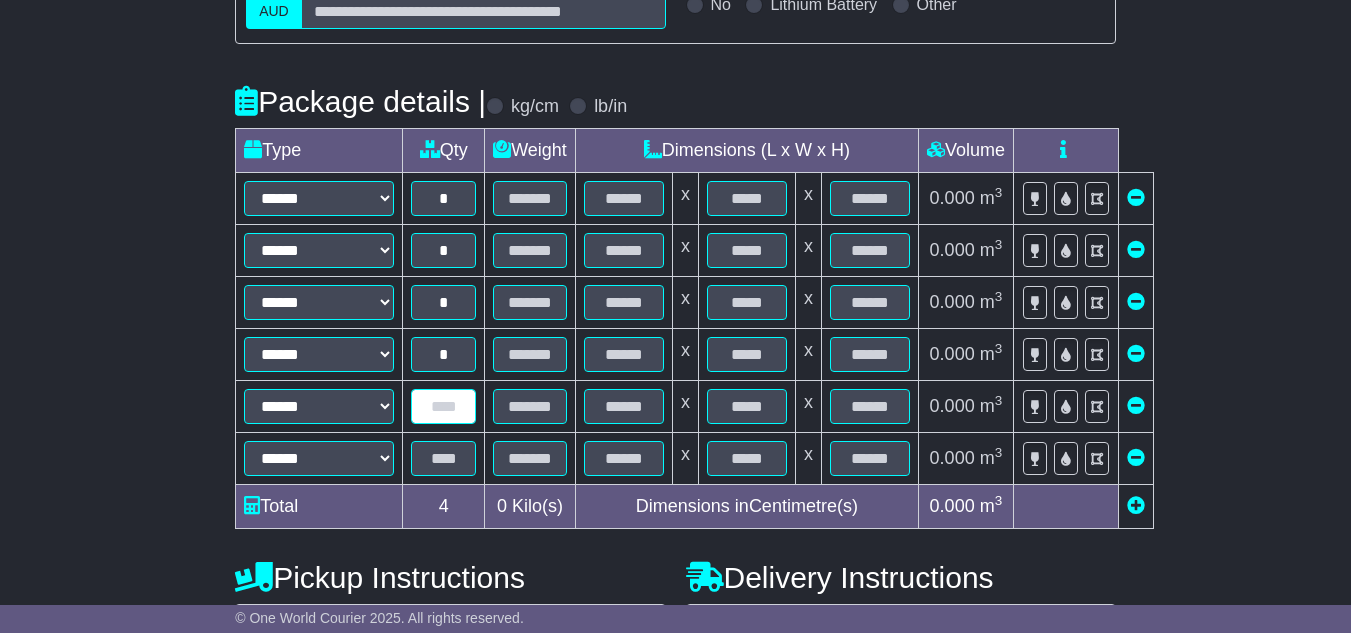 click at bounding box center [443, 406] 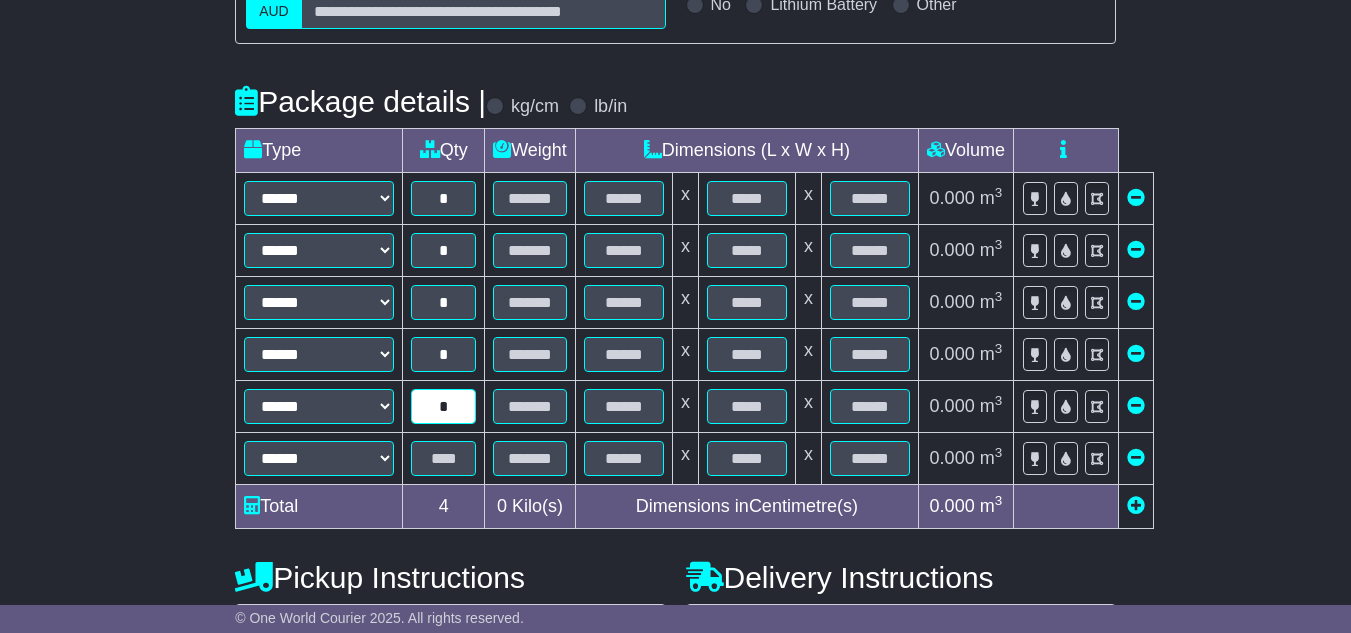 type on "*" 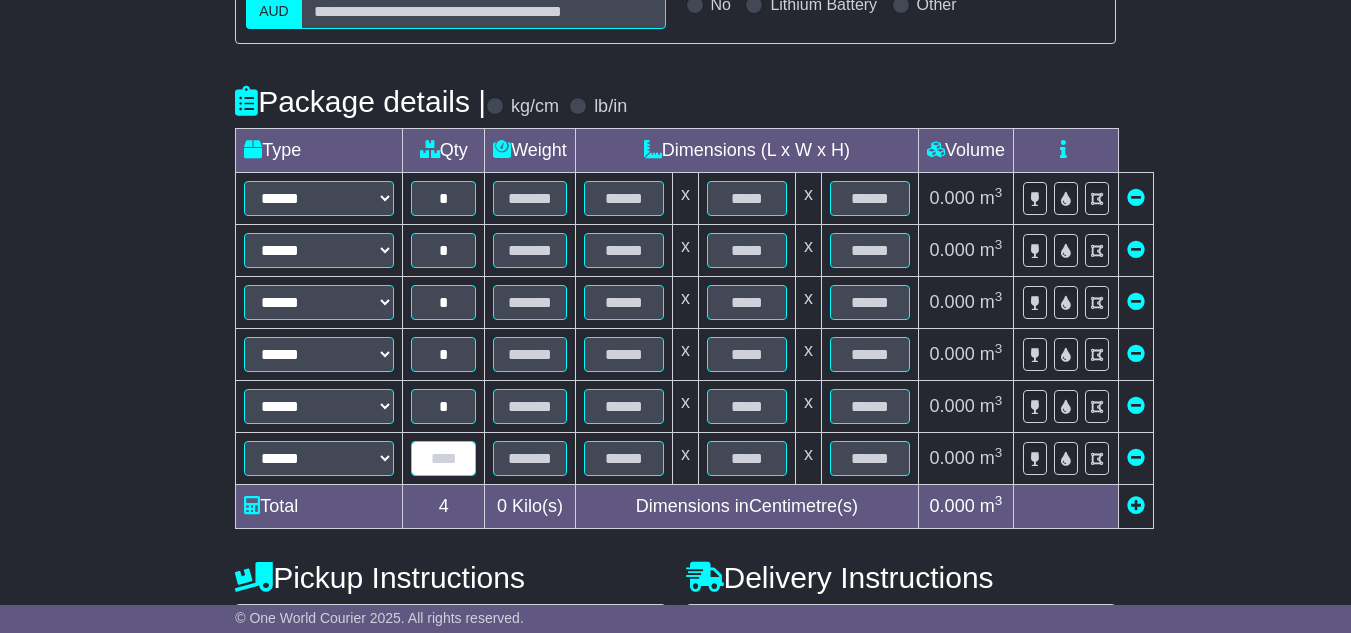 click at bounding box center (443, 458) 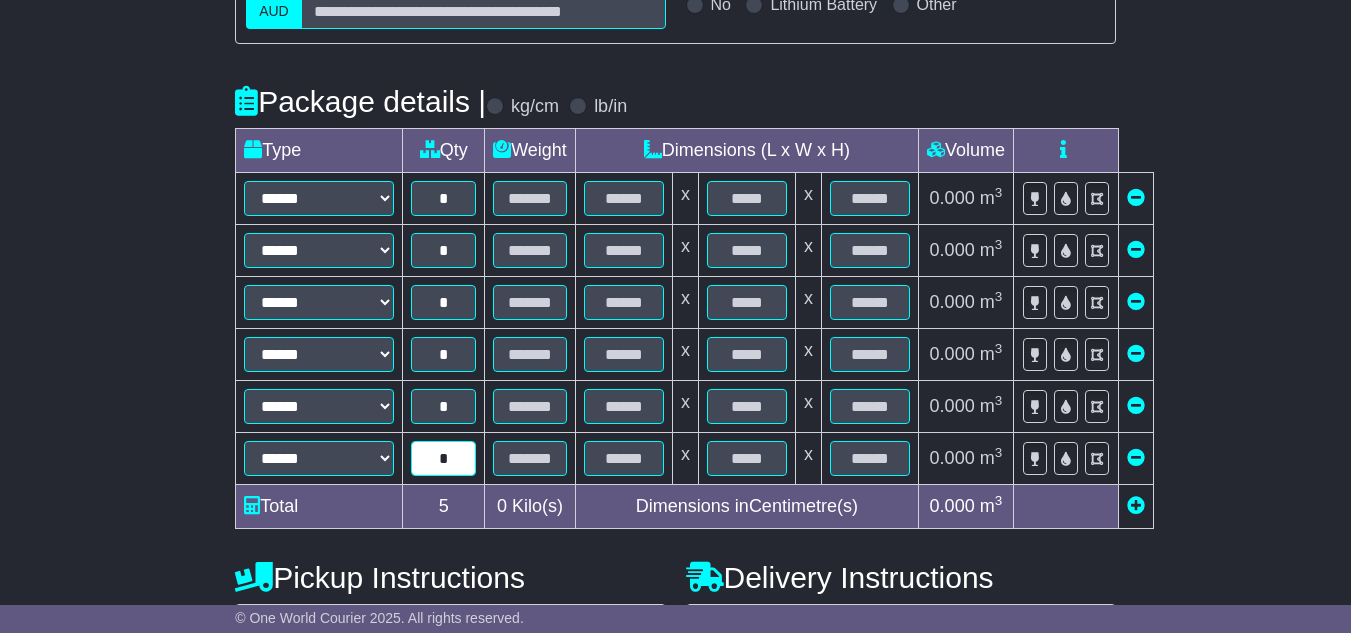 type on "*" 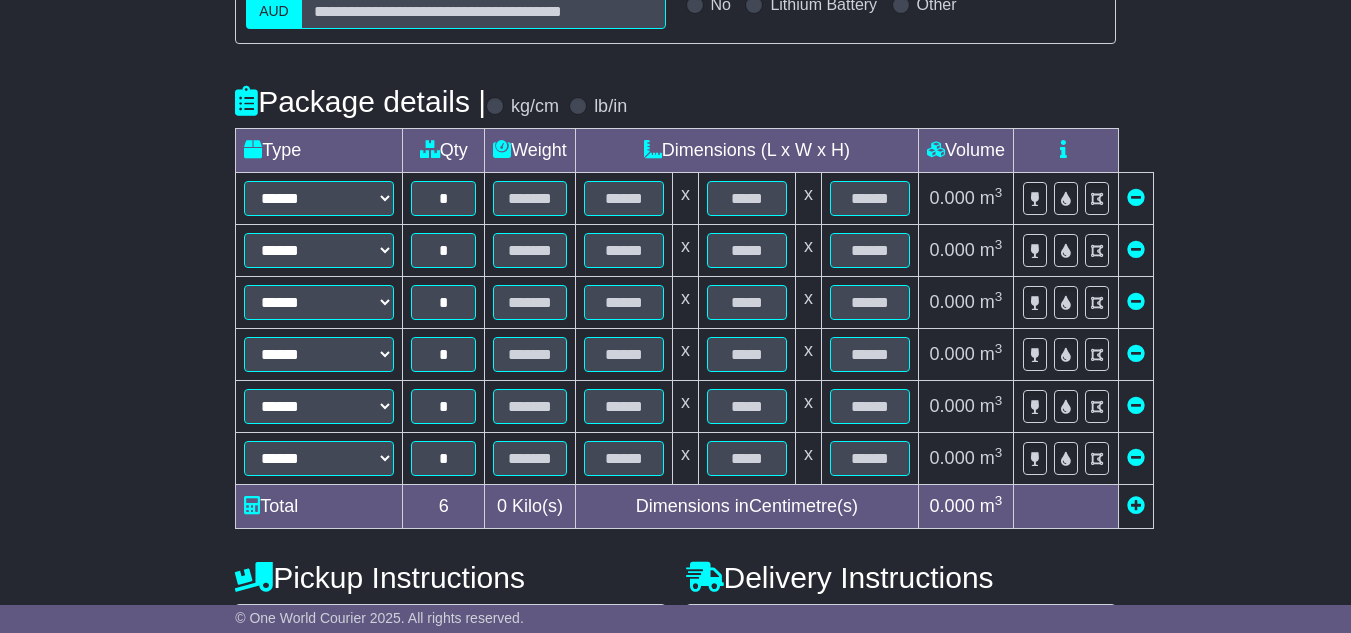 click on "**********" at bounding box center (675, 334) 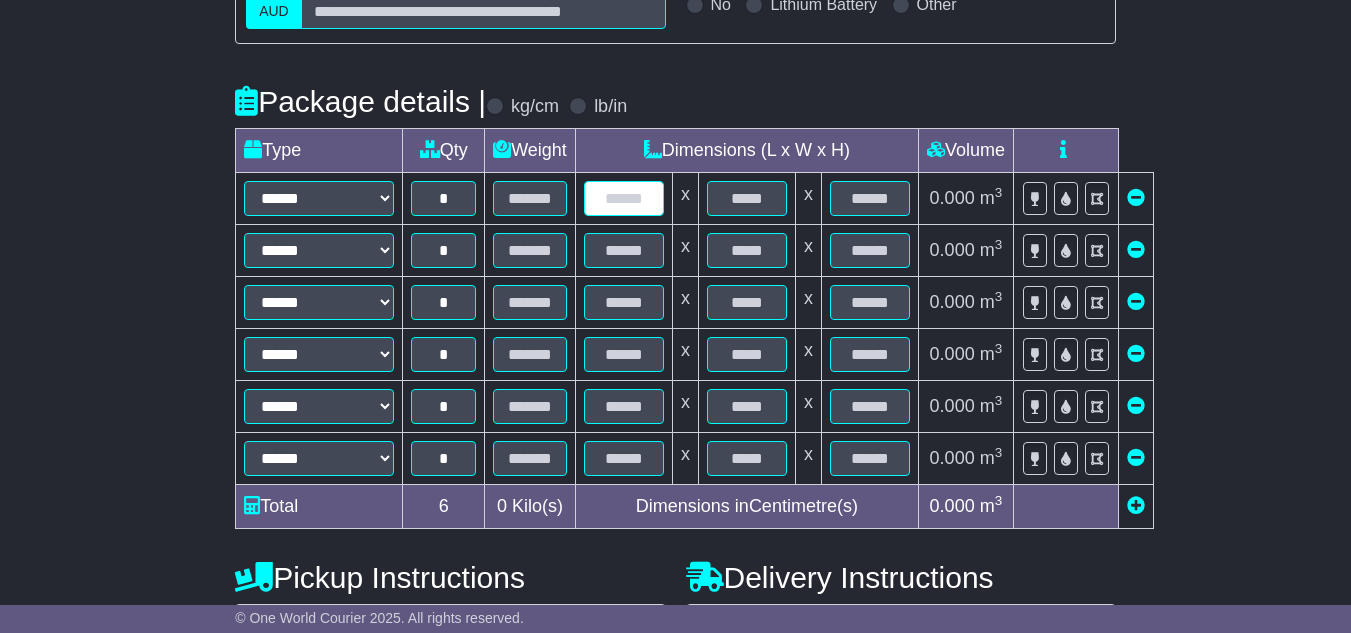 click at bounding box center (624, 198) 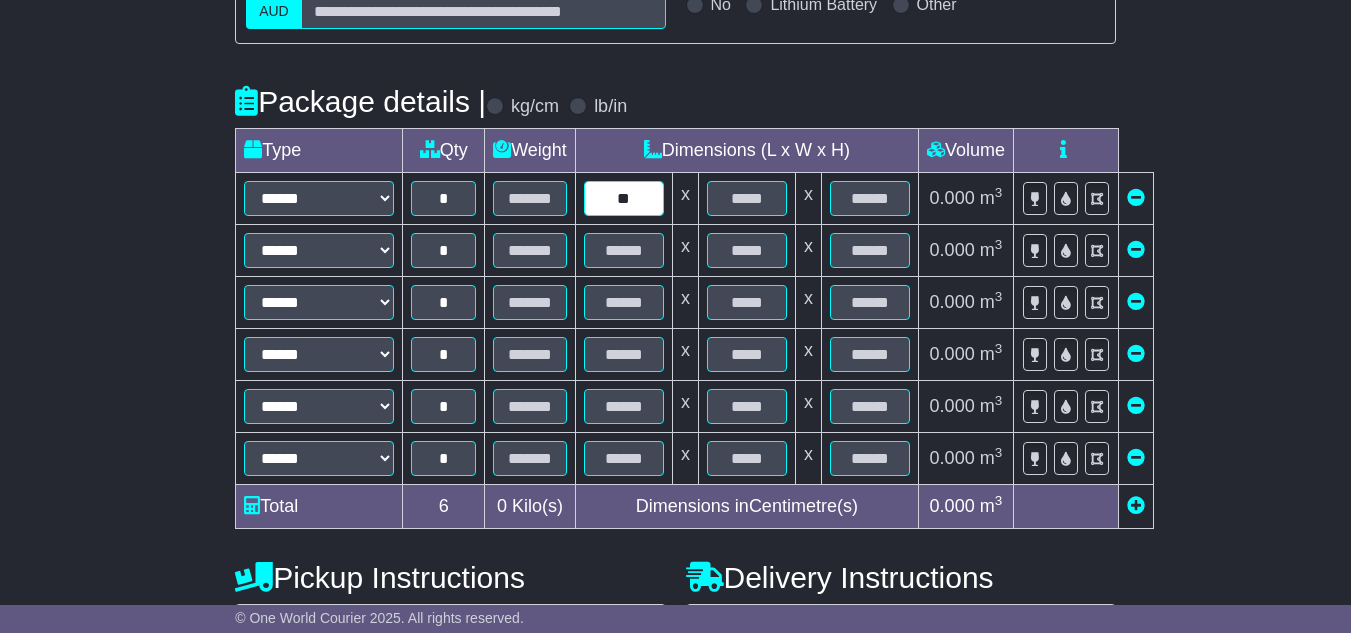 type on "**" 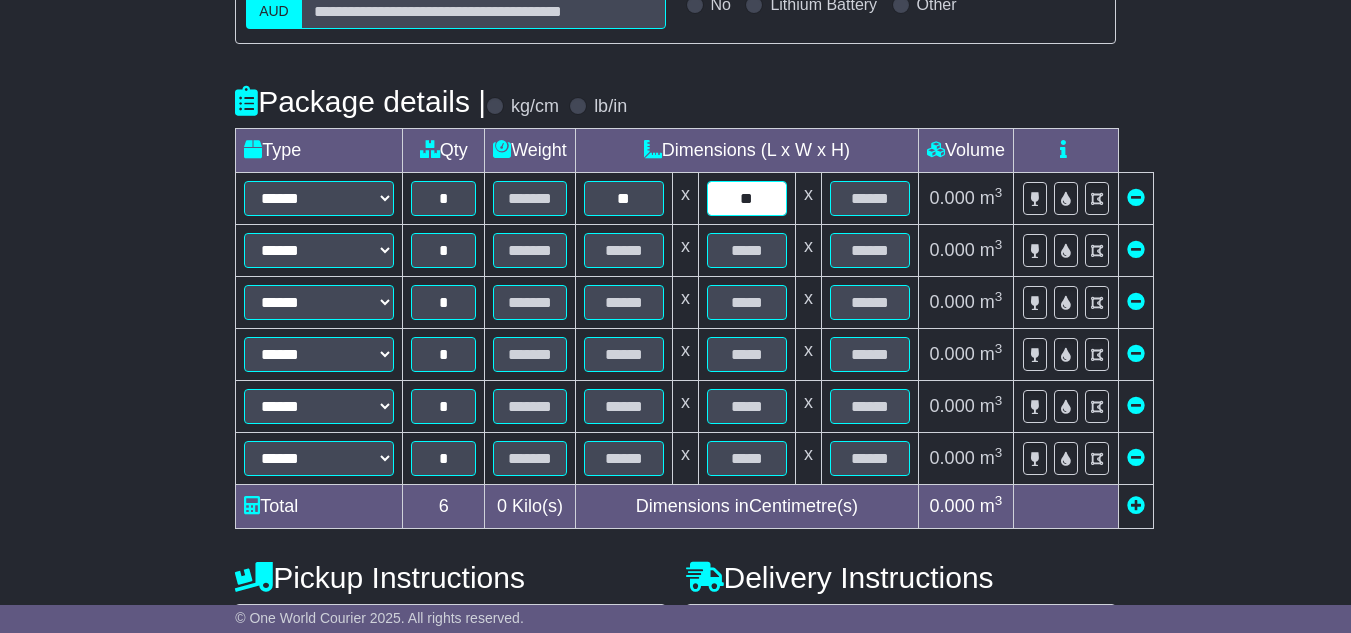 type on "**" 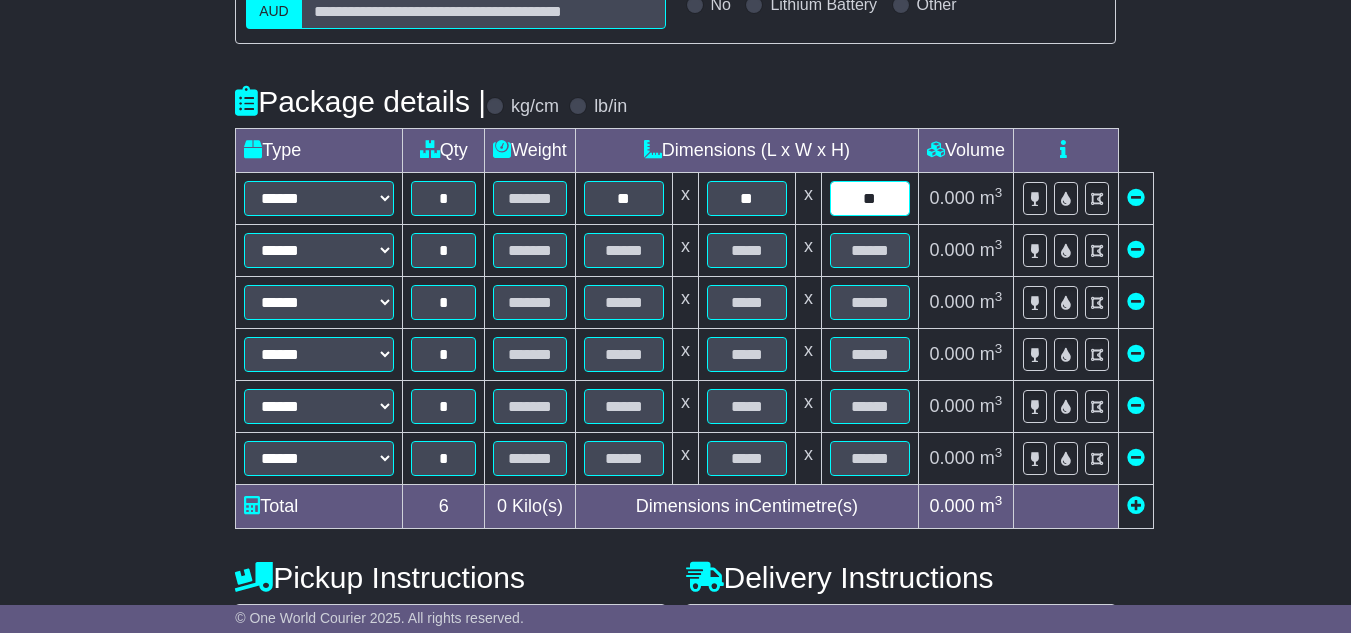 type on "**" 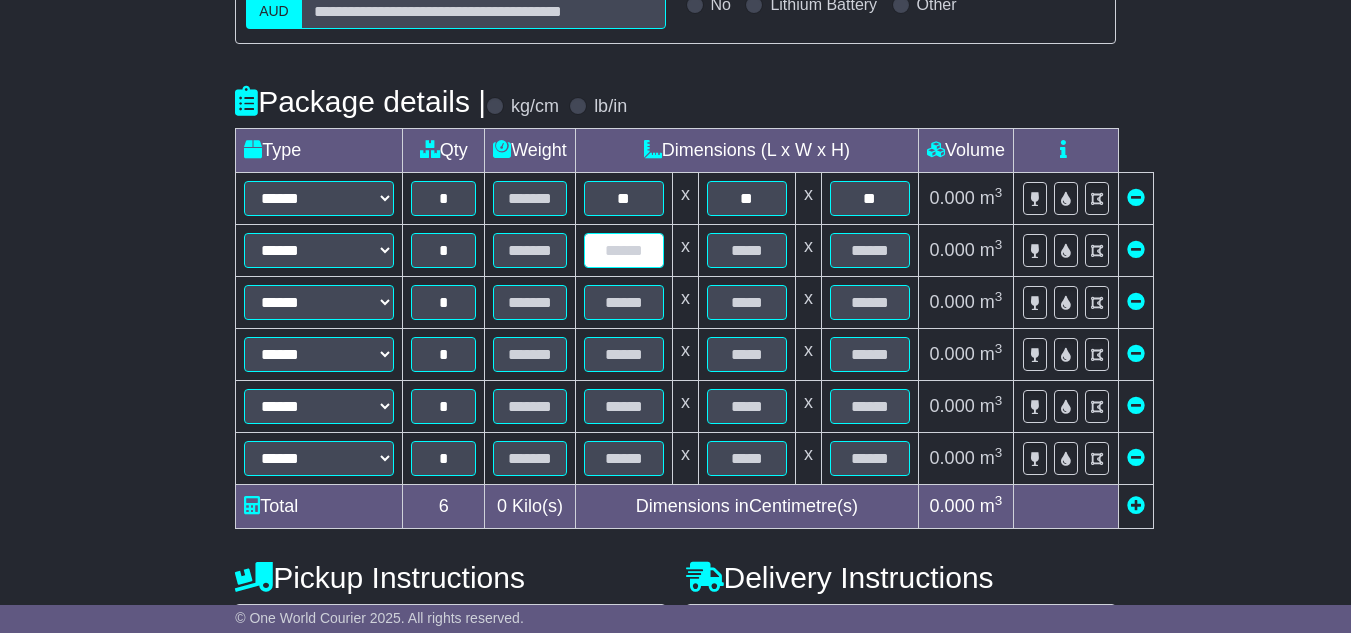 click at bounding box center [624, 250] 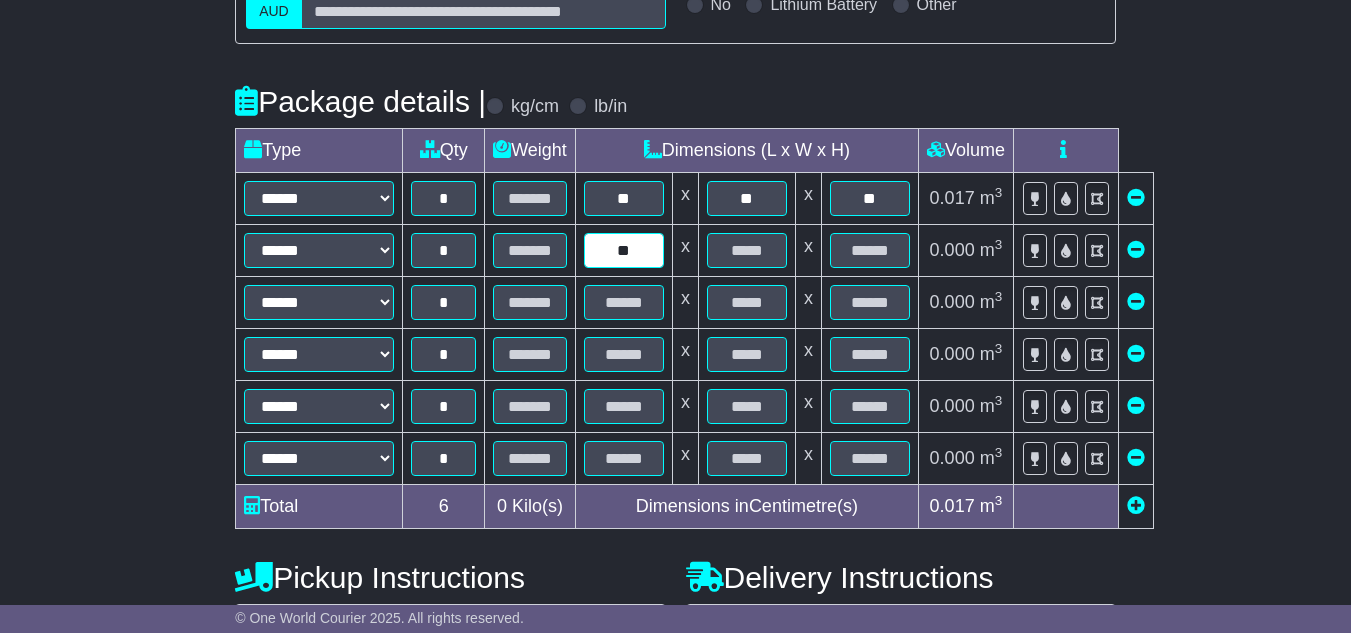 type on "**" 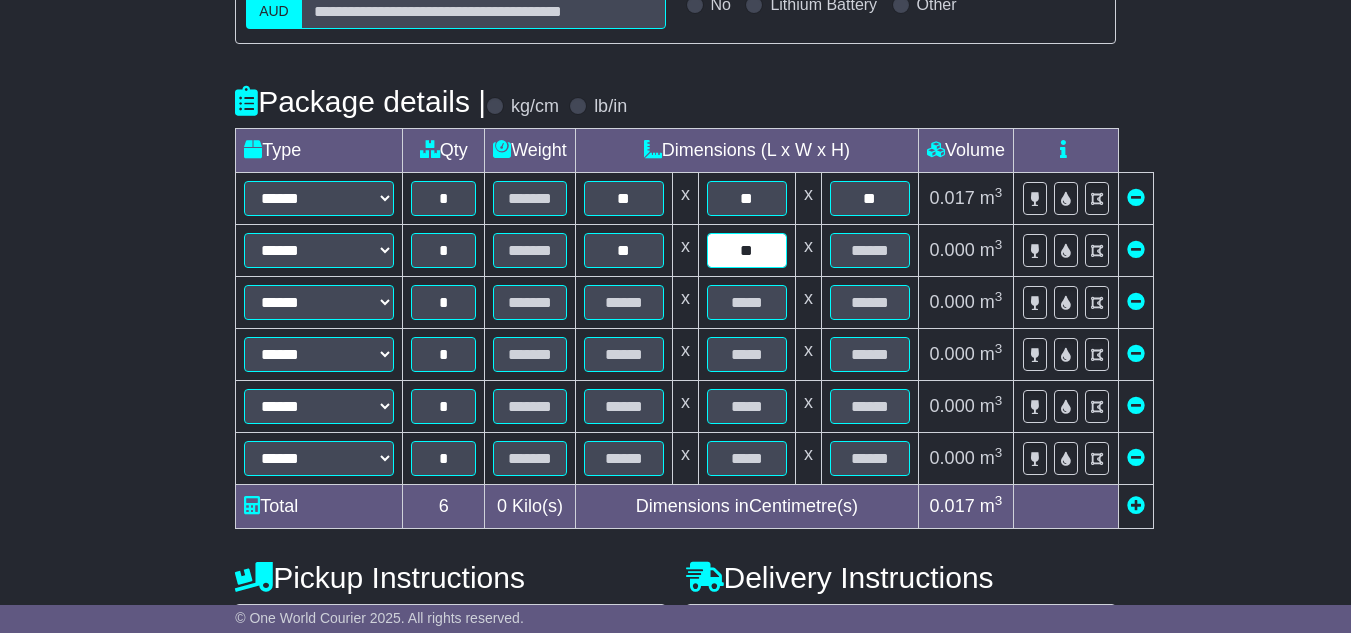 type on "**" 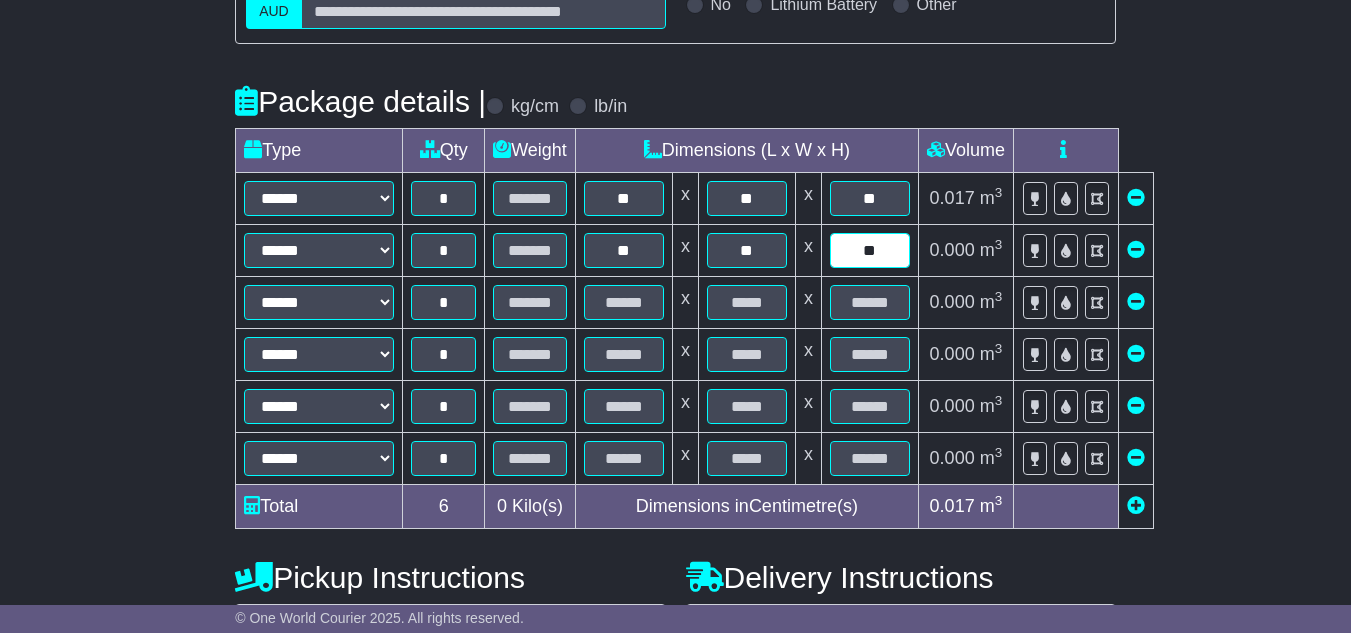 type on "**" 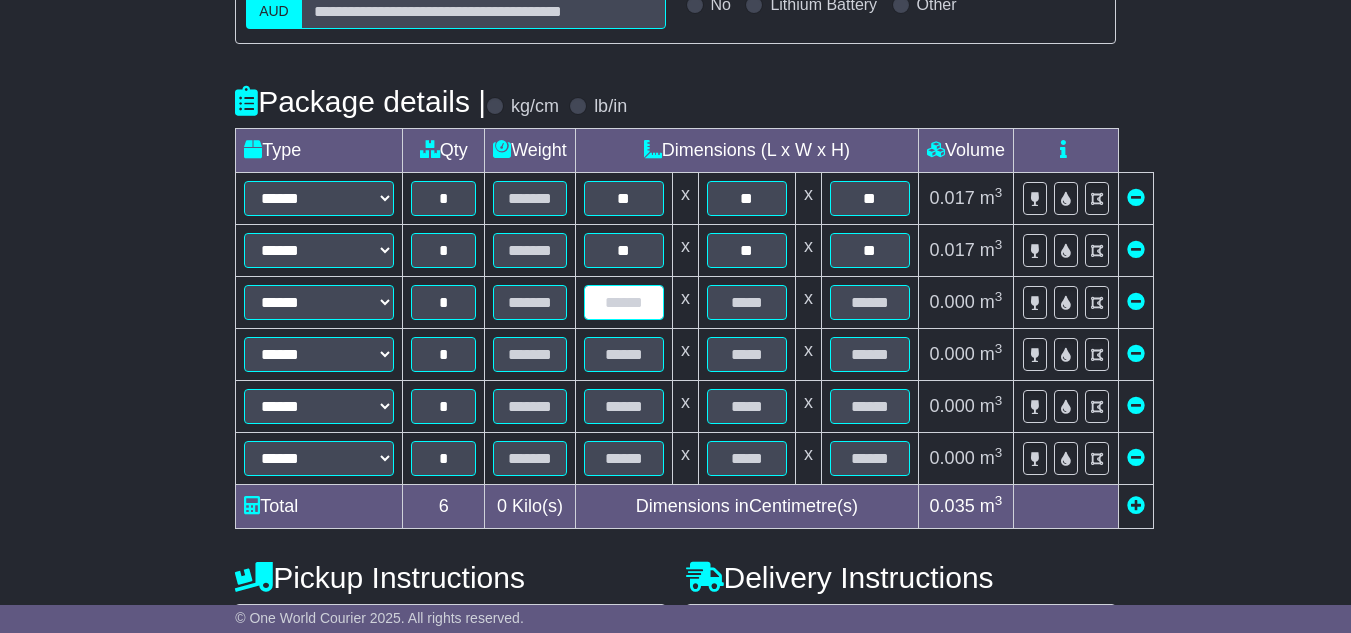 click at bounding box center (624, 302) 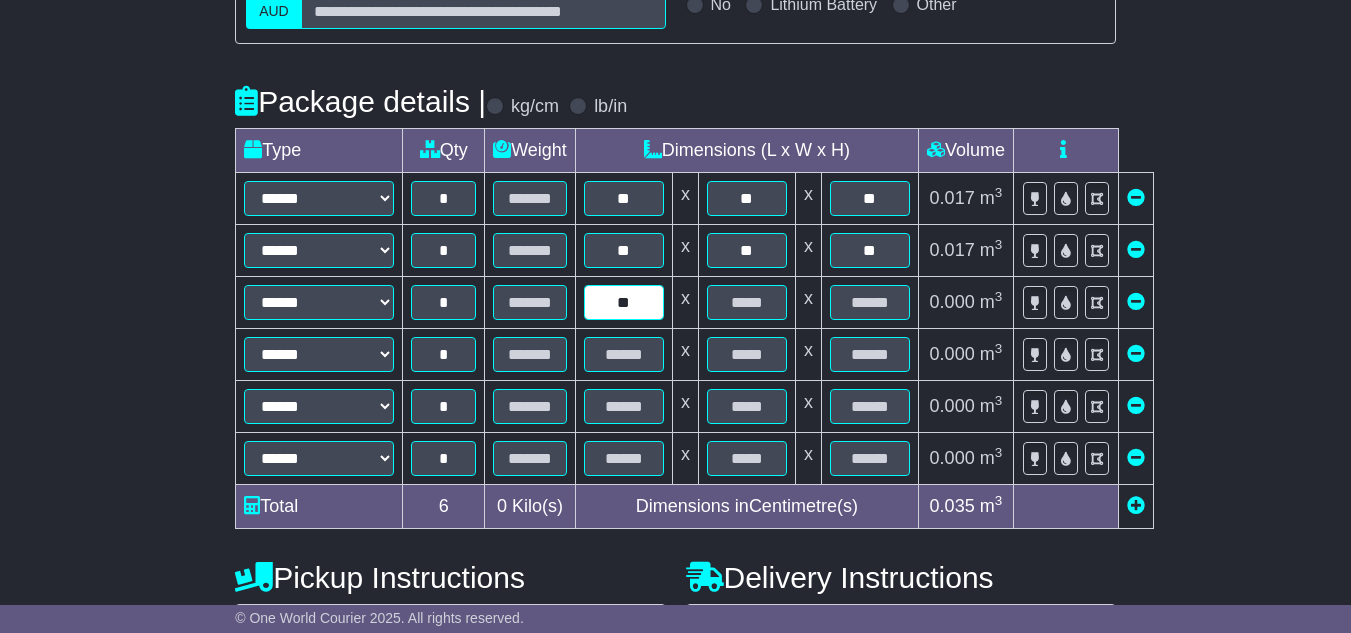 type on "**" 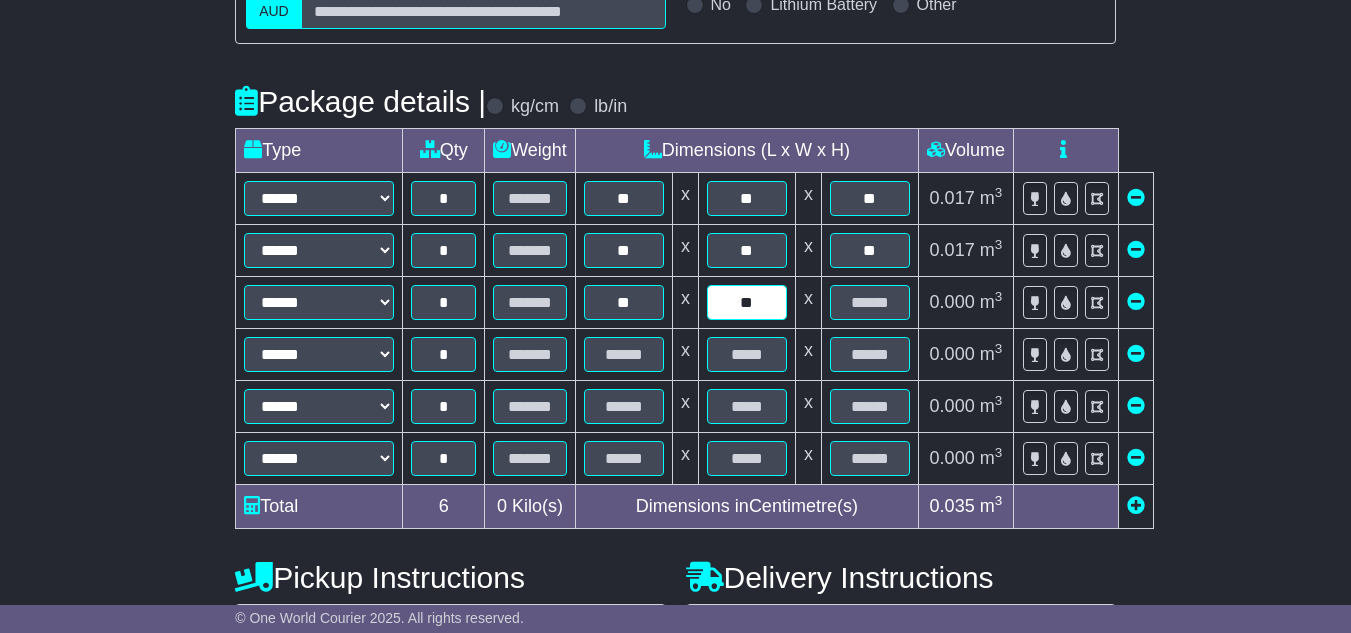 type on "**" 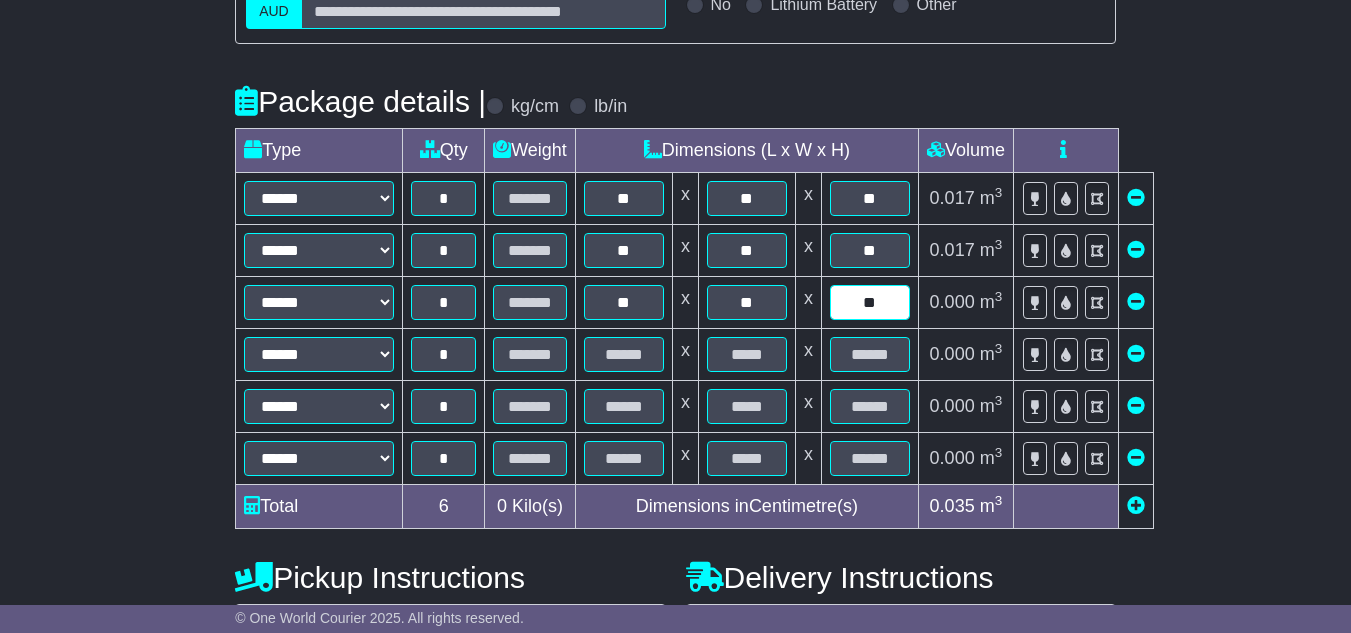 type on "**" 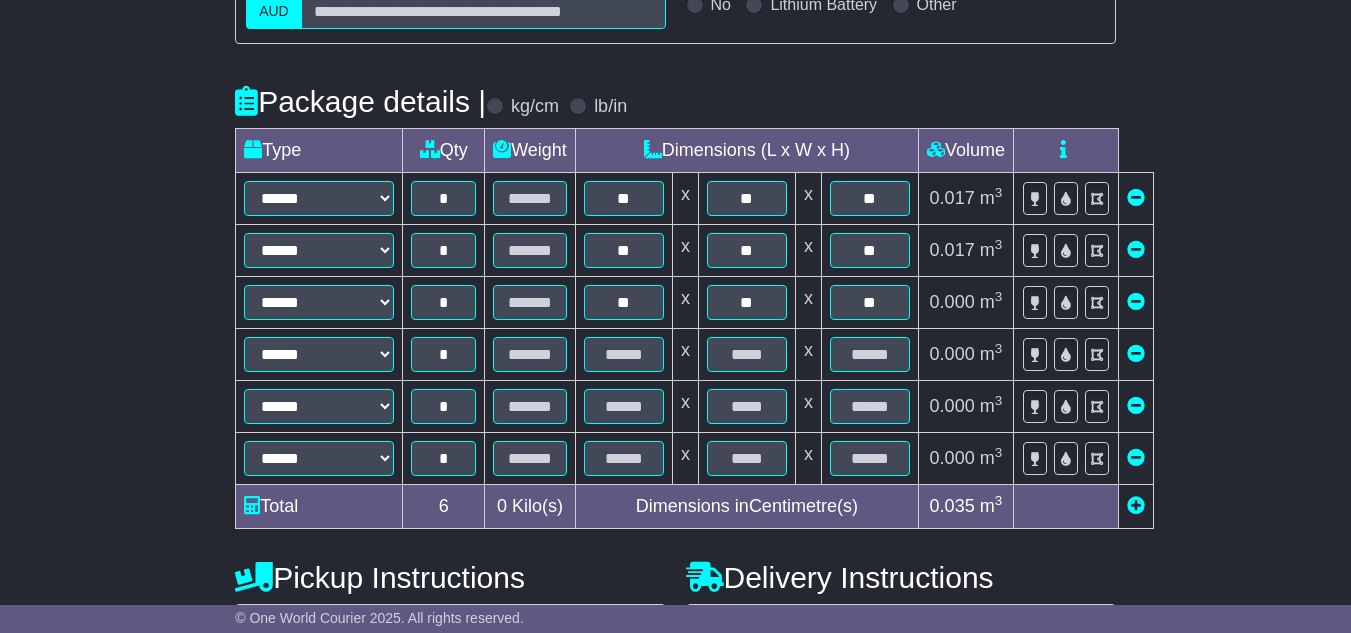 click at bounding box center (623, 355) 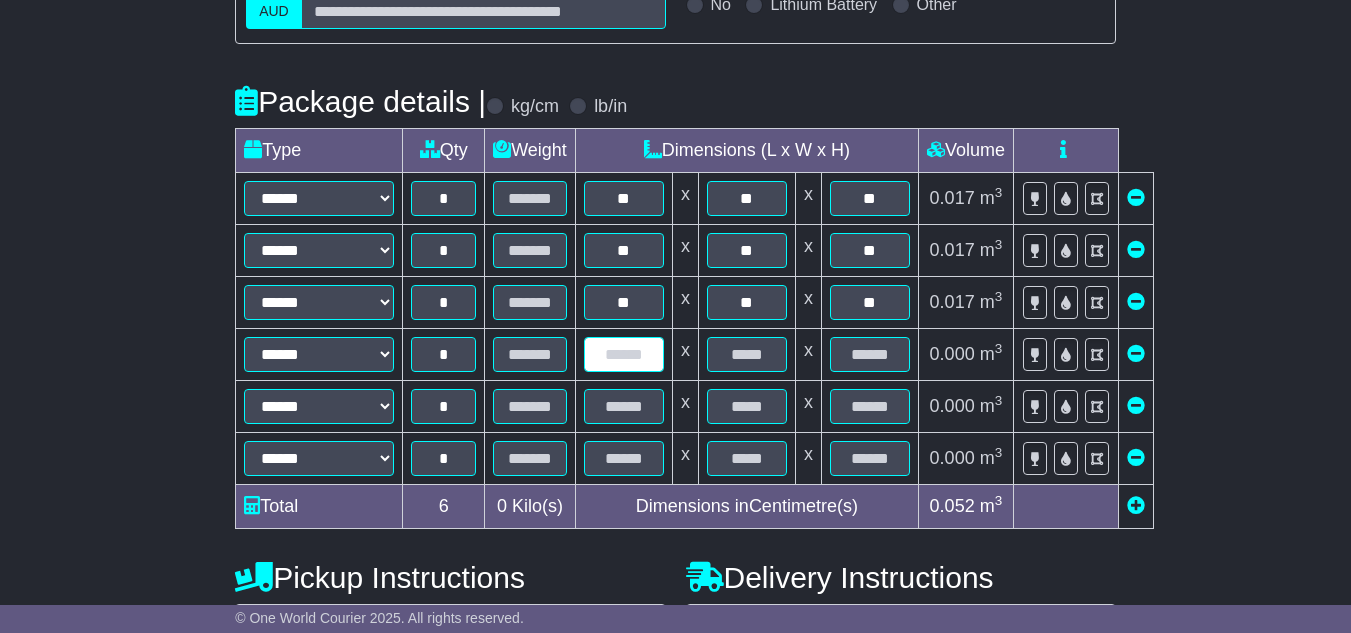 click at bounding box center [624, 354] 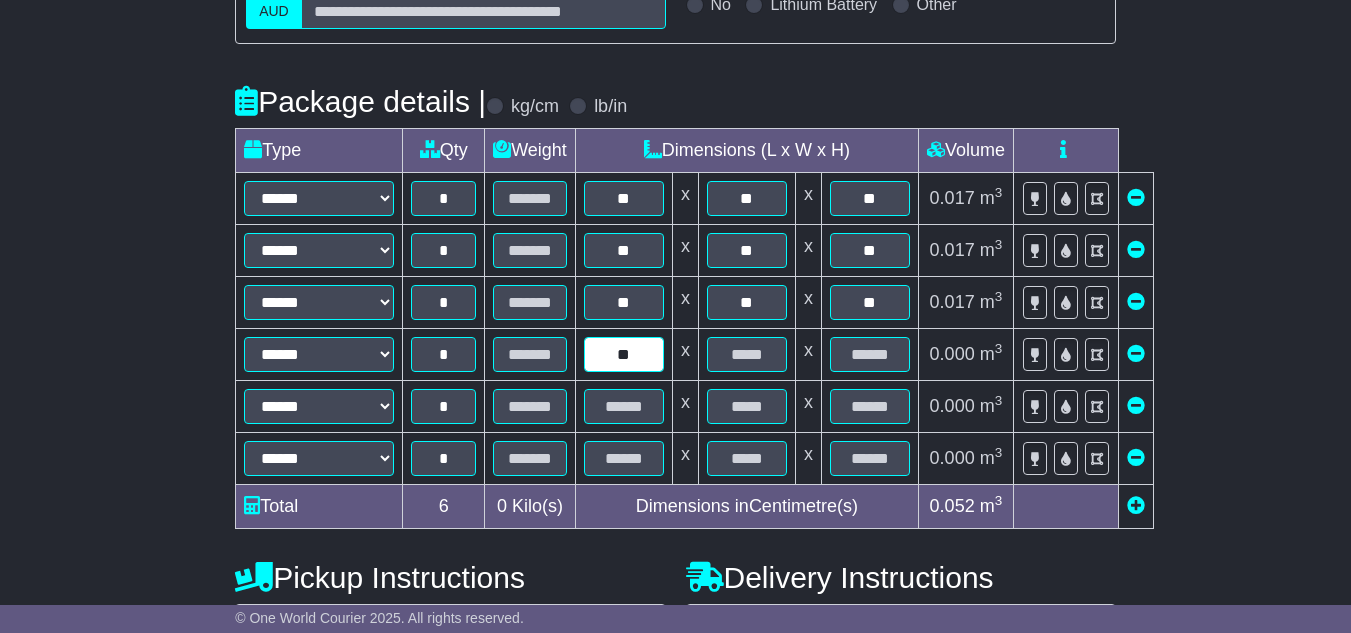 type on "**" 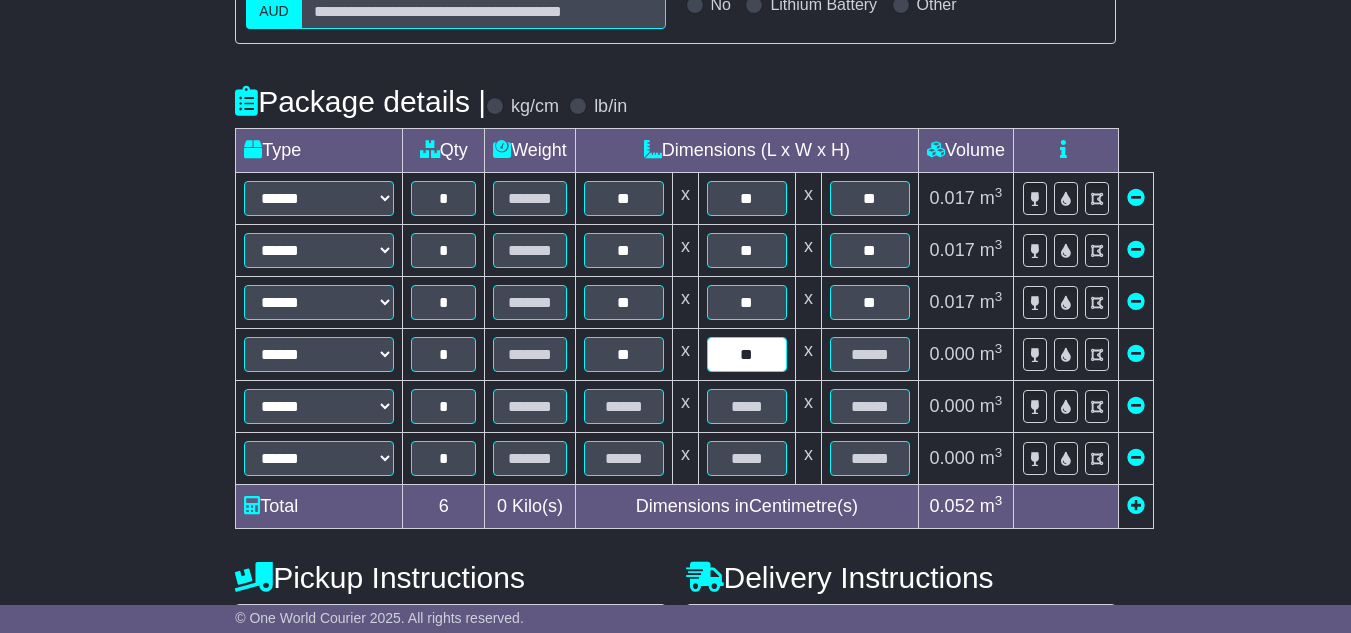 type on "**" 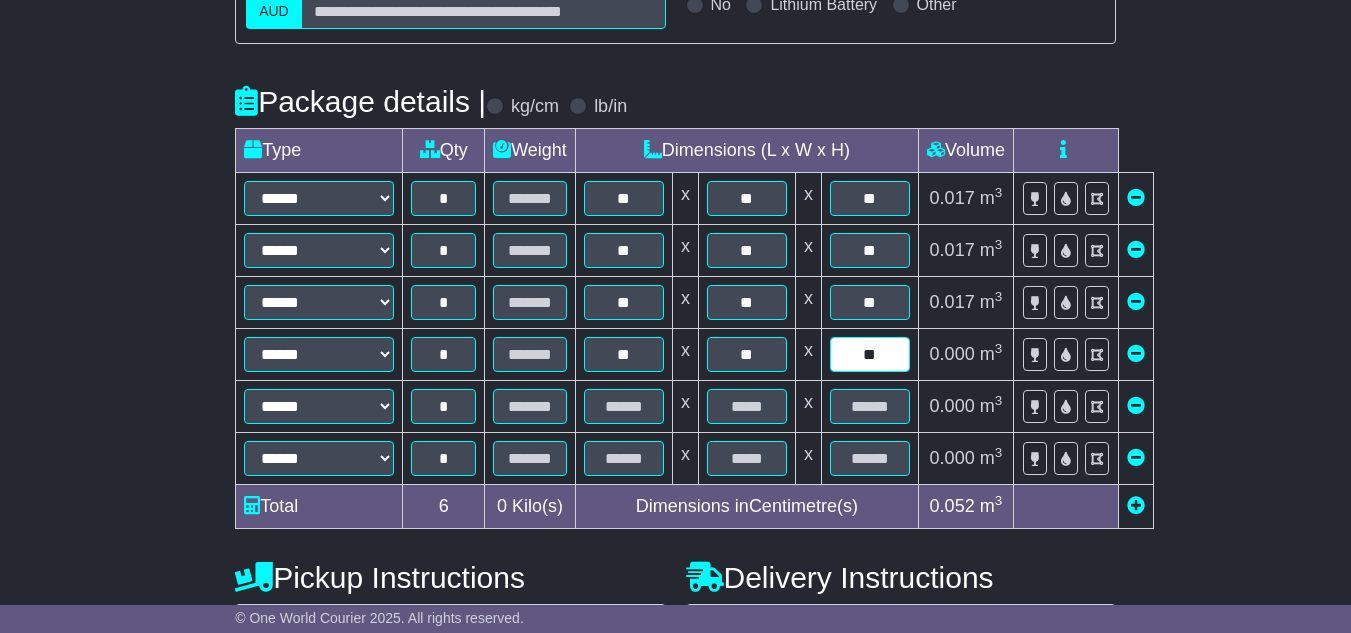 type on "**" 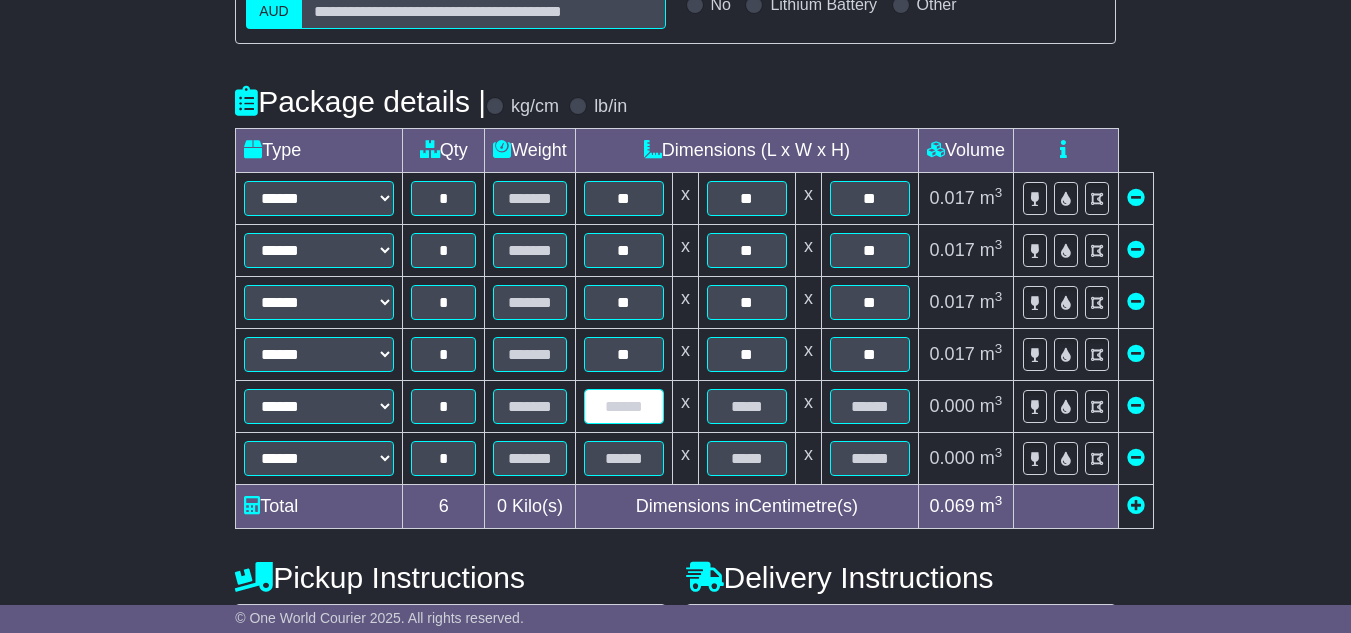 click at bounding box center (624, 406) 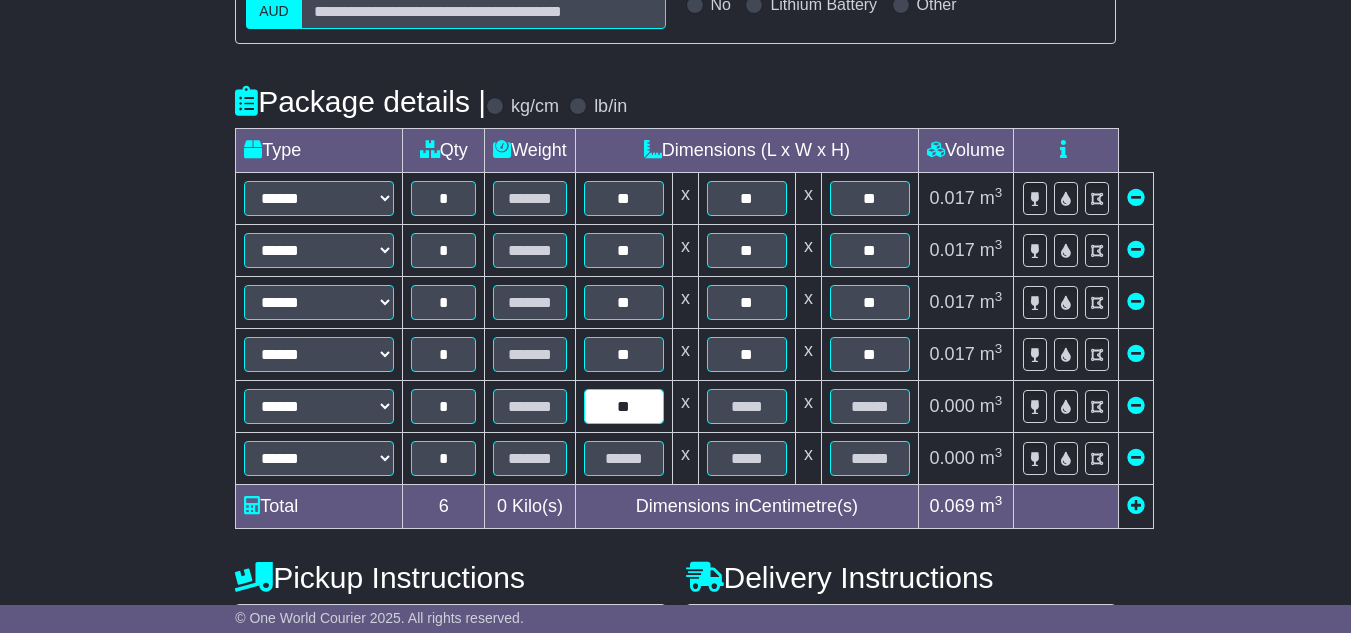 type on "**" 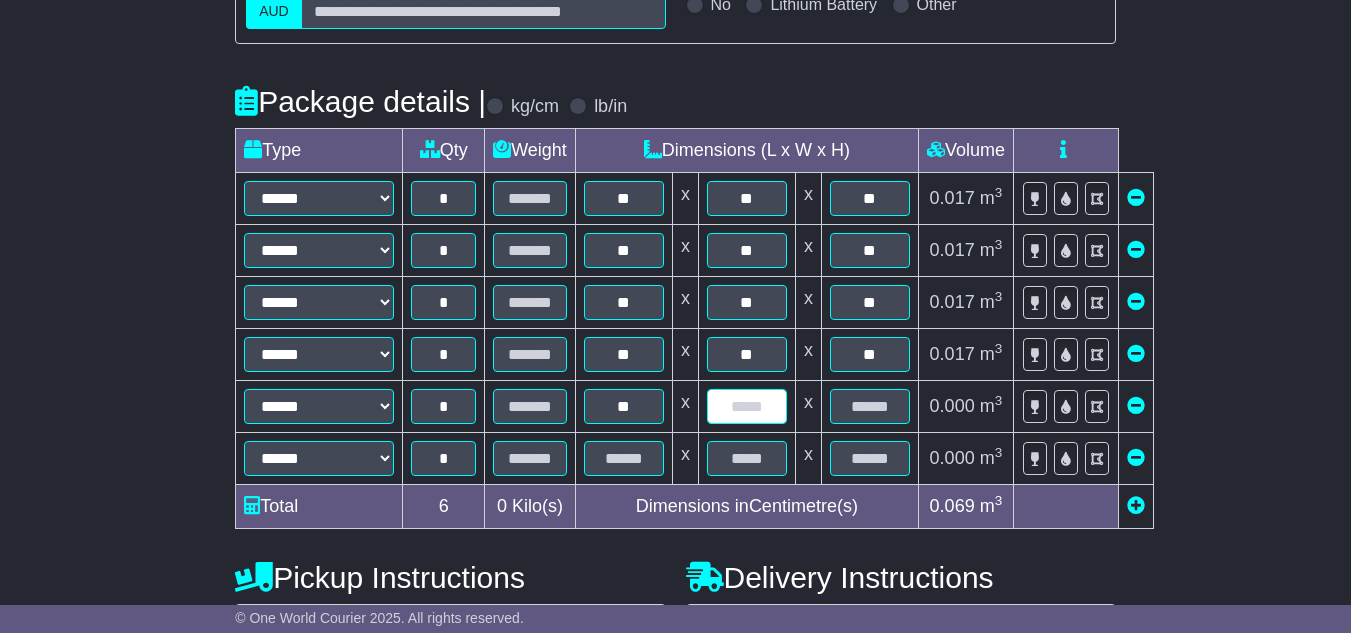type on "*" 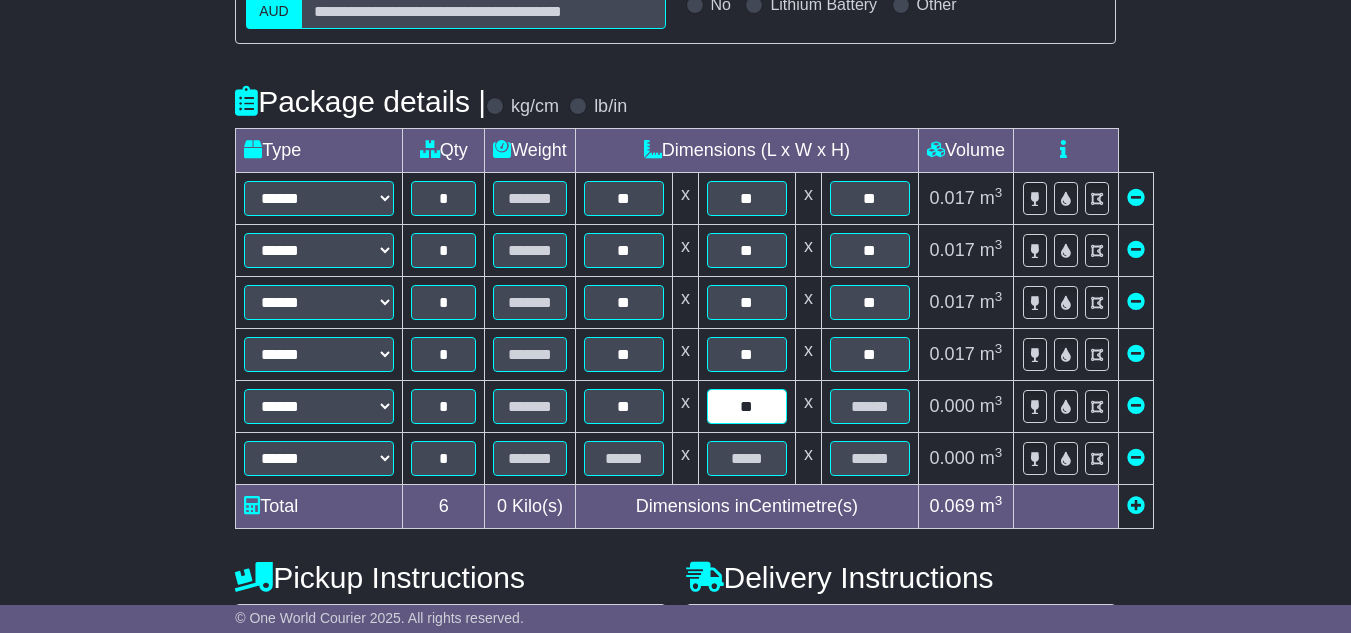 type on "**" 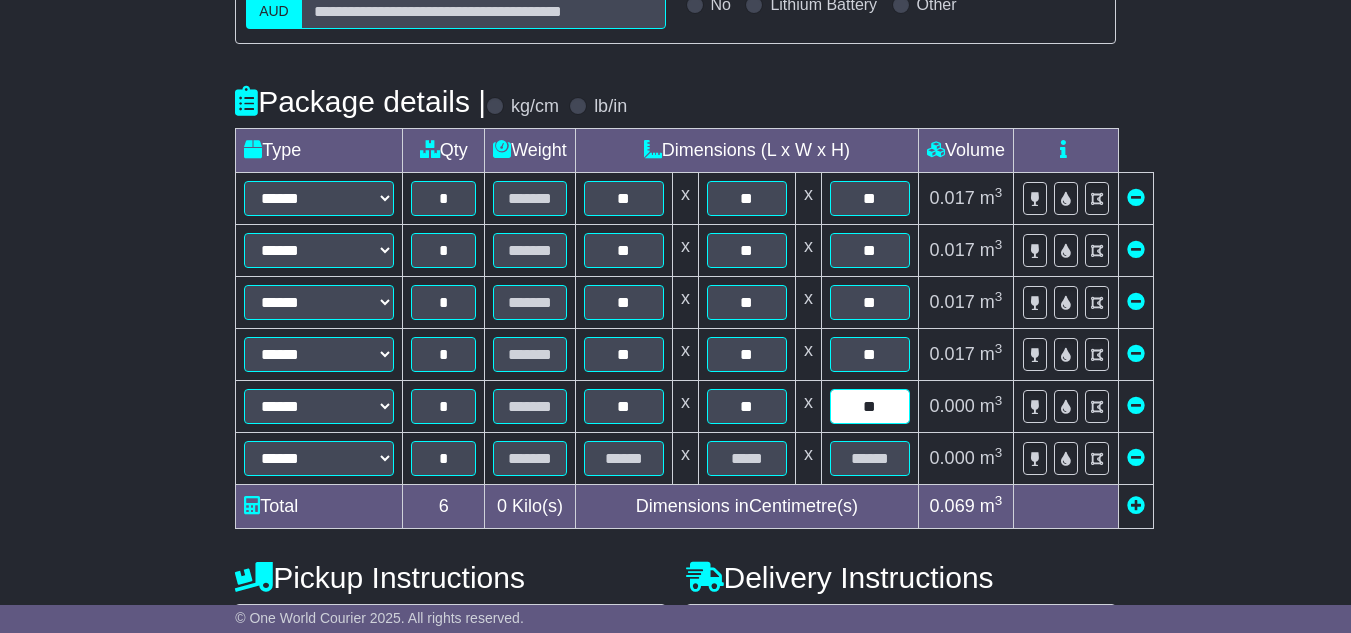 type on "**" 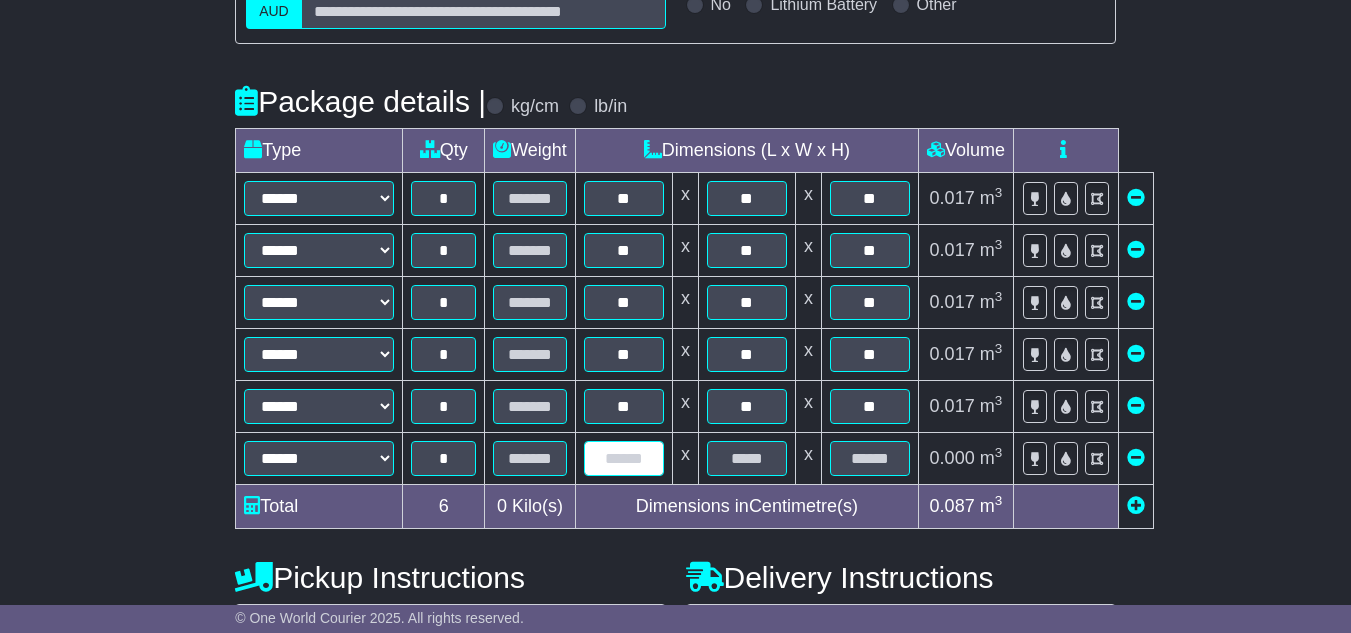 click at bounding box center [624, 458] 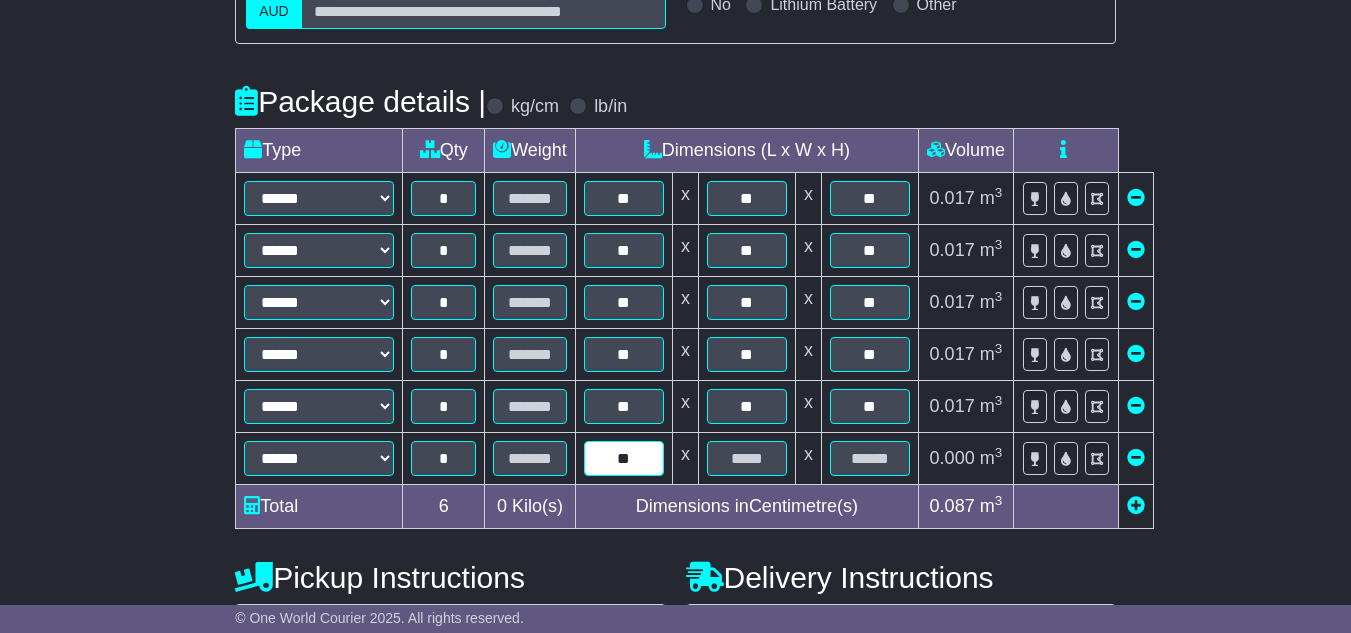 type on "**" 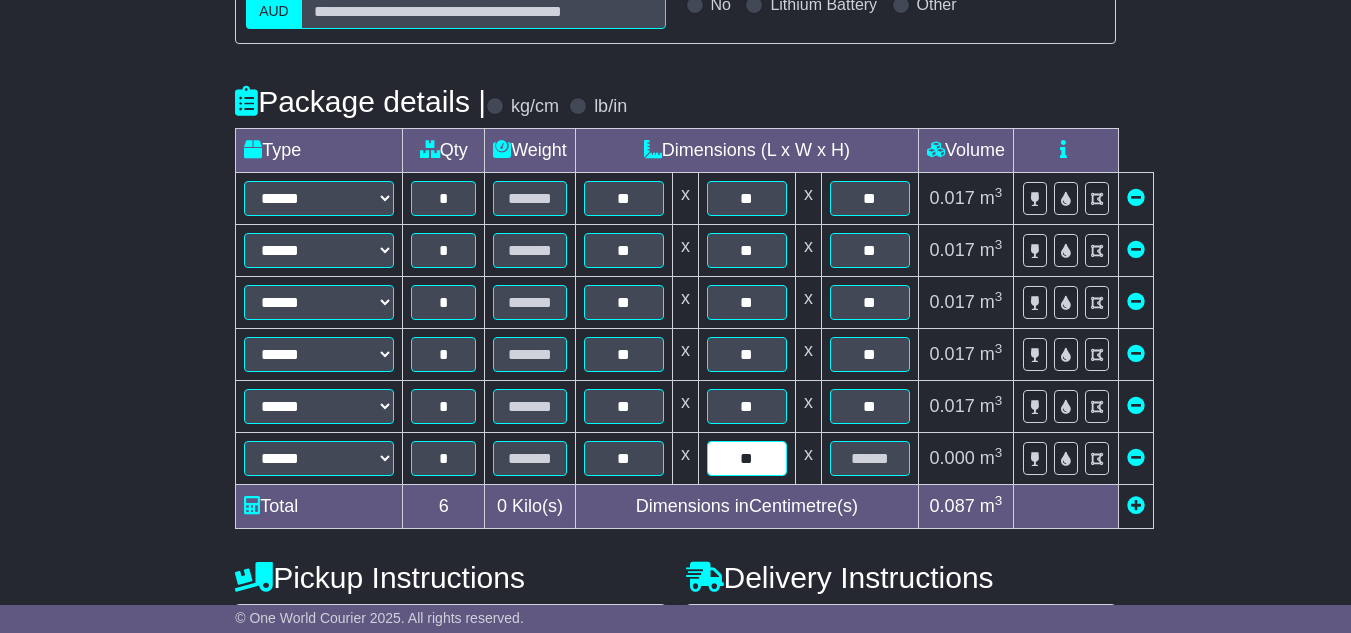 type on "**" 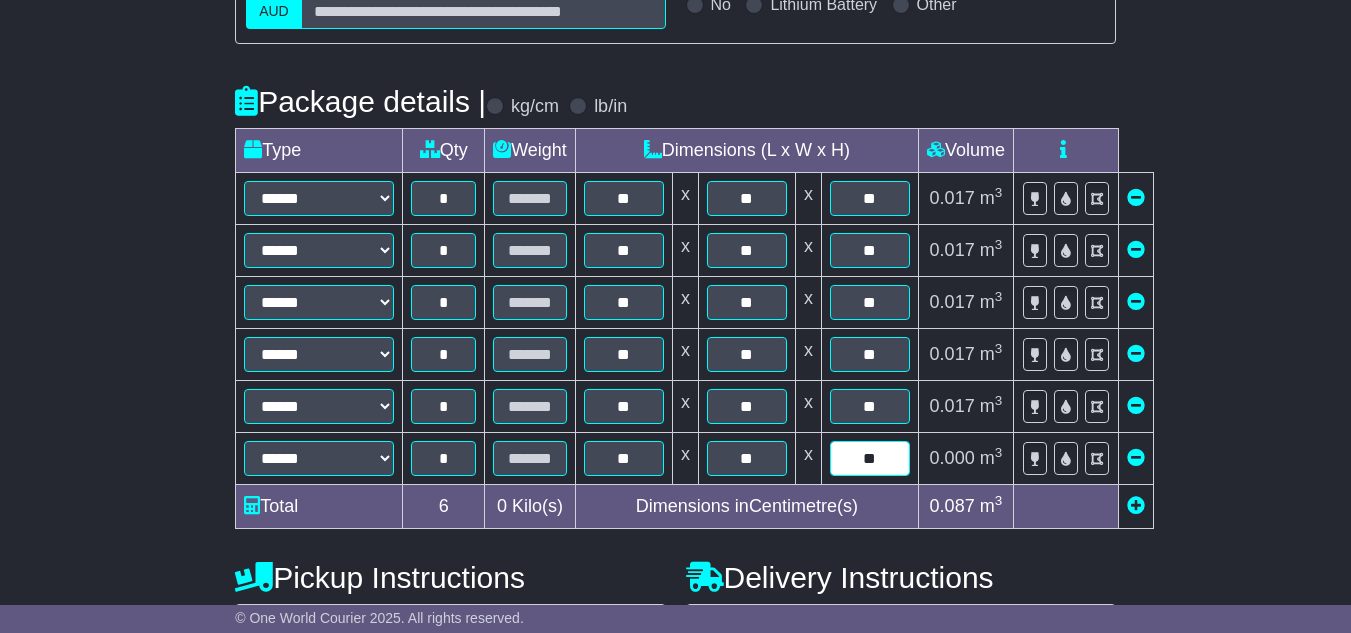 type on "**" 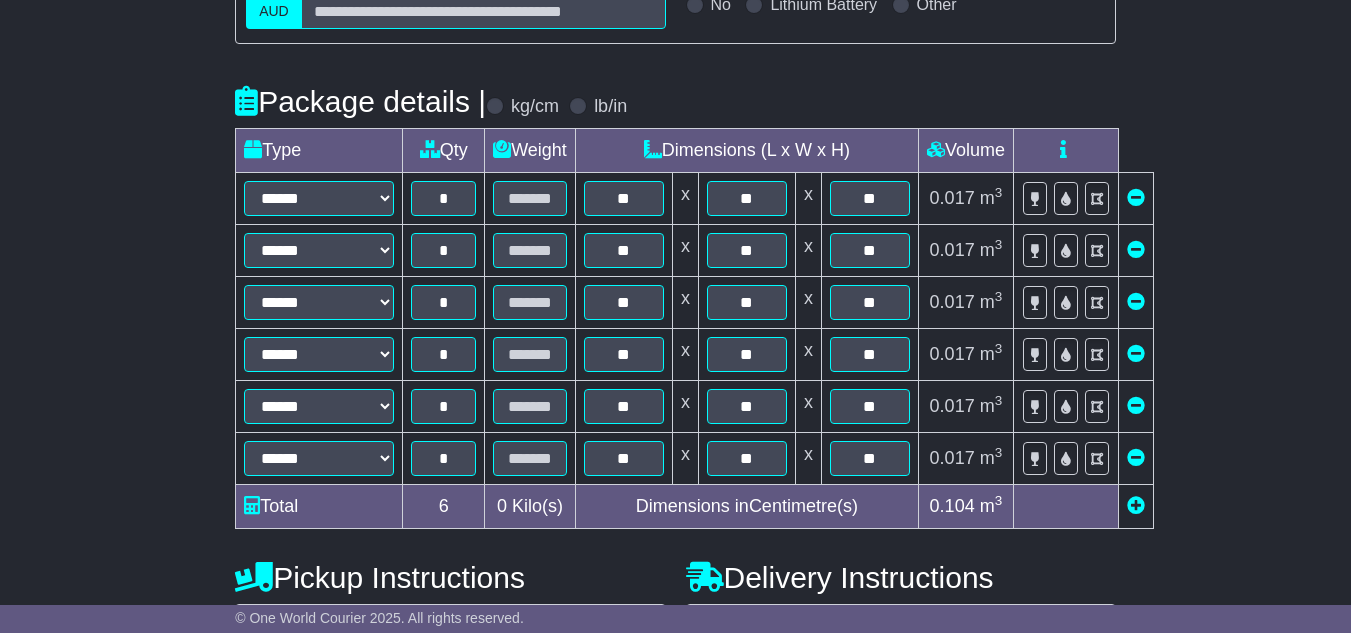click on "**********" at bounding box center [675, 334] 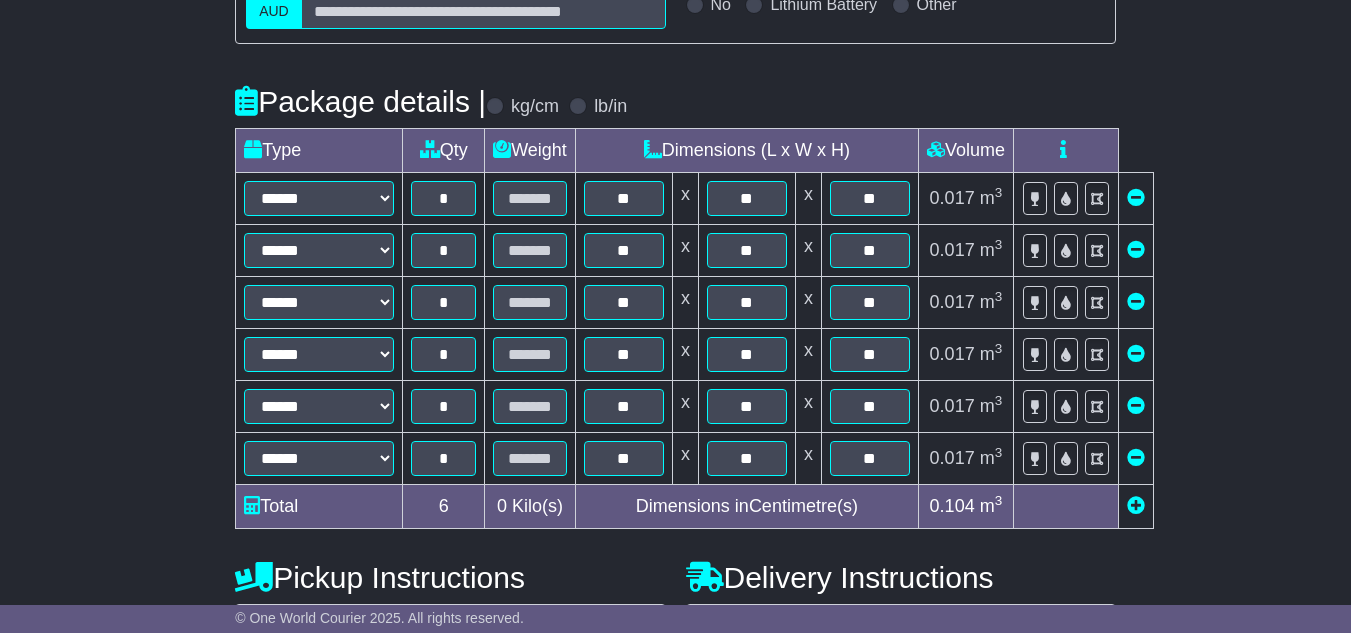 click at bounding box center [530, 199] 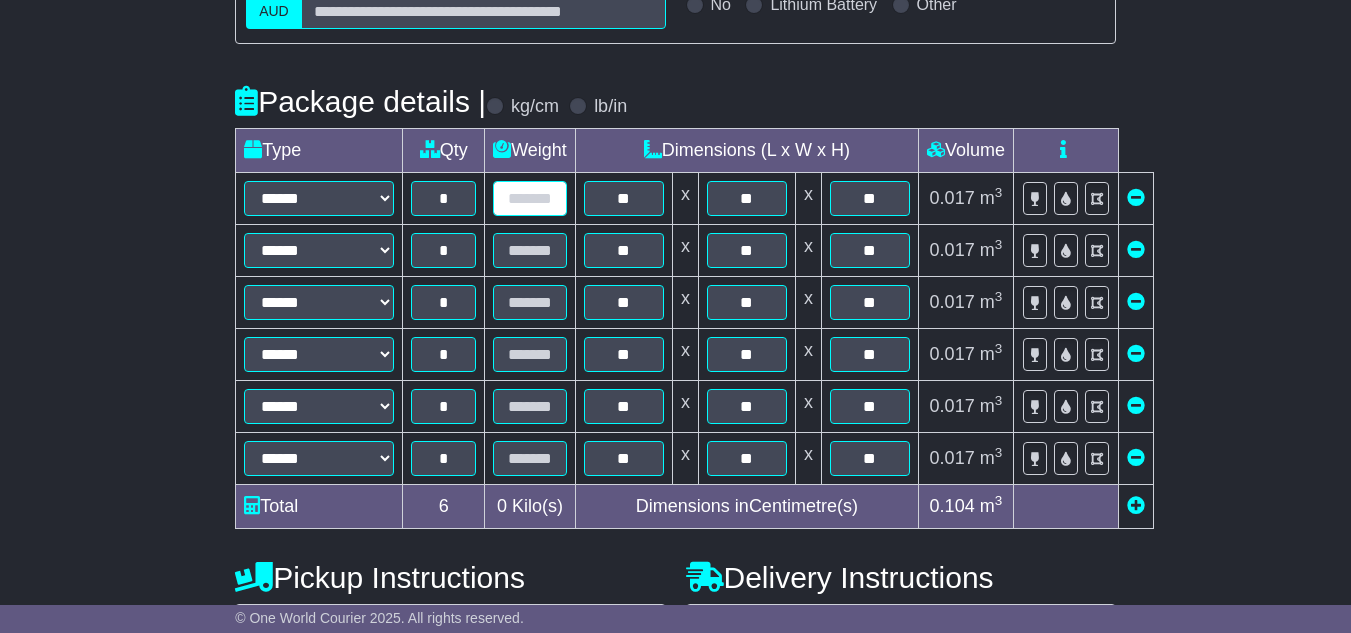 click at bounding box center (530, 198) 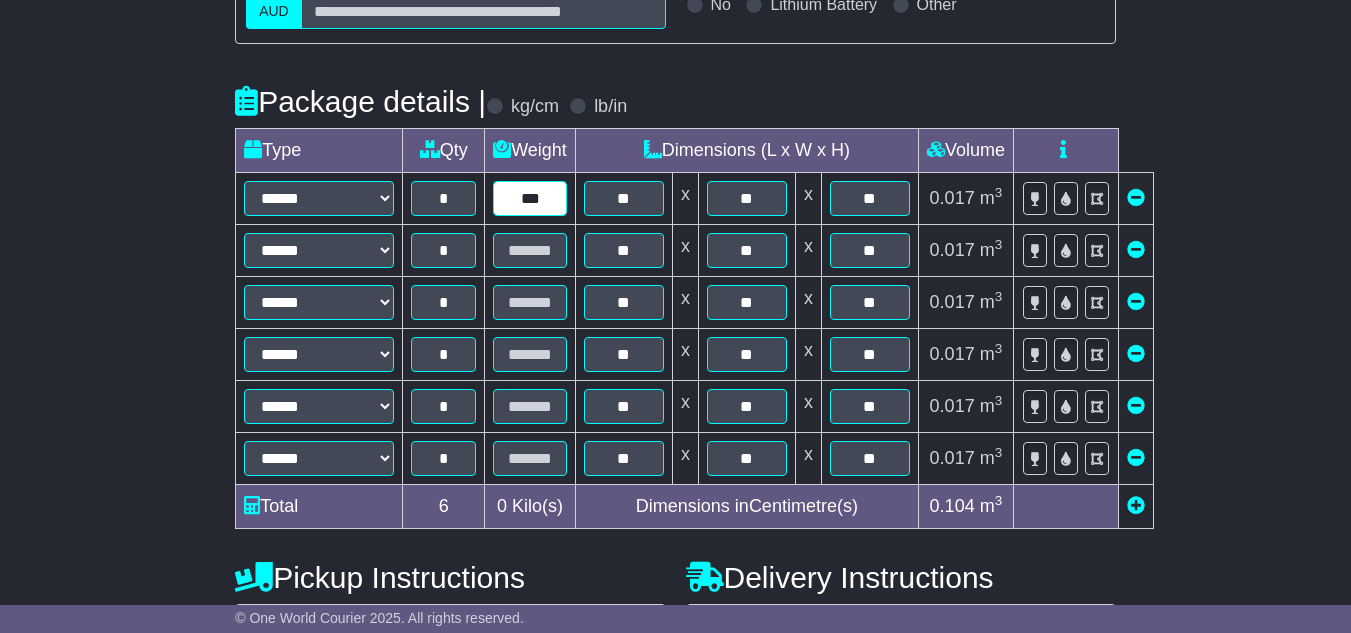 type on "***" 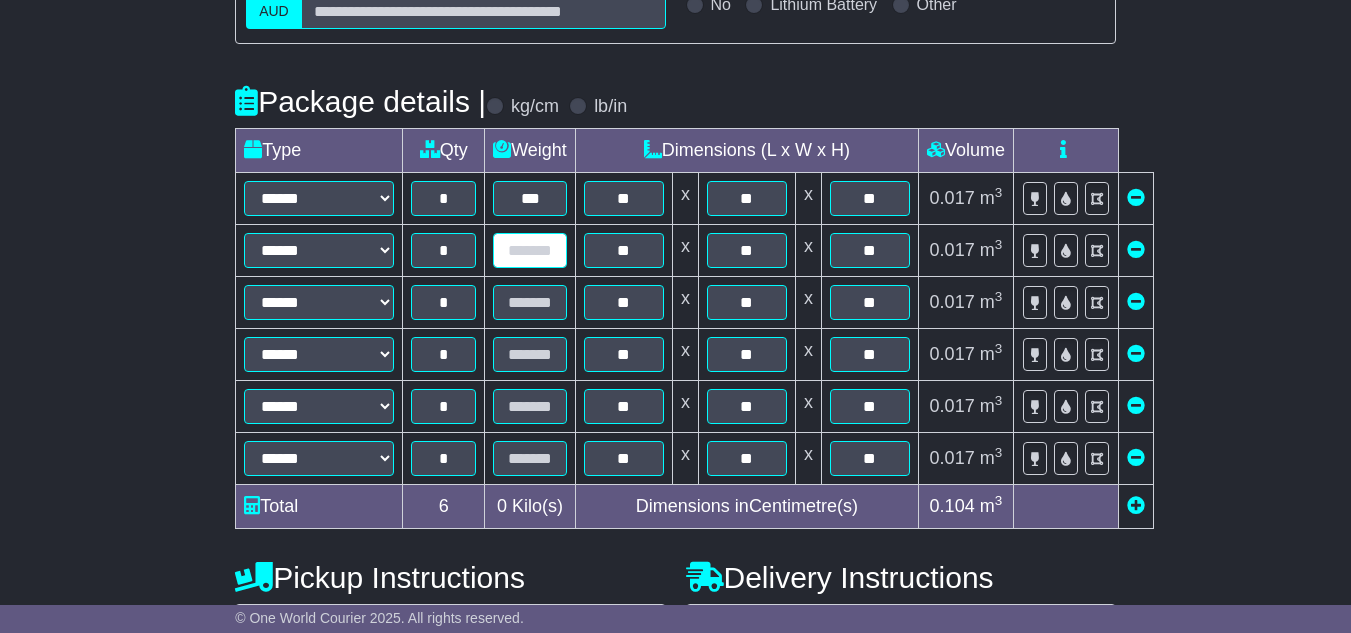 click at bounding box center [530, 250] 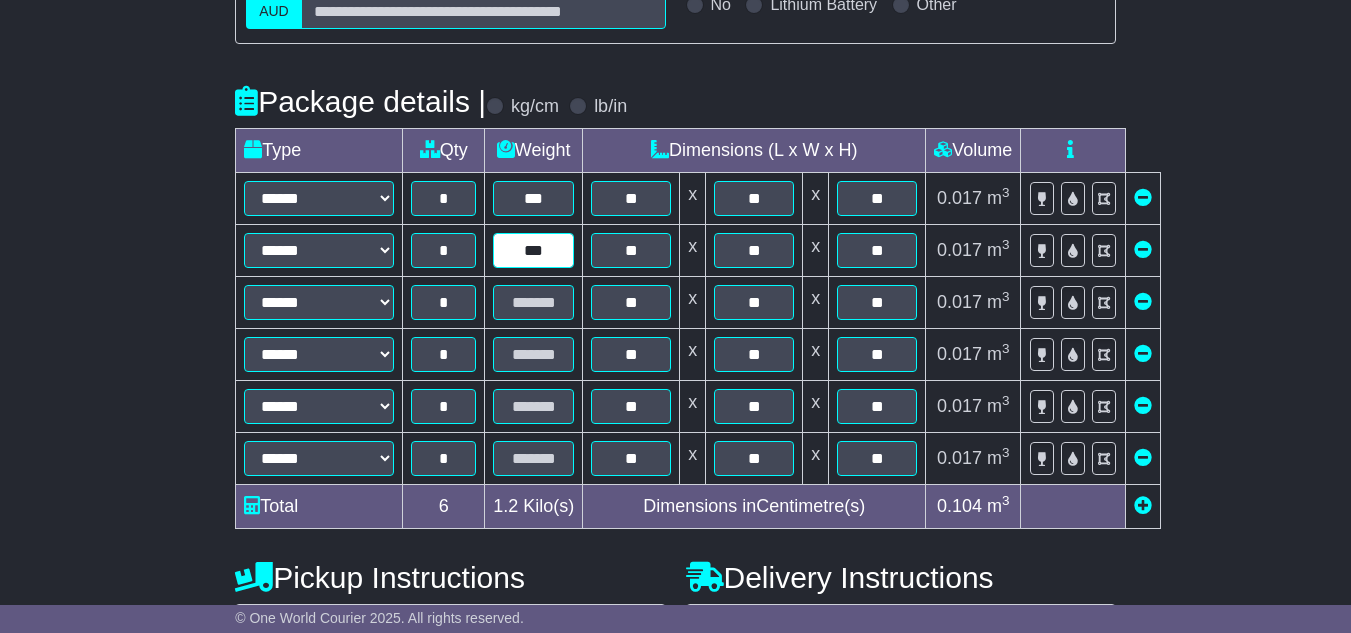 type on "***" 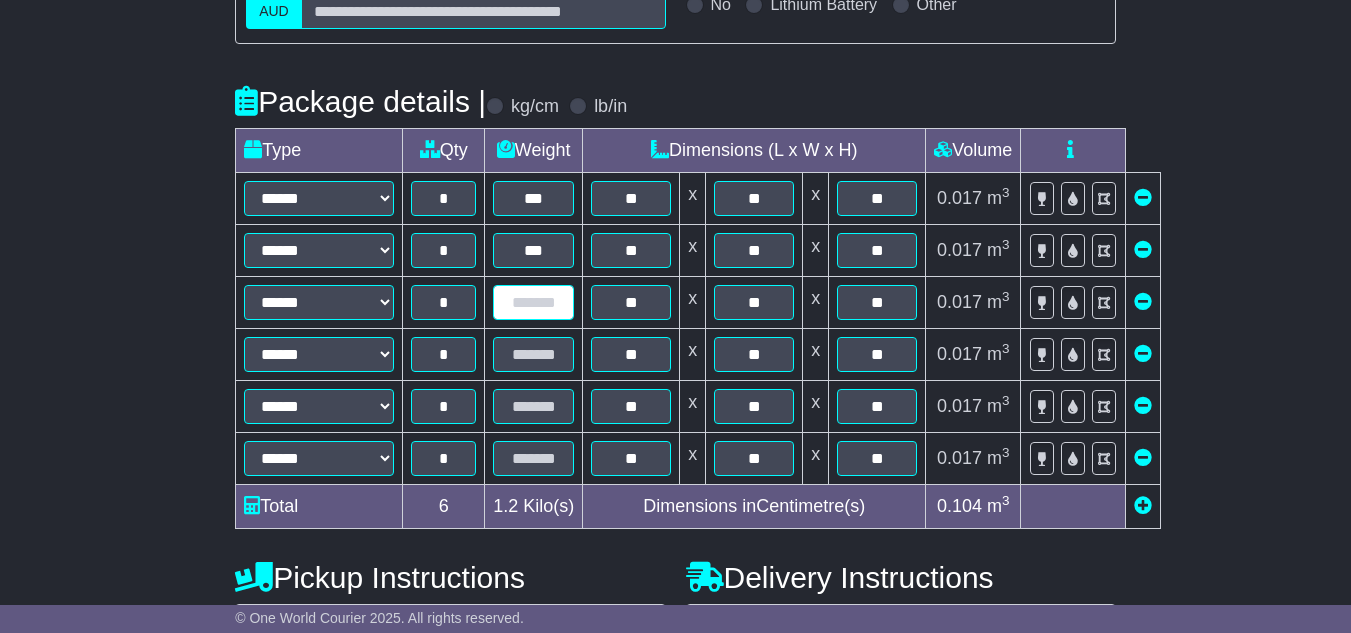 click at bounding box center (533, 302) 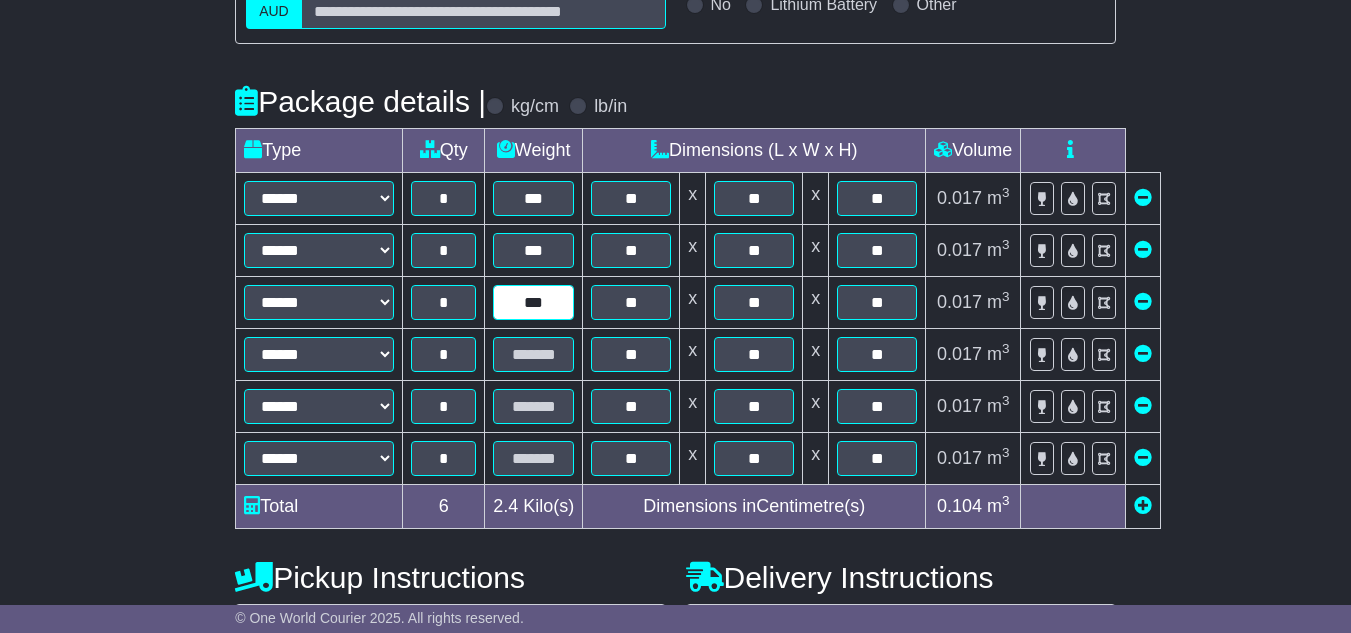 type on "***" 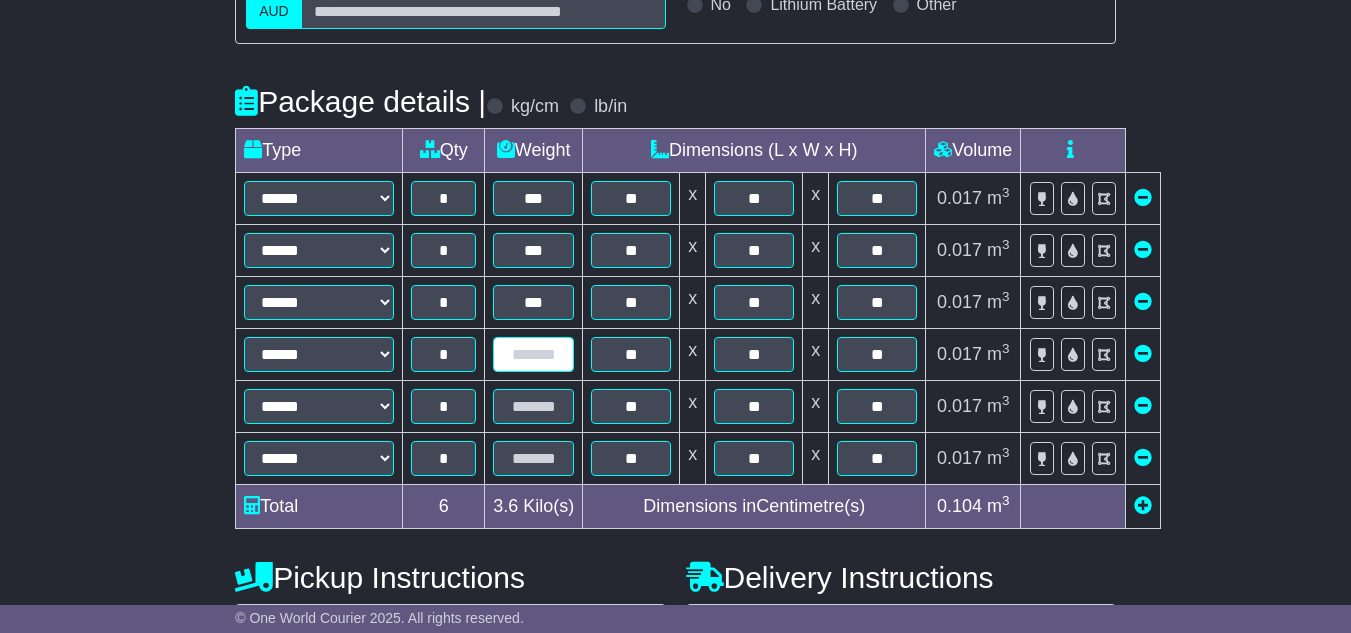 click at bounding box center (533, 354) 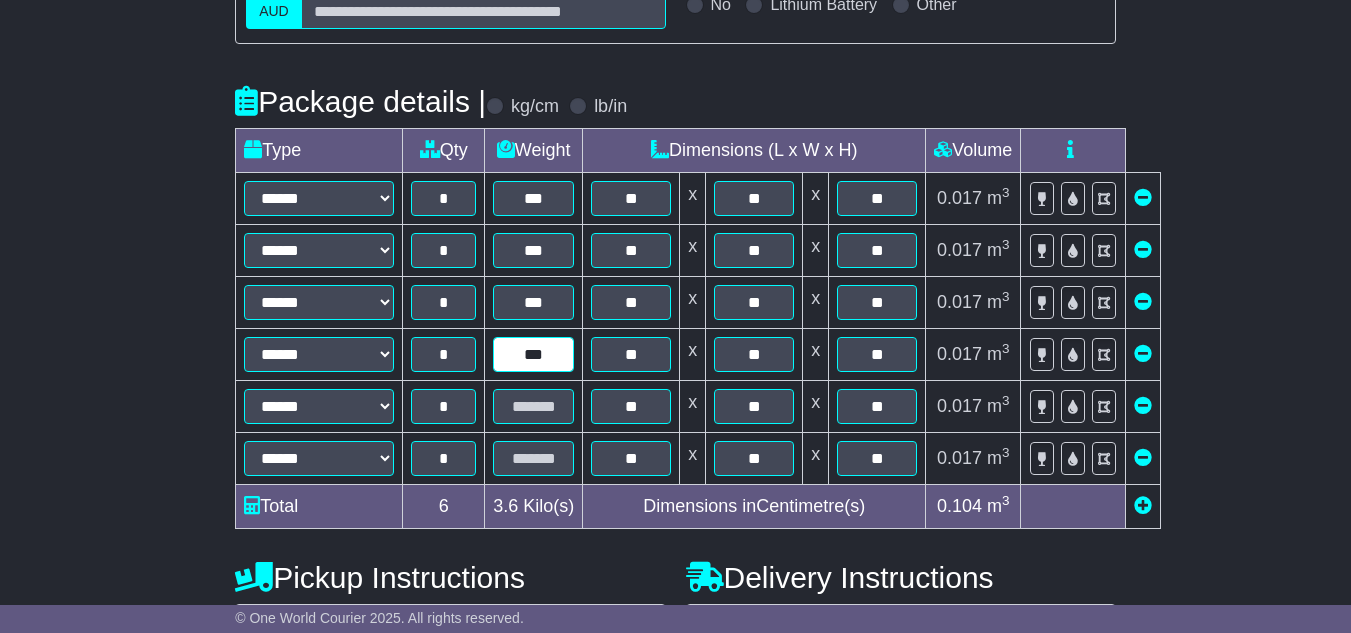 type on "***" 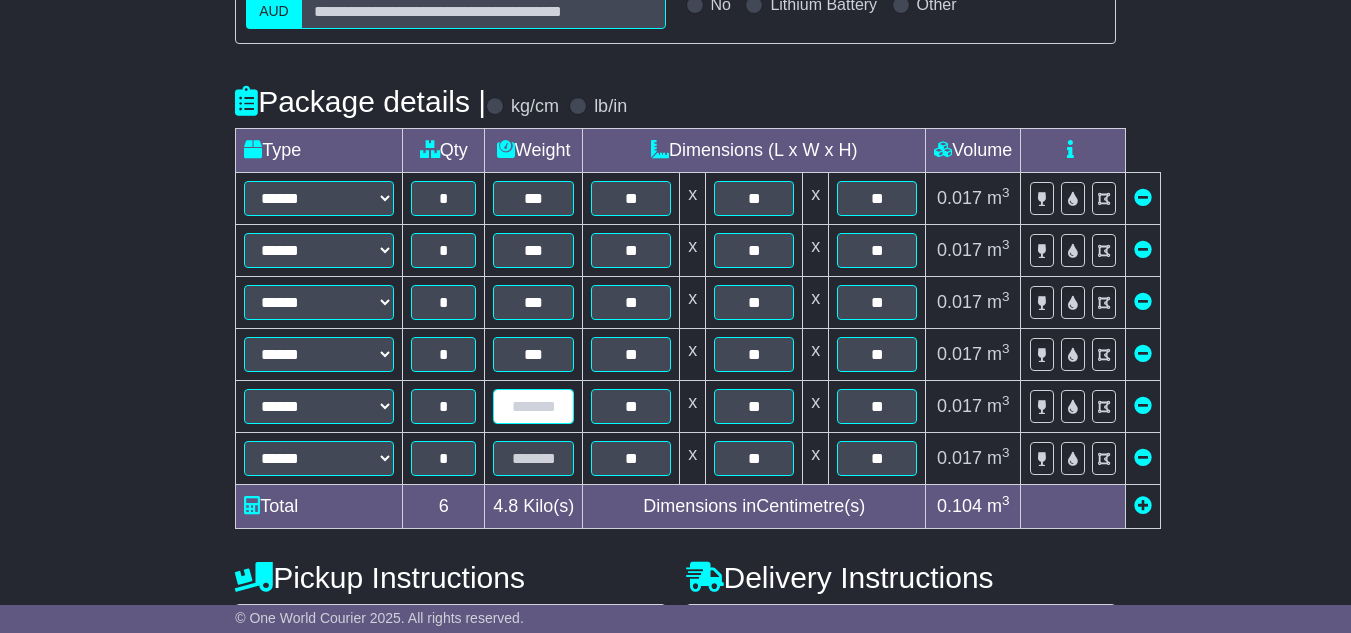 click at bounding box center (533, 406) 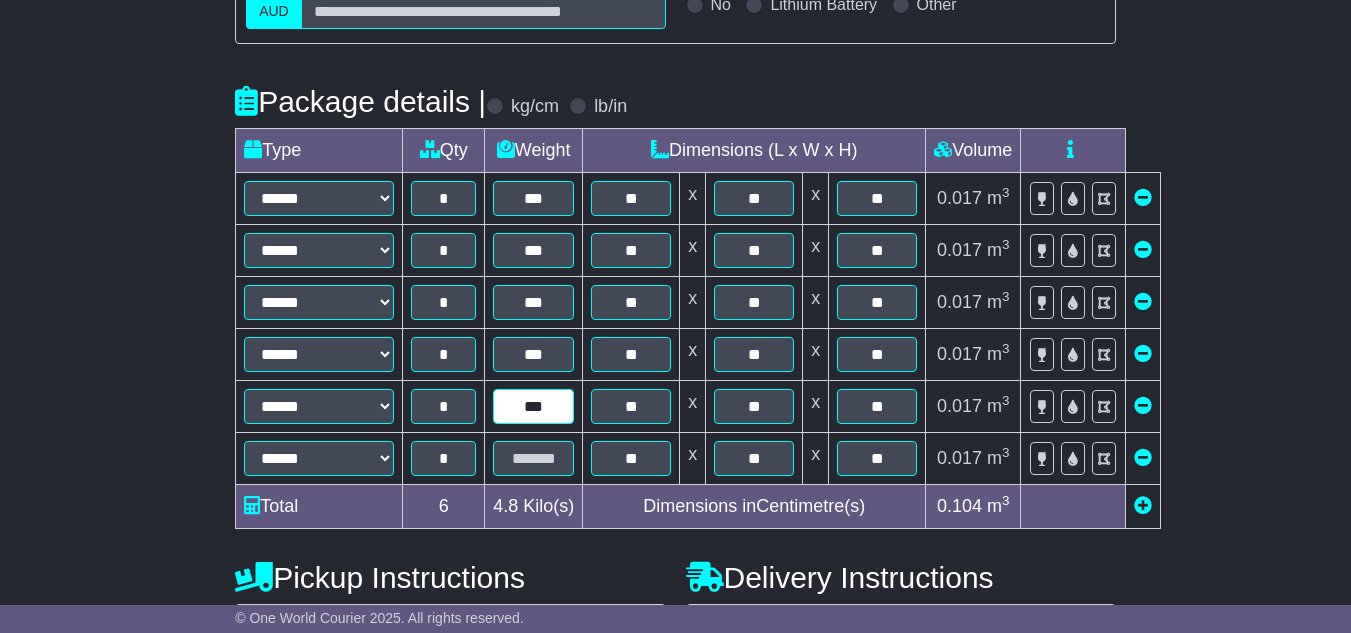 type on "***" 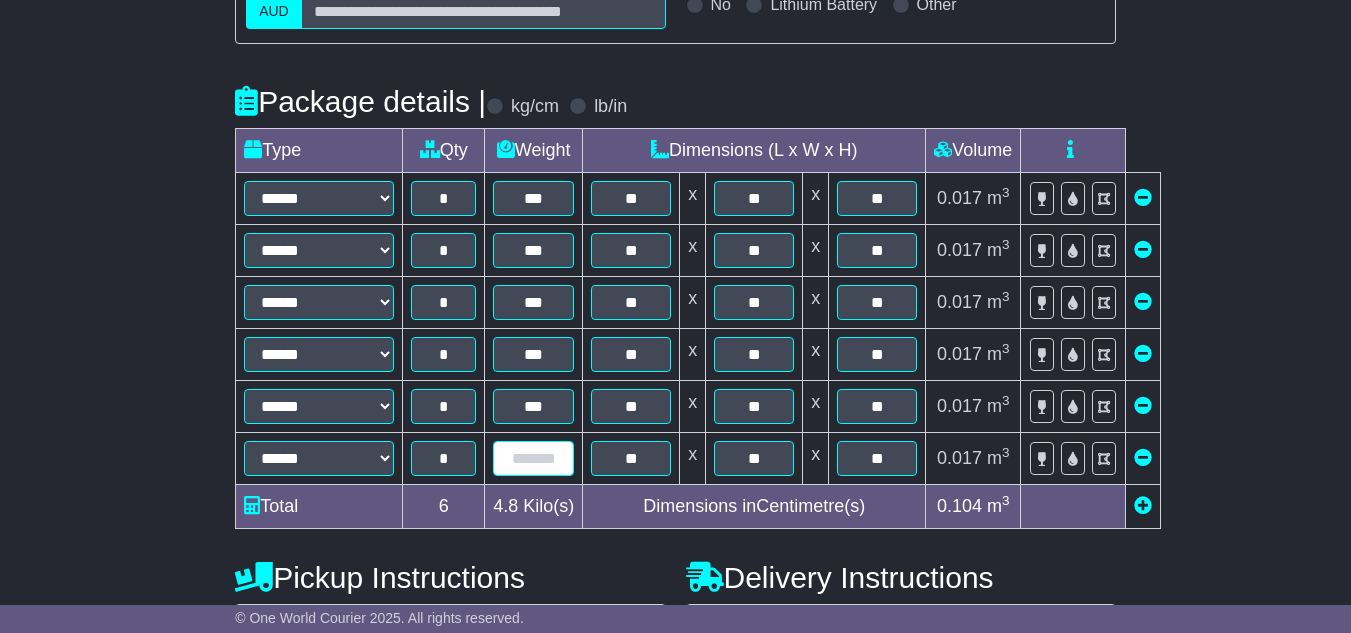 click at bounding box center (533, 458) 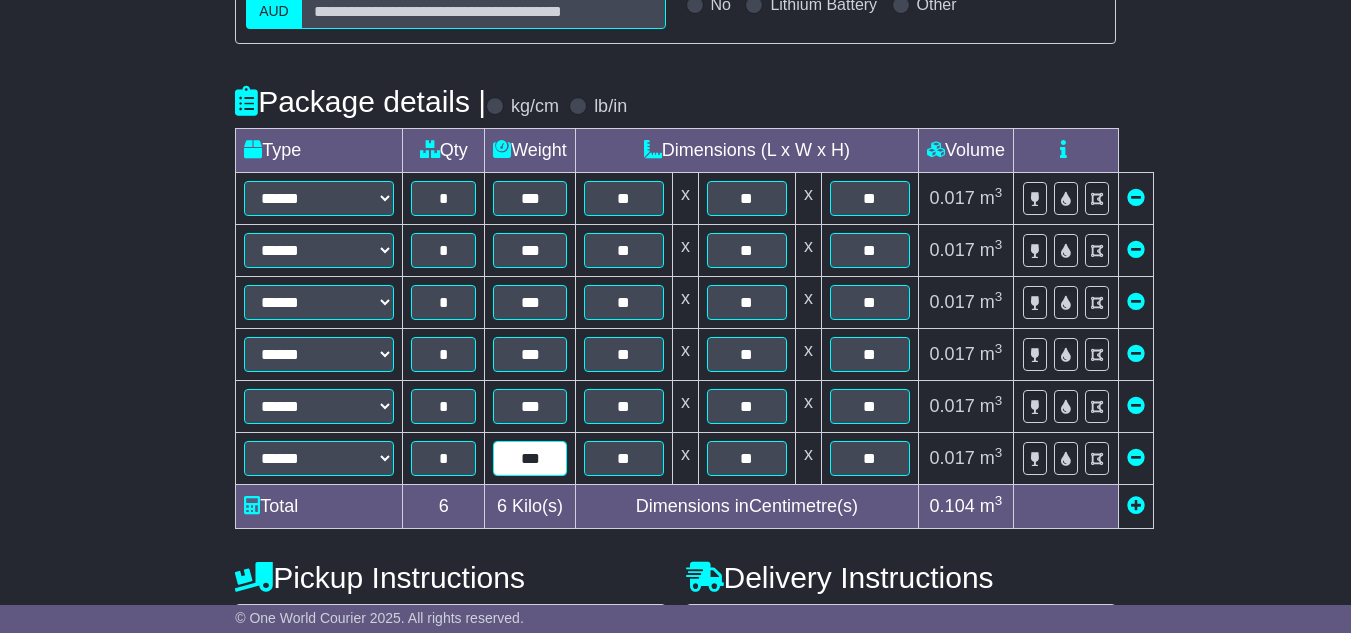 type on "***" 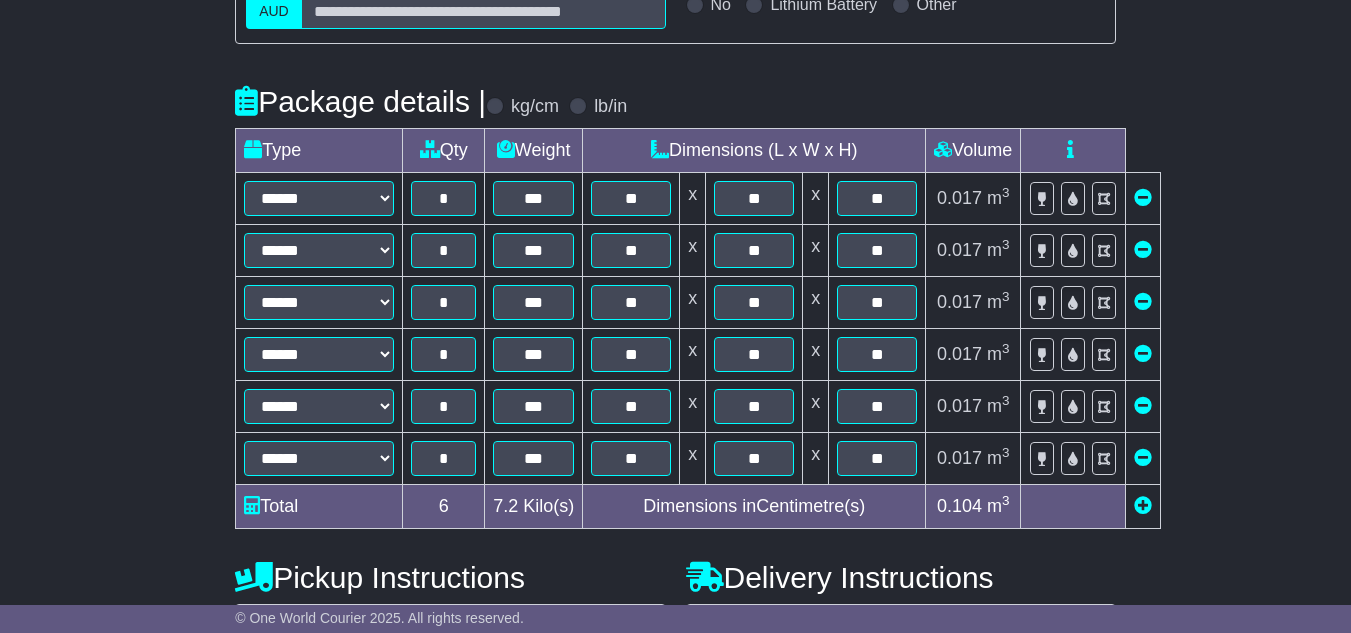 click on "**********" at bounding box center [675, 334] 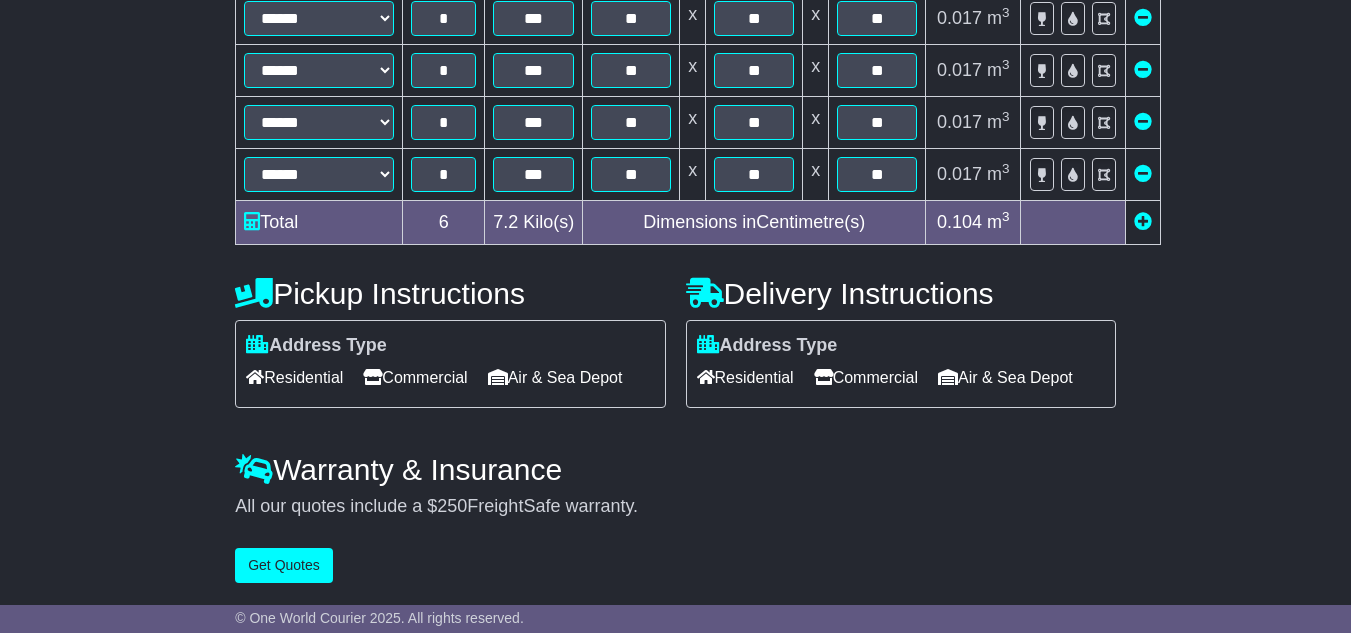 scroll, scrollTop: 718, scrollLeft: 0, axis: vertical 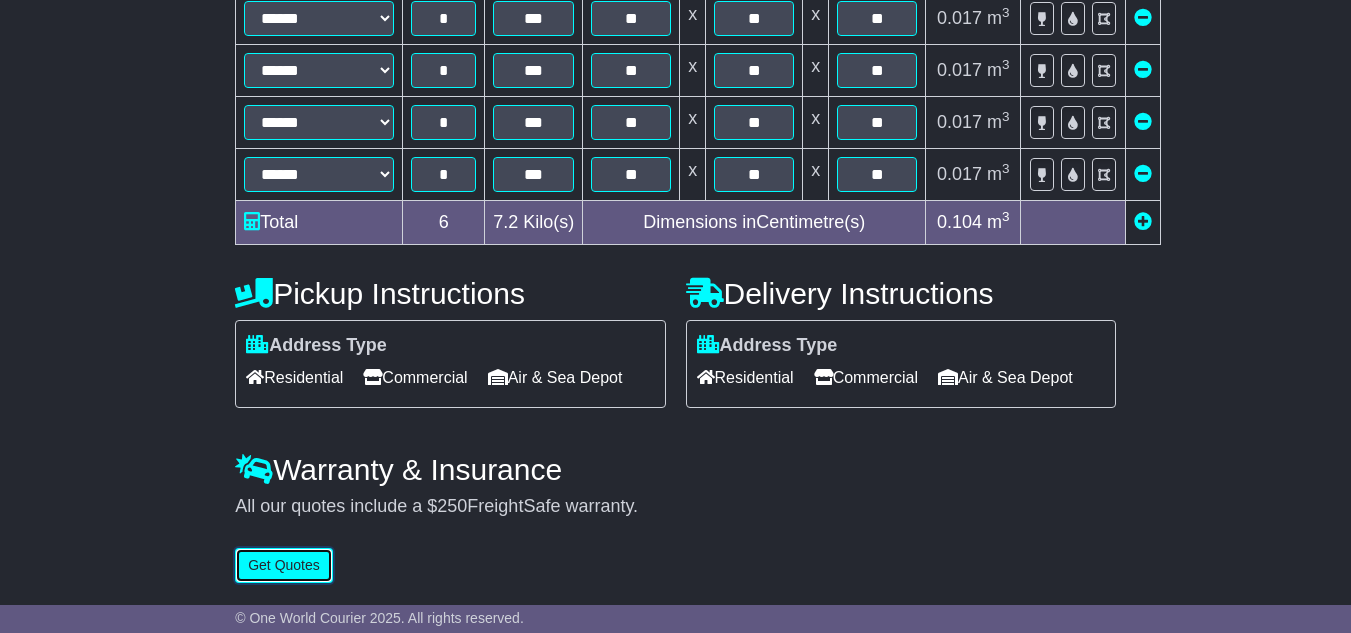 click on "Get Quotes" at bounding box center [284, 565] 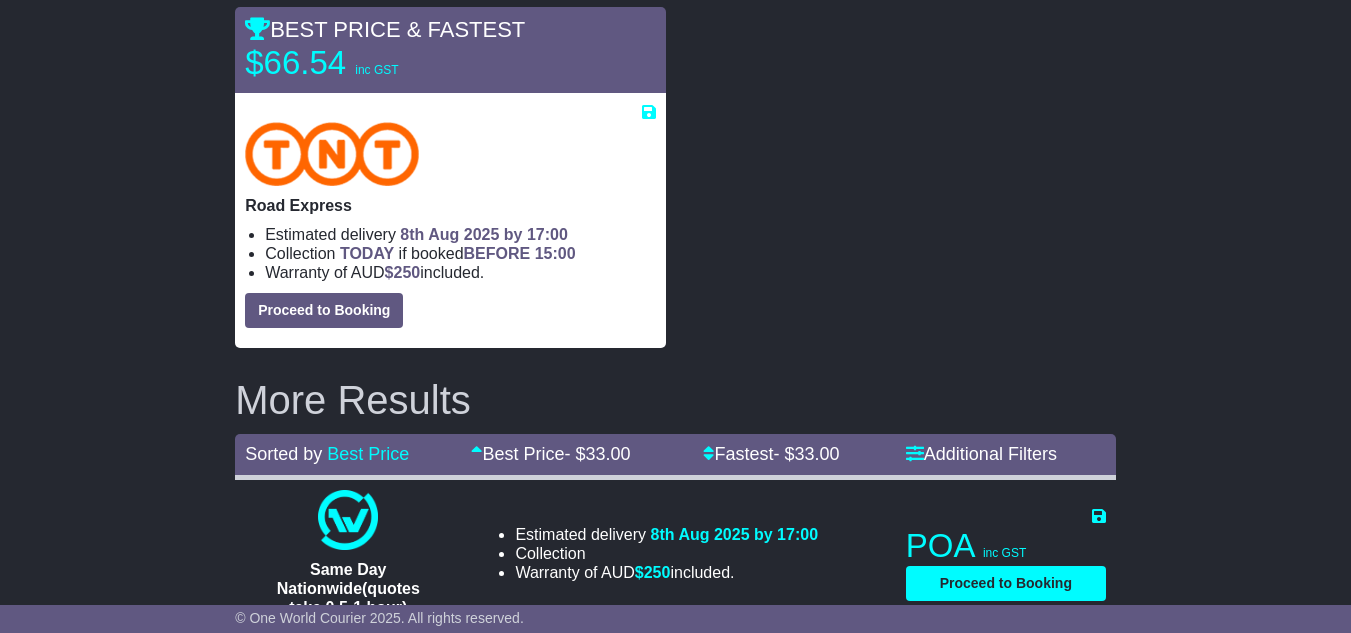 scroll, scrollTop: 200, scrollLeft: 0, axis: vertical 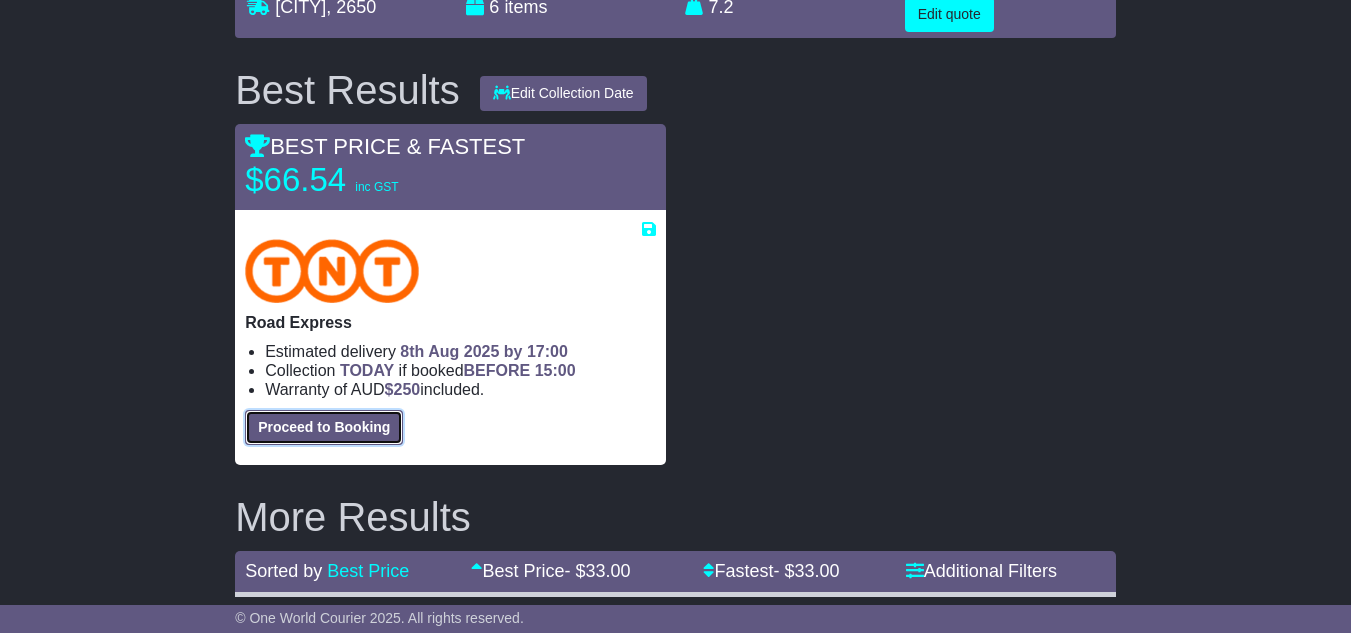 click on "Proceed to Booking" at bounding box center [324, 427] 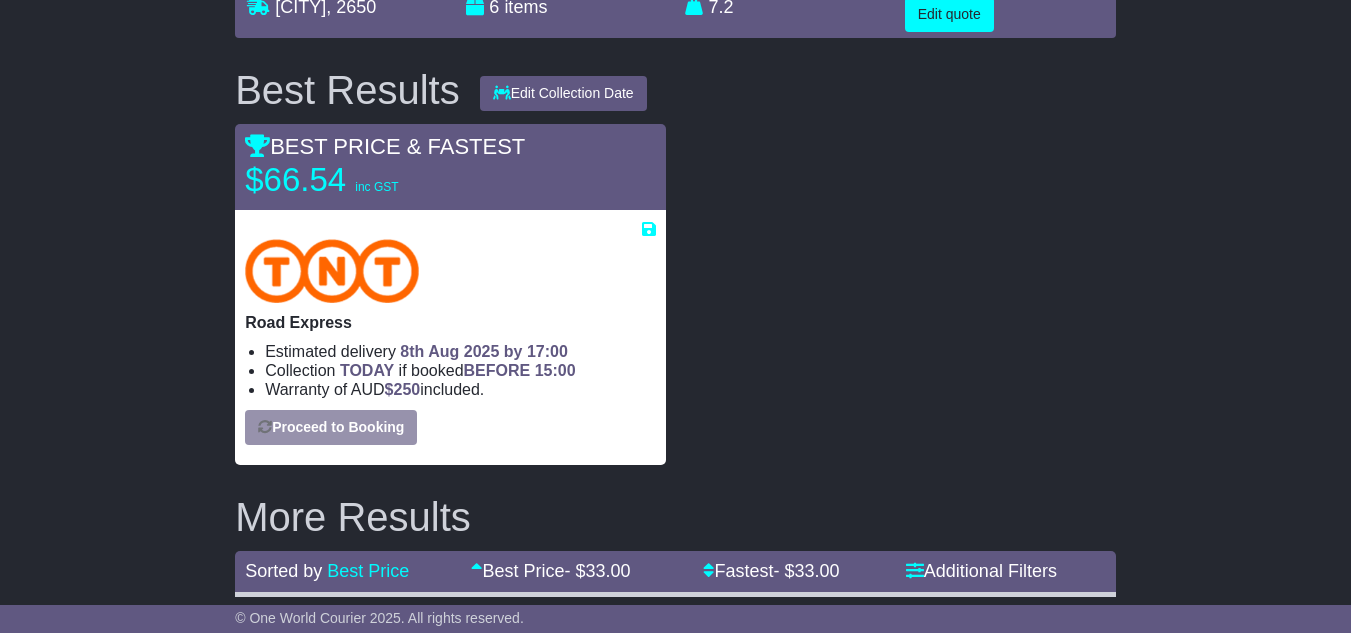 select on "**********" 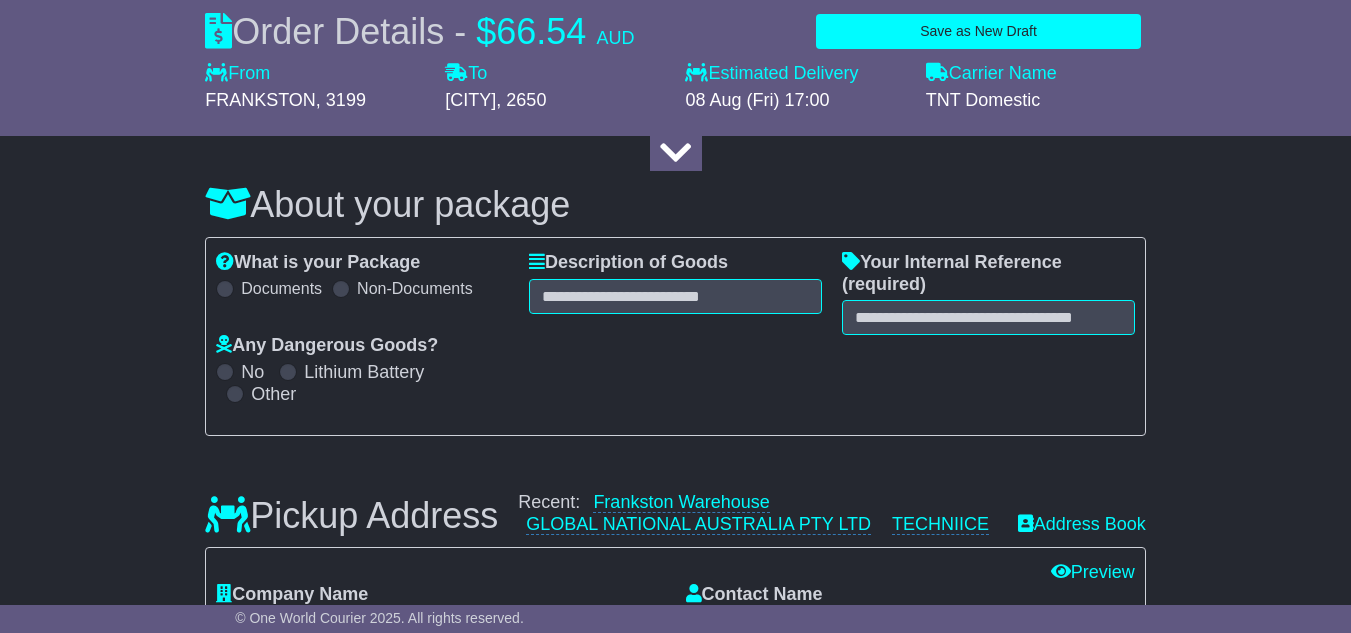 select 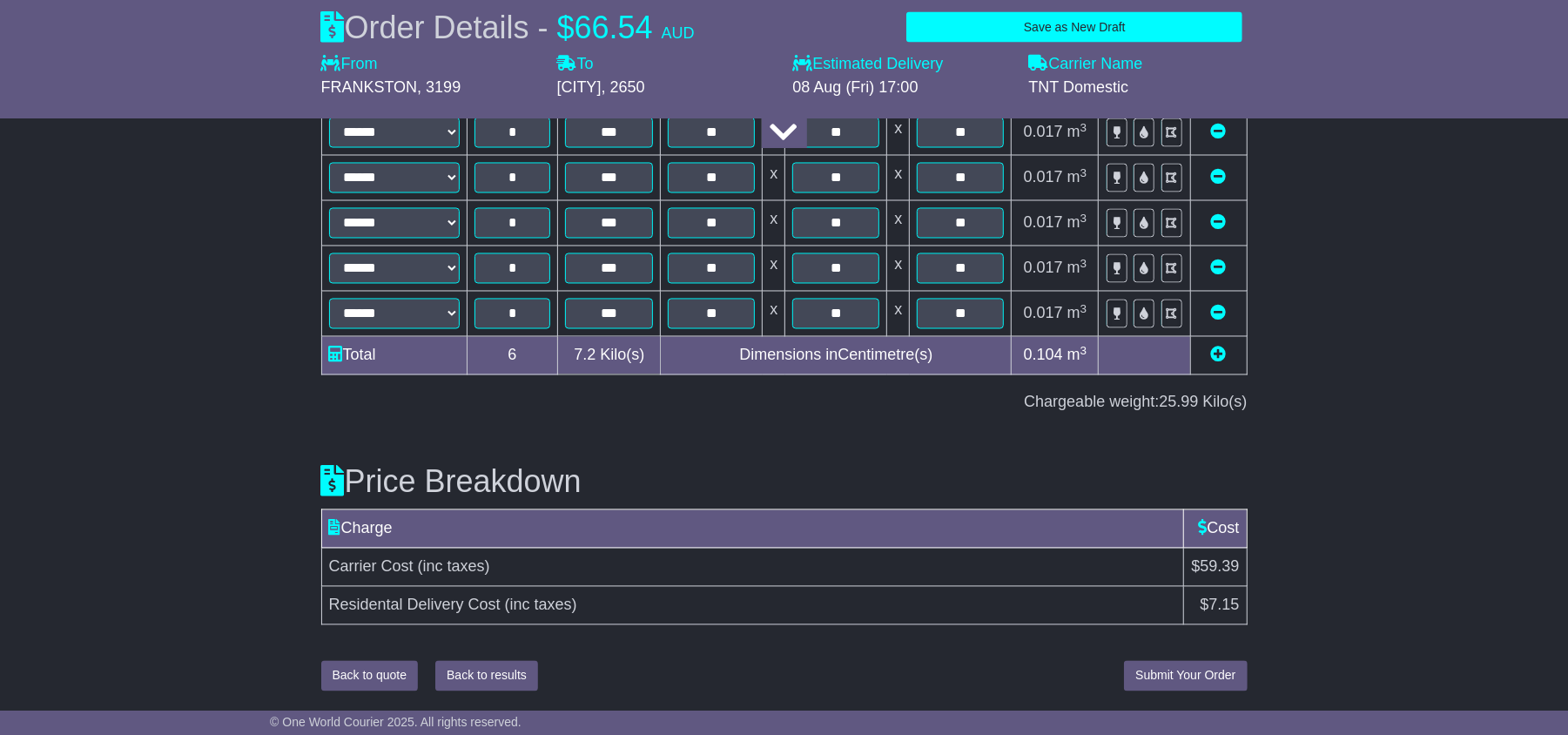 scroll, scrollTop: 2163, scrollLeft: 0, axis: vertical 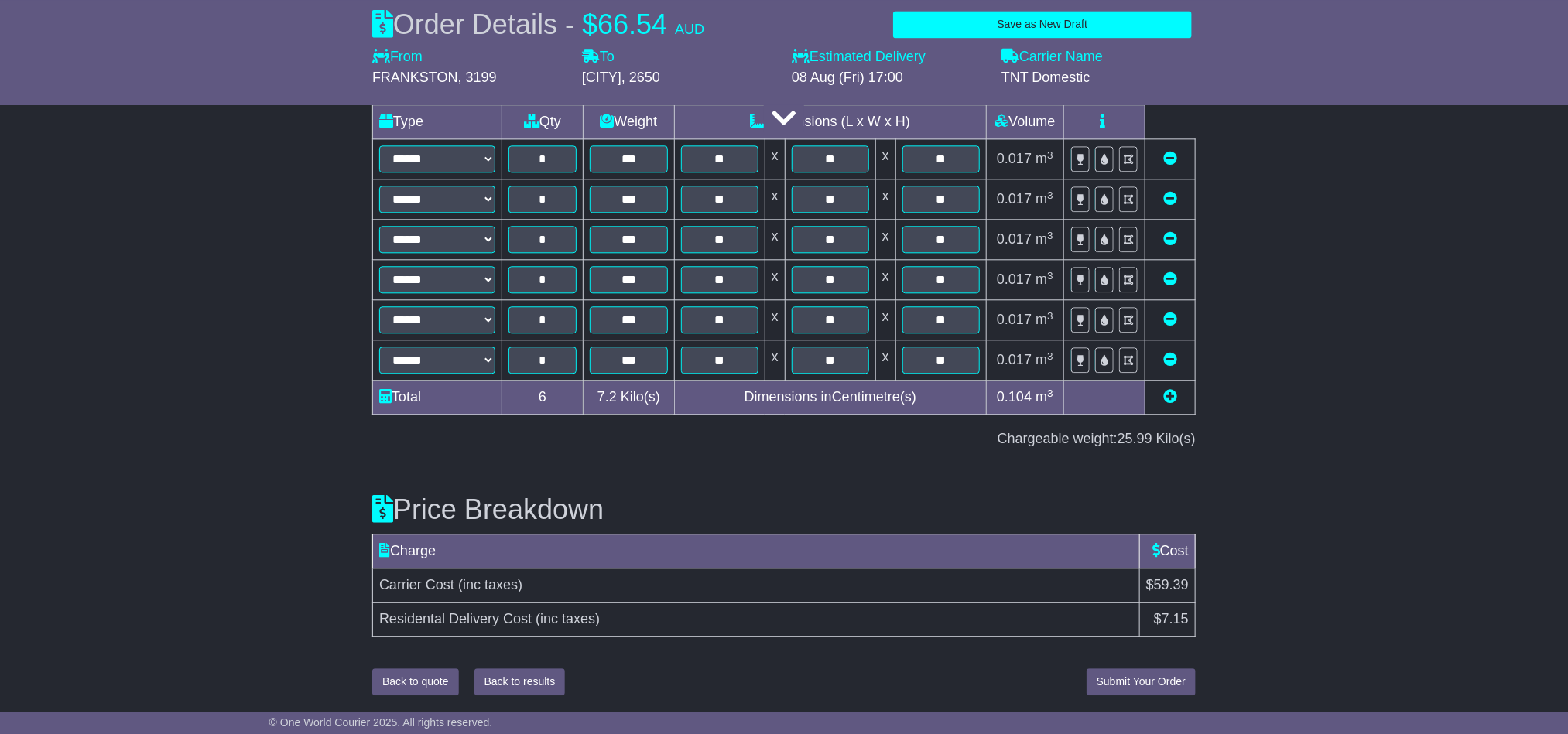 drag, startPoint x: 1317, startPoint y: 329, endPoint x: 1305, endPoint y: 332, distance: 12.36932 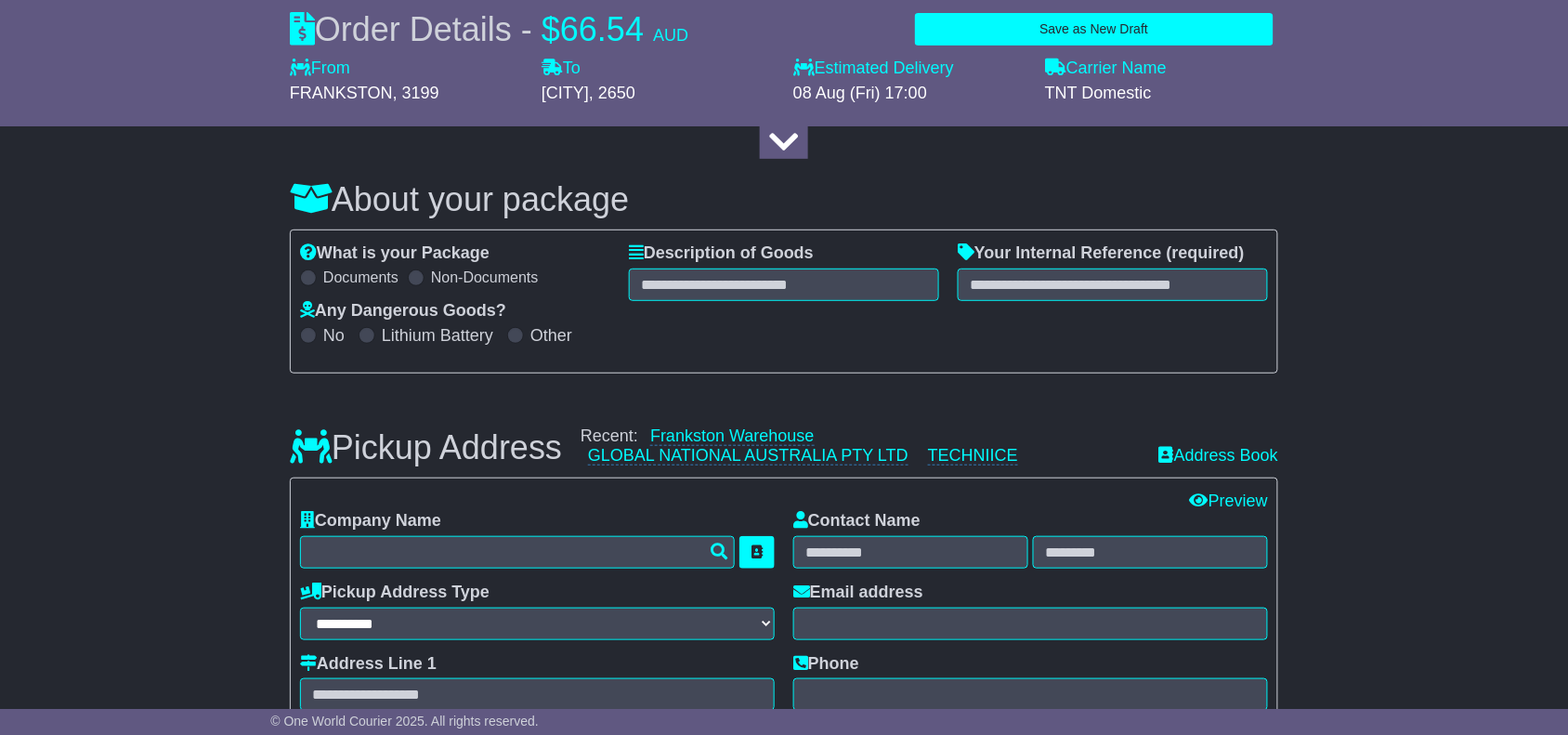 scroll, scrollTop: 232, scrollLeft: 0, axis: vertical 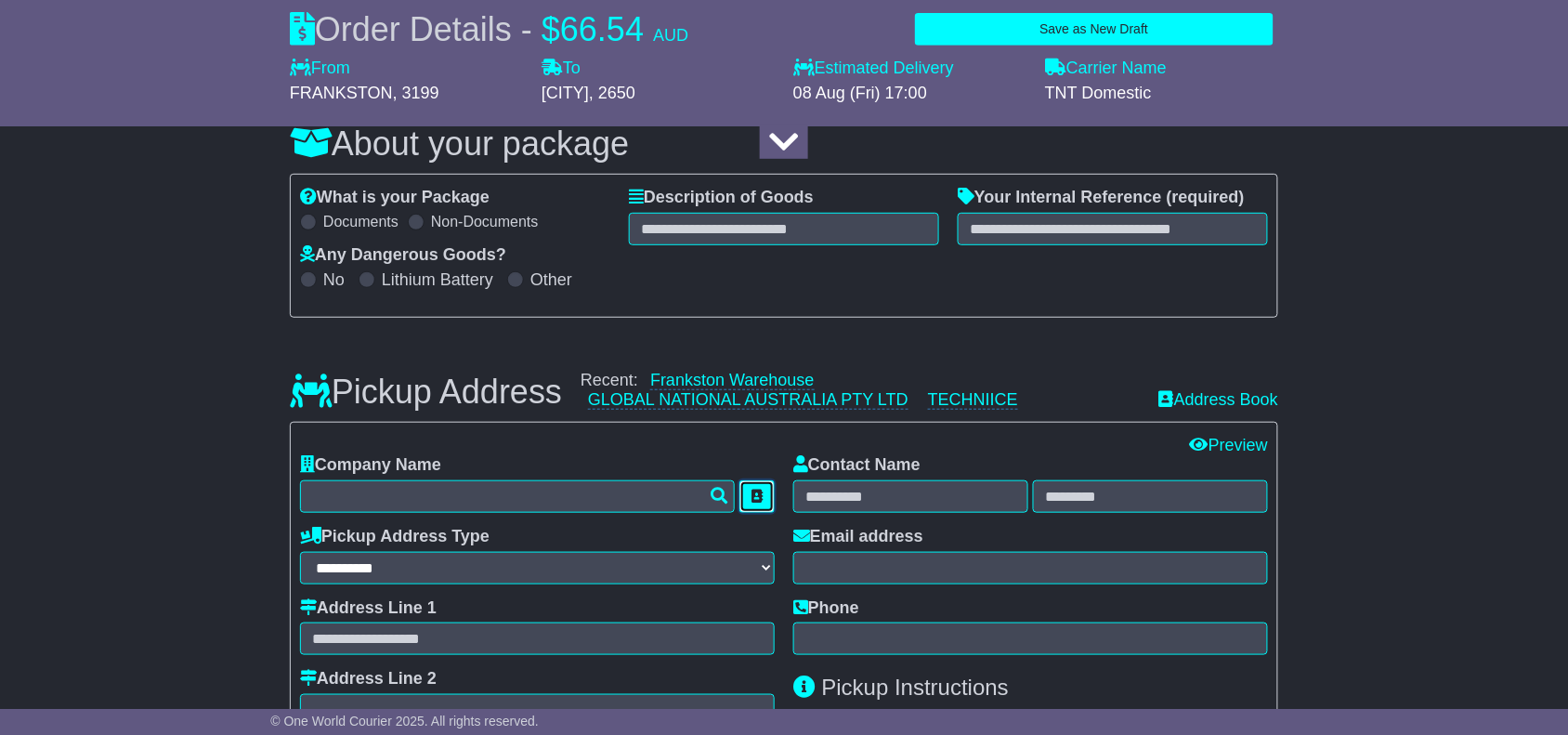 click at bounding box center (757, 496) 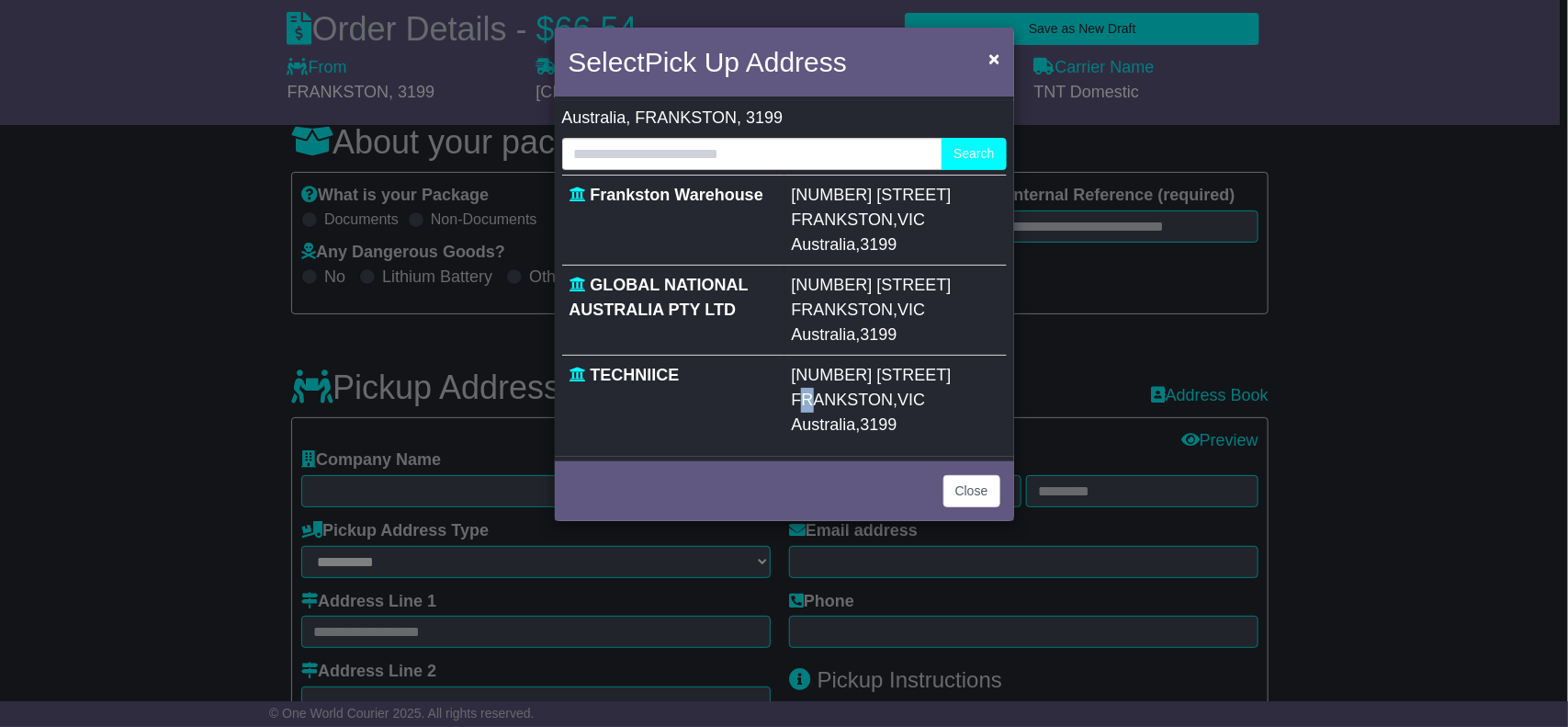 click on "FRANKSTON" at bounding box center (842, 400) 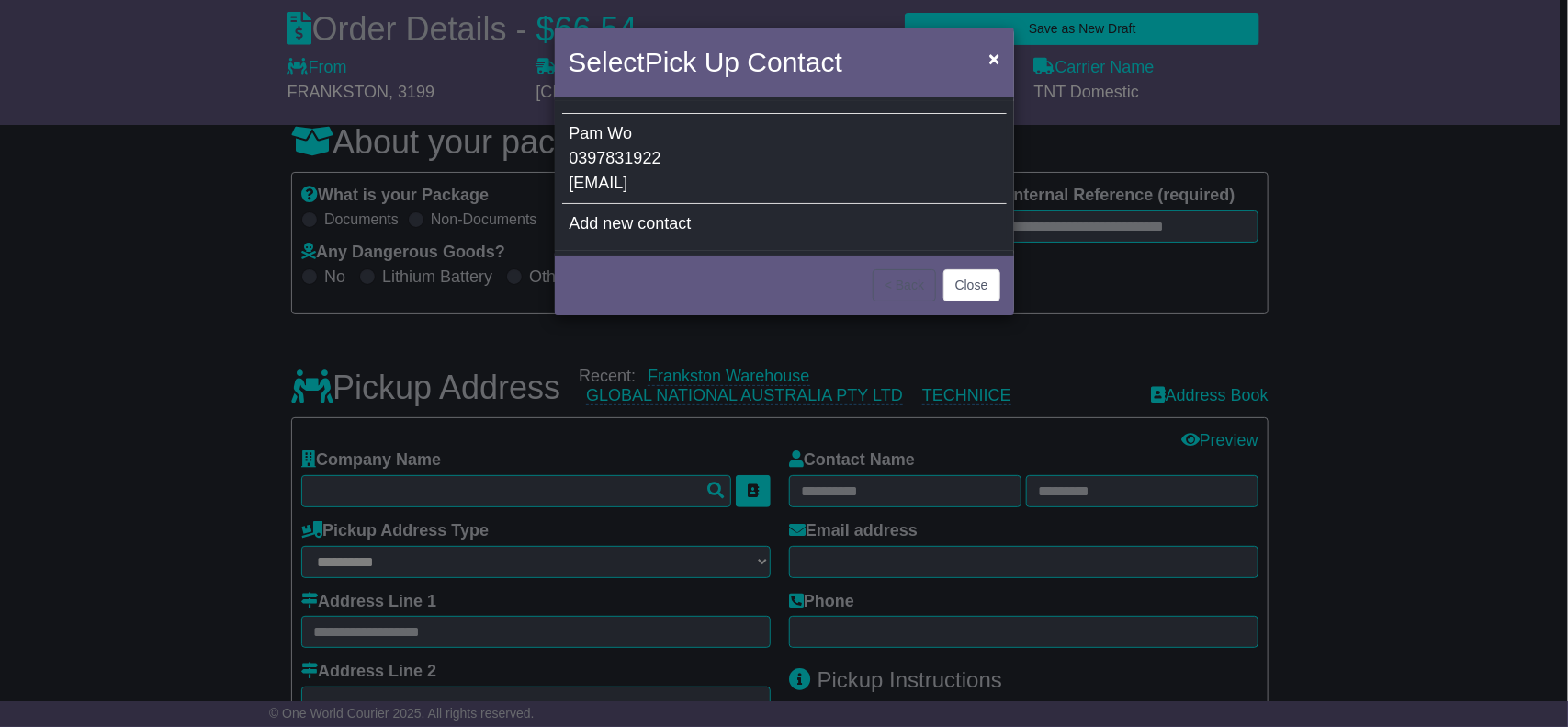 click on "[FIRST]   [LAST]
[PHONE]
[EMAIL]" at bounding box center (784, 159) 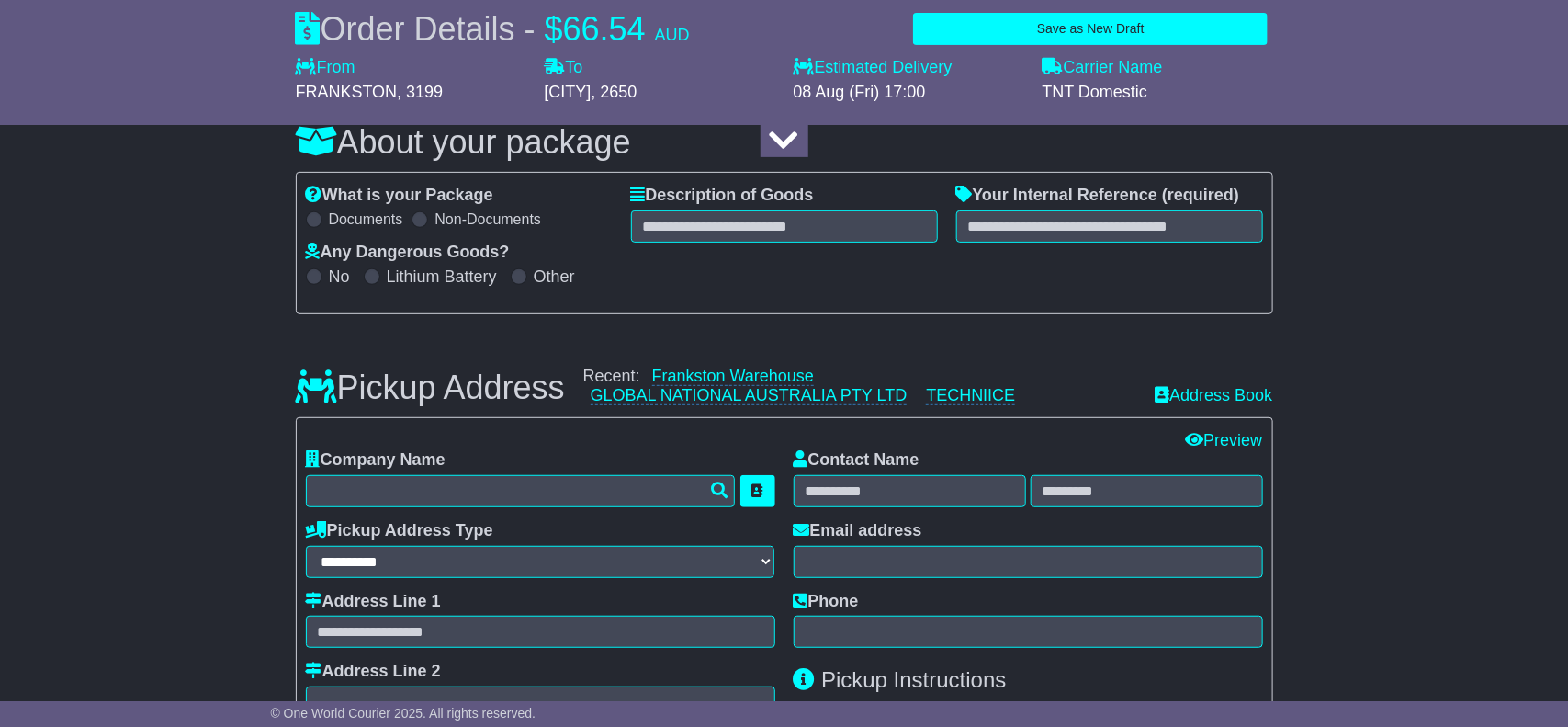 type on "*********" 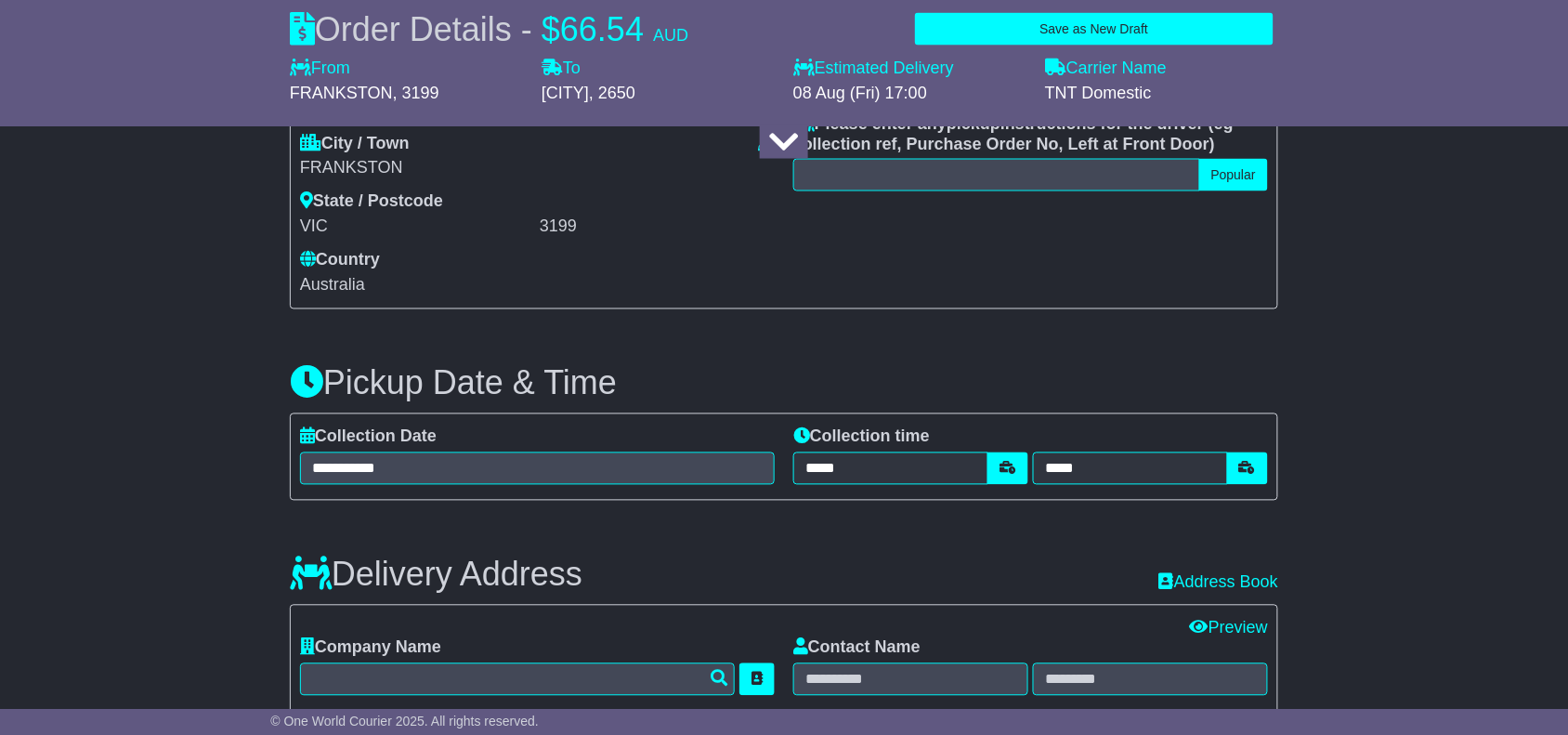 scroll, scrollTop: 929, scrollLeft: 0, axis: vertical 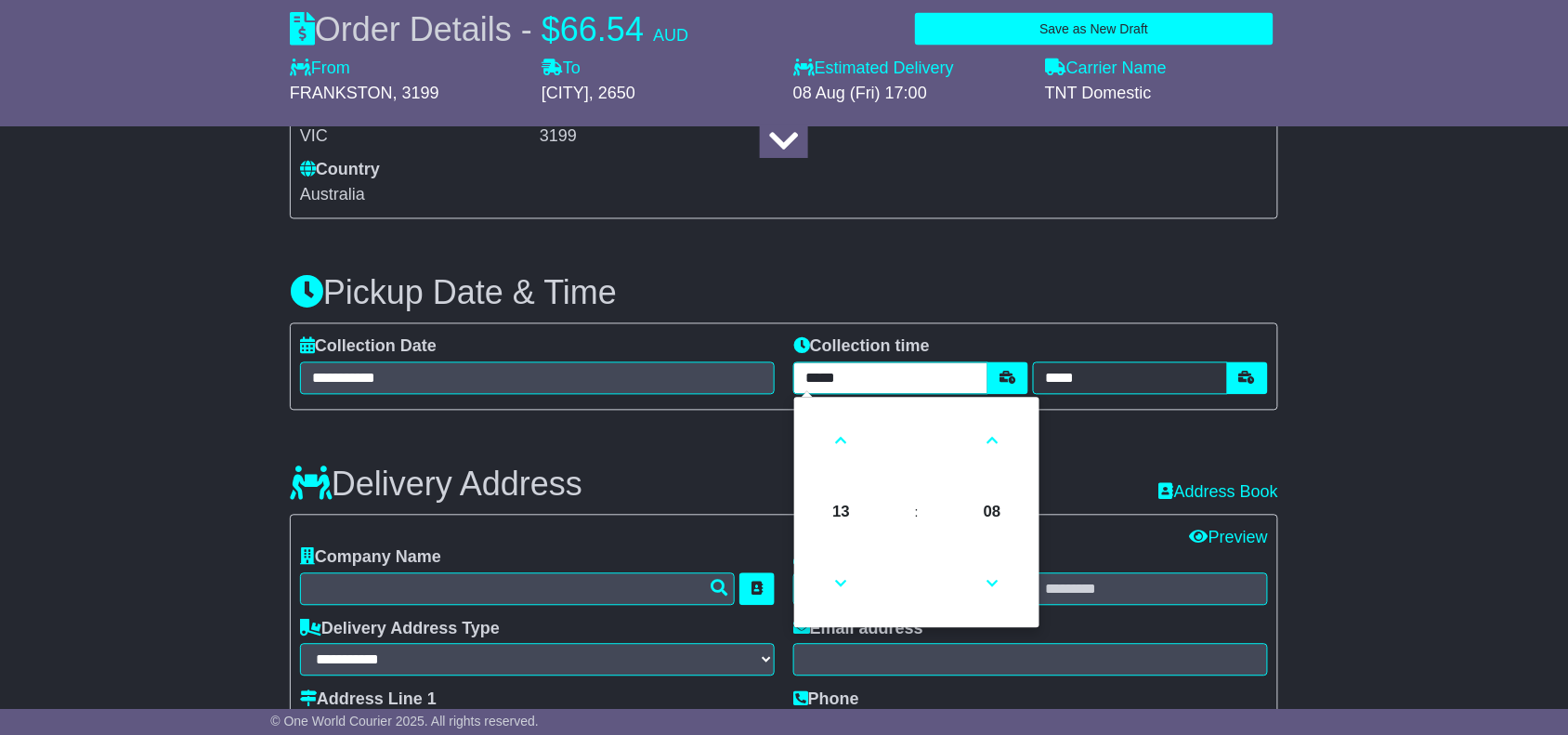 click on "*****" at bounding box center (891, 378) 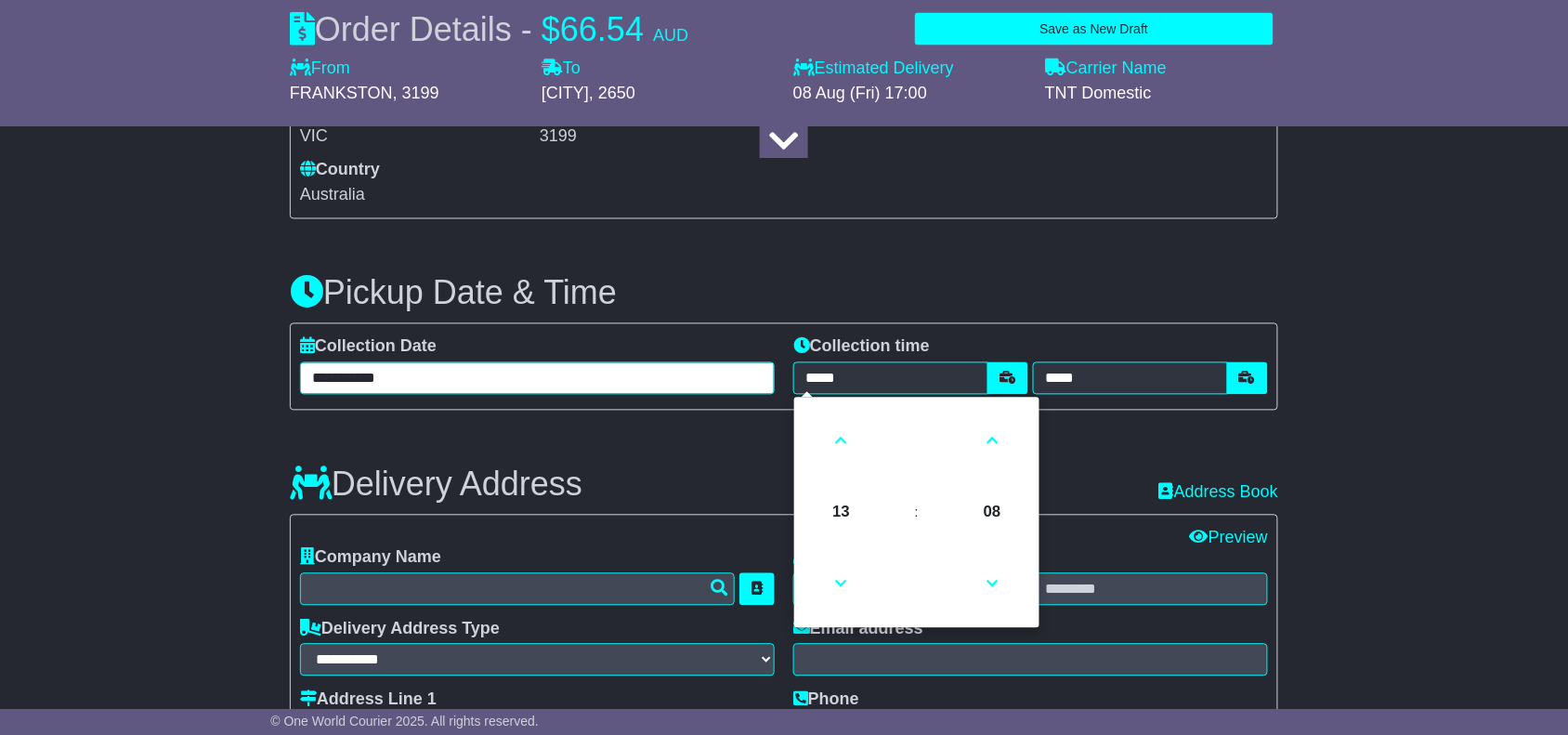 click on "**********" at bounding box center [537, 378] 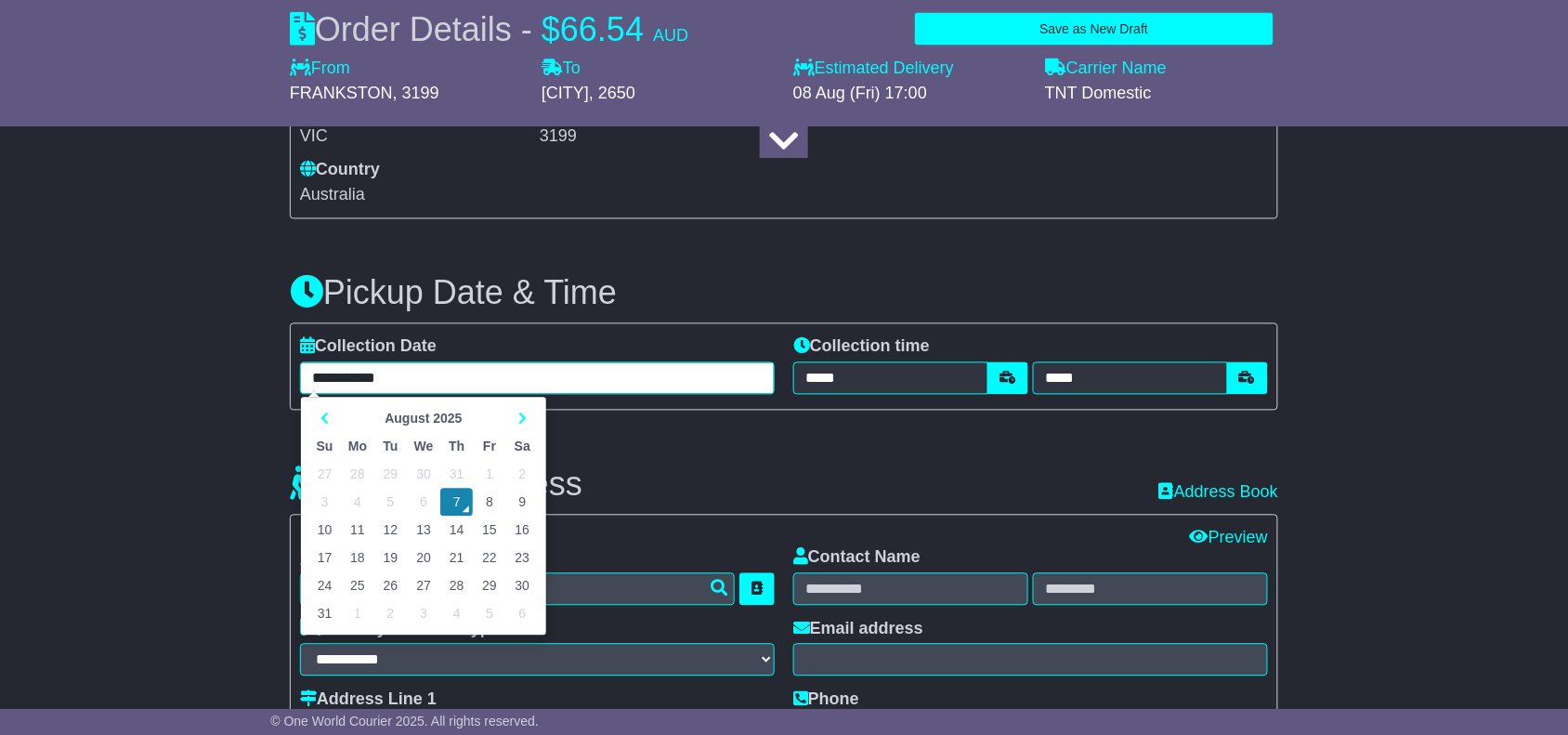 click on "8" at bounding box center (489, 503) 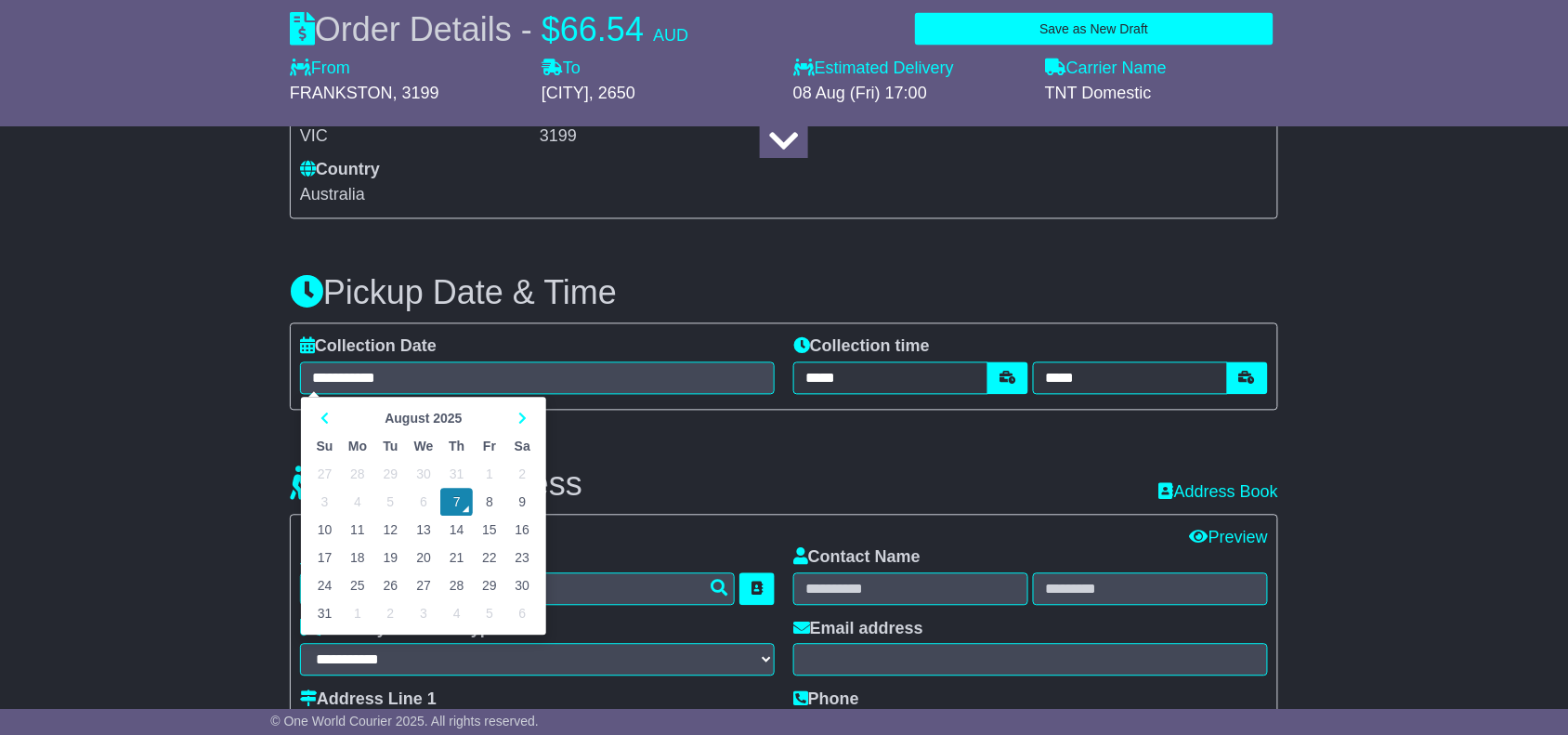 type on "**********" 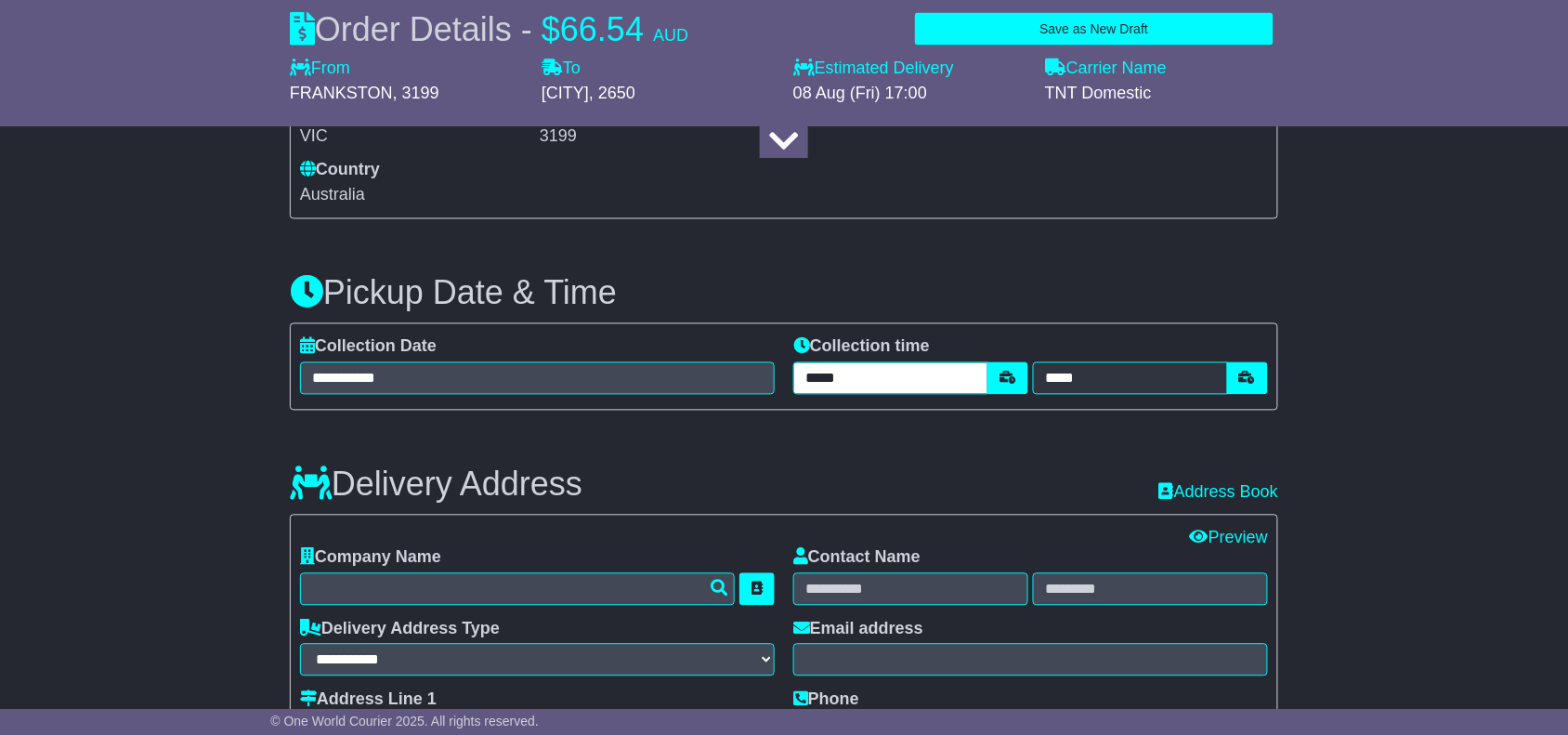 click on "*****" at bounding box center [891, 378] 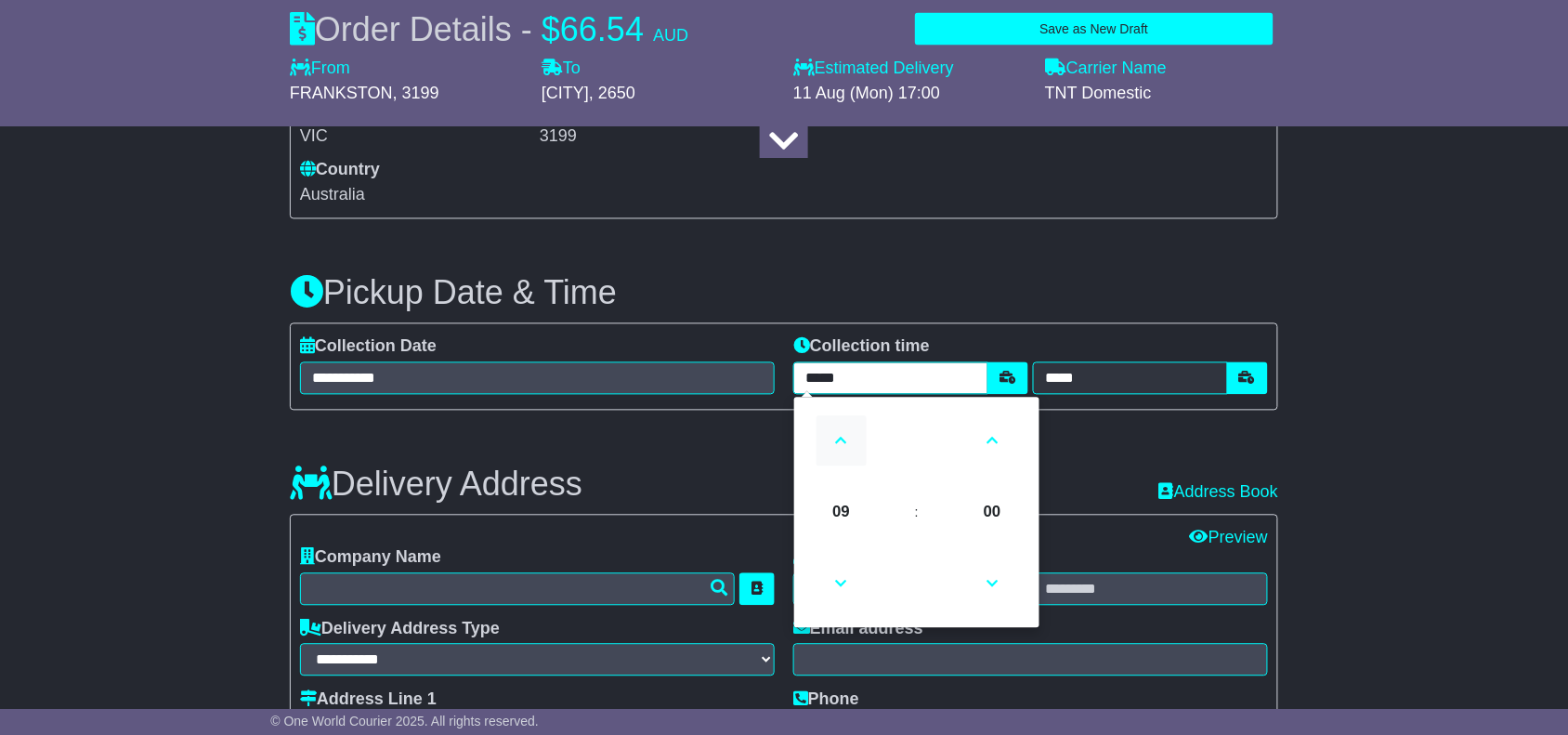 click at bounding box center (842, 441) 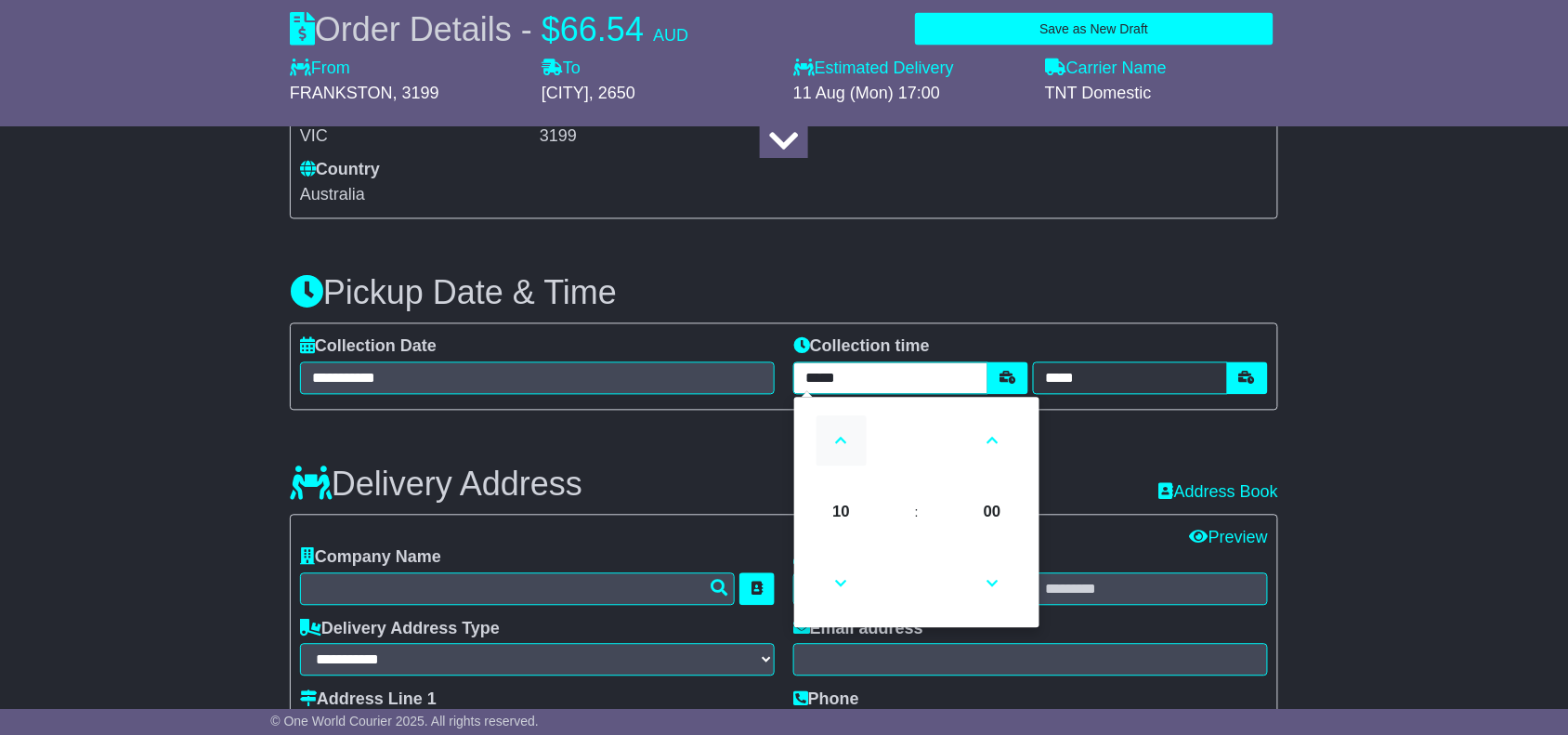 click at bounding box center [842, 441] 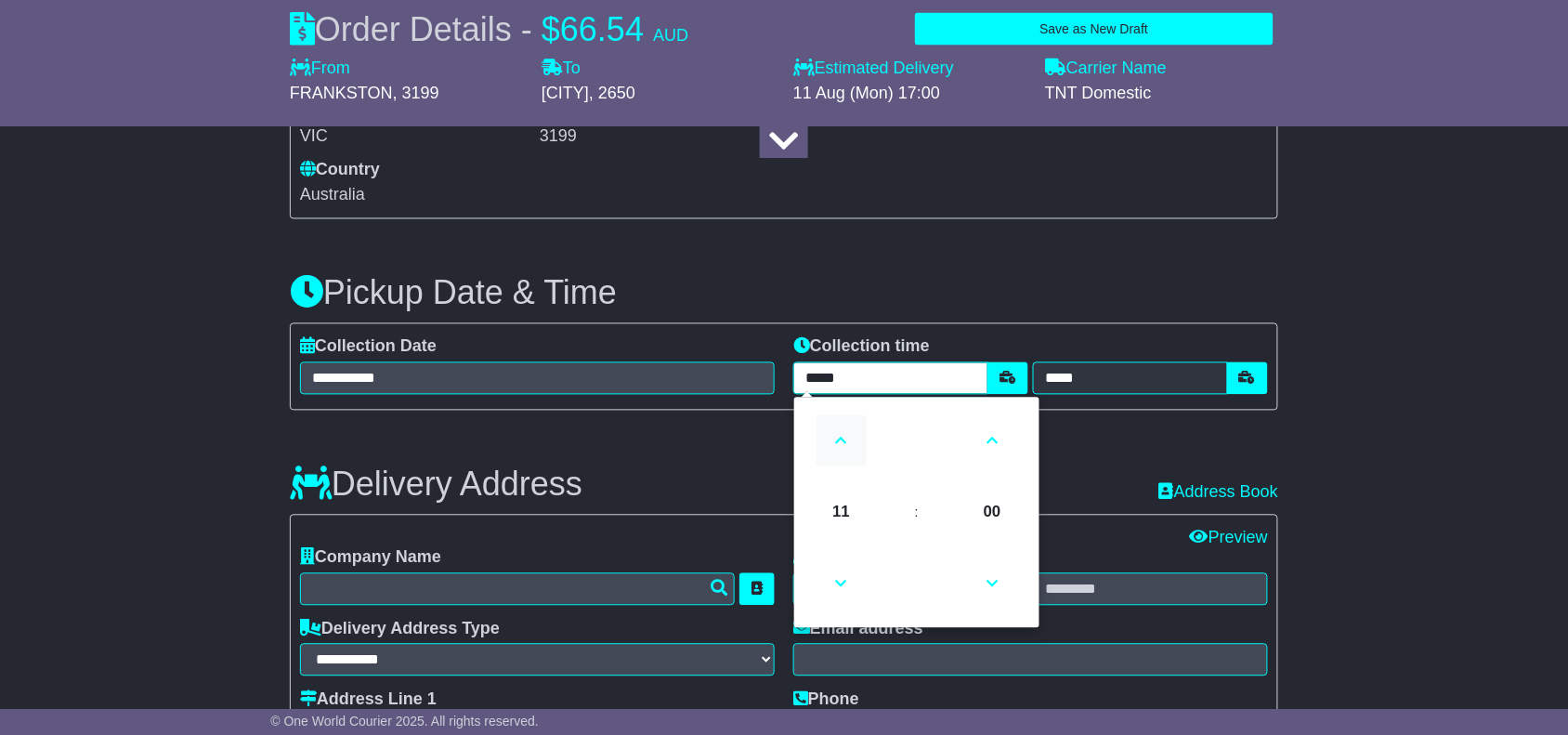 click at bounding box center (842, 441) 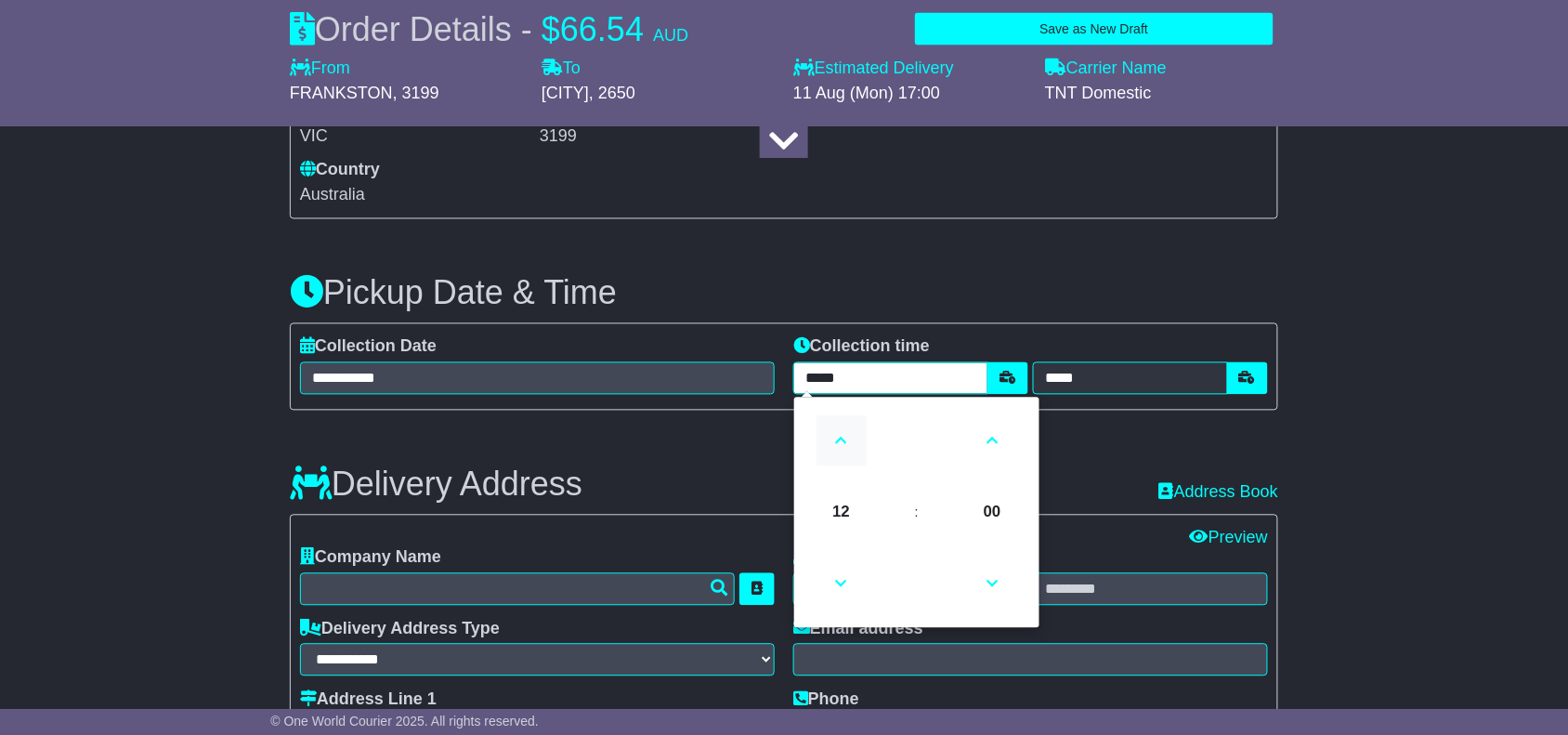 click at bounding box center (842, 441) 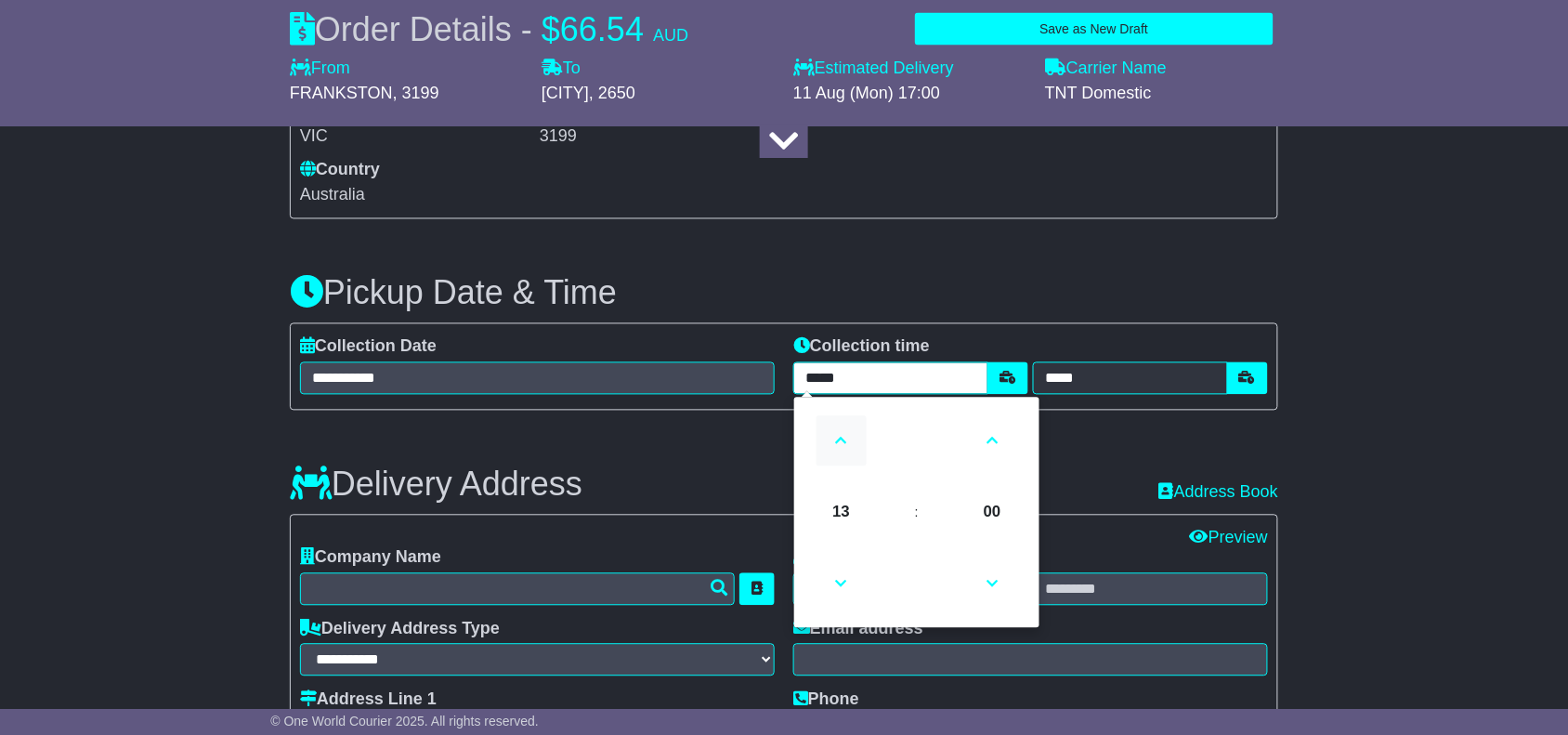click at bounding box center [842, 441] 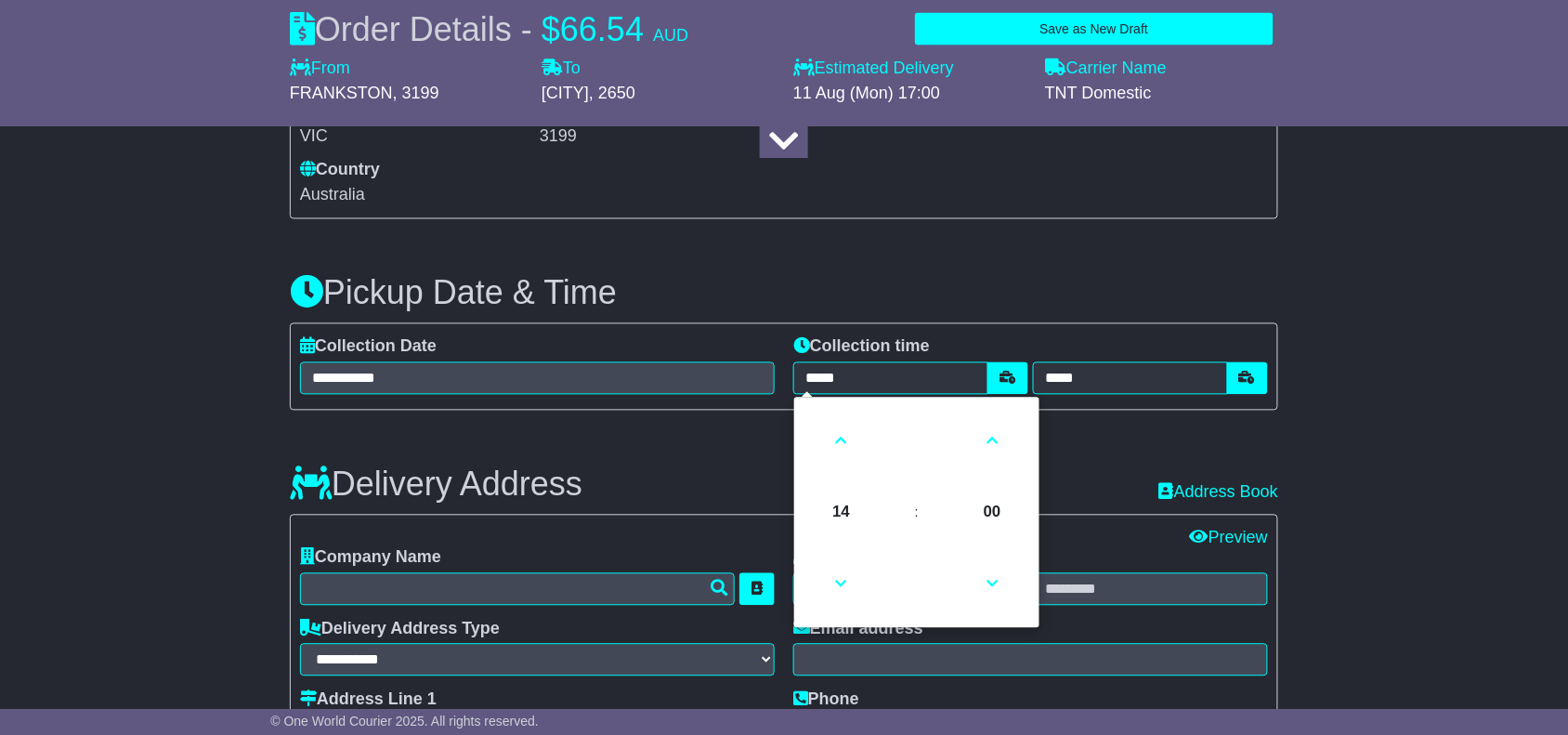 click on "Delivery Address
Recent:
Address Book" at bounding box center (784, 471) 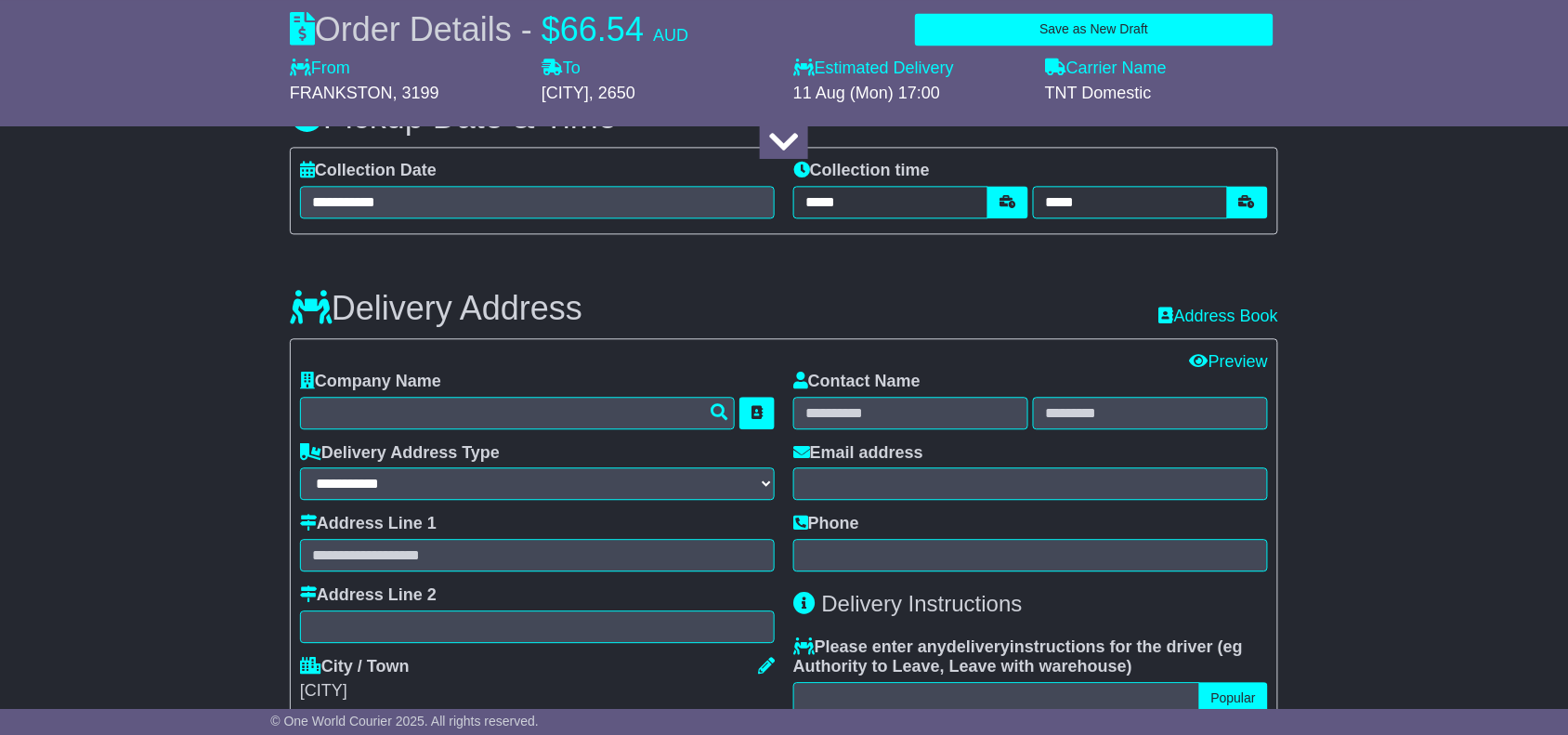 scroll, scrollTop: 1162, scrollLeft: 0, axis: vertical 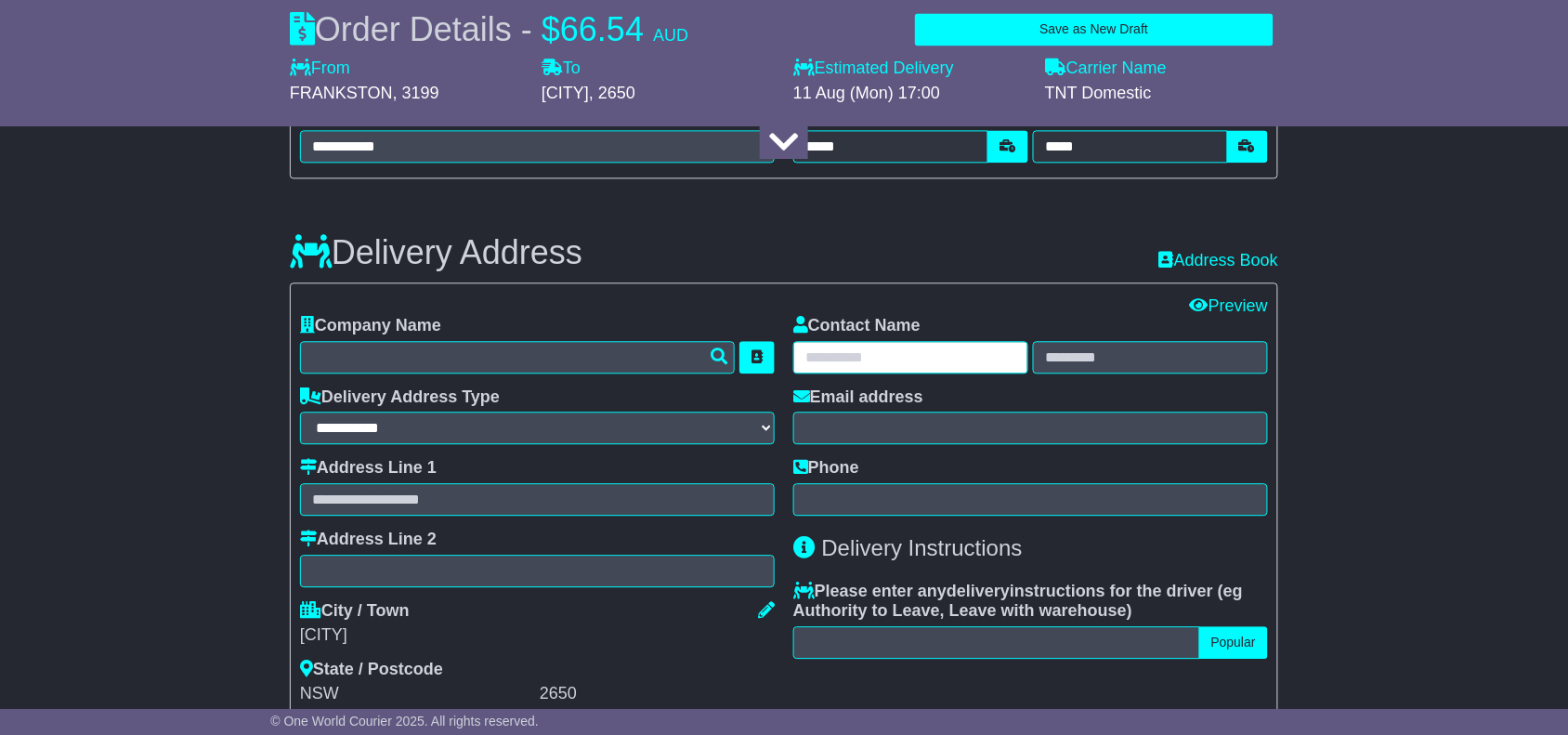 click at bounding box center [910, 357] 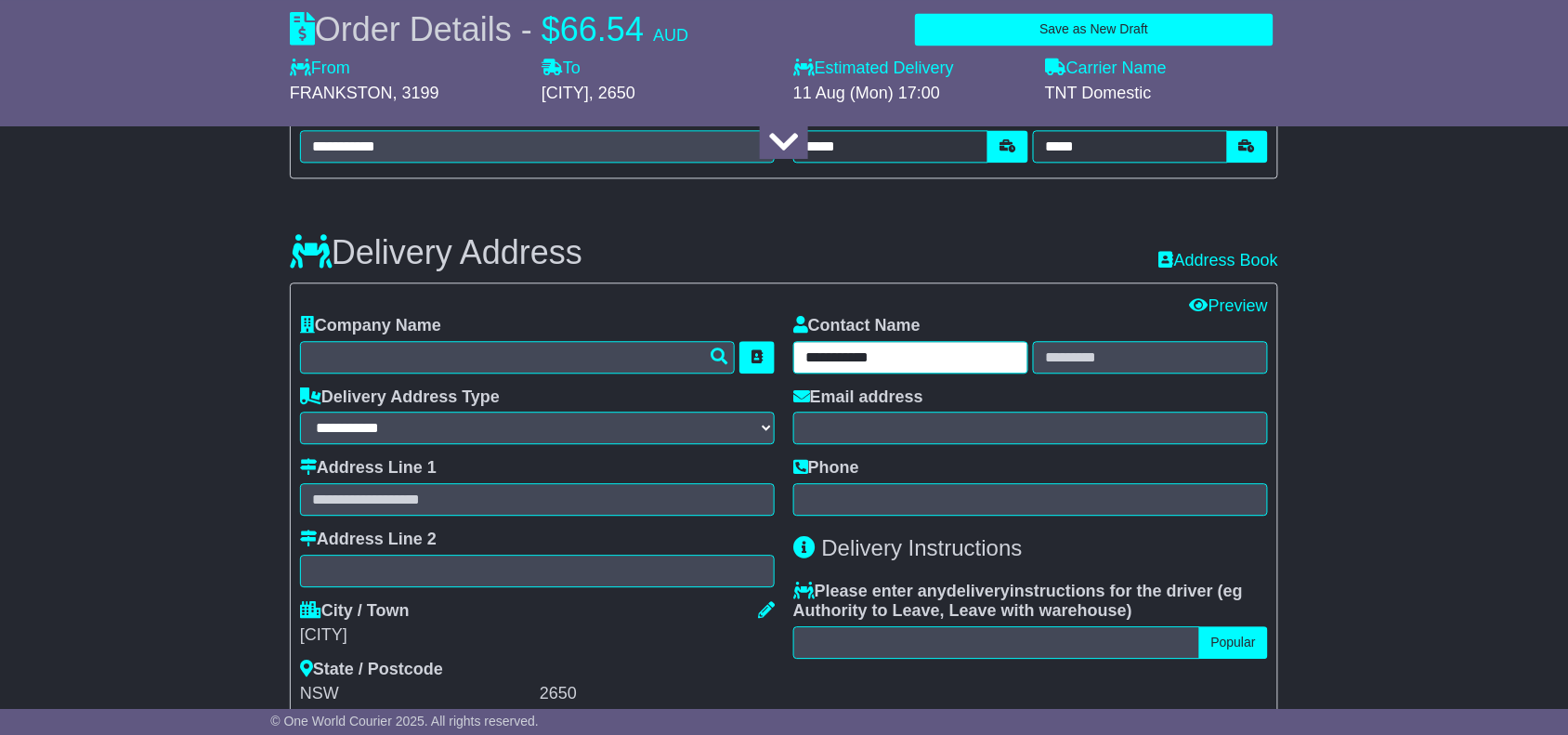 click on "**********" at bounding box center [910, 357] 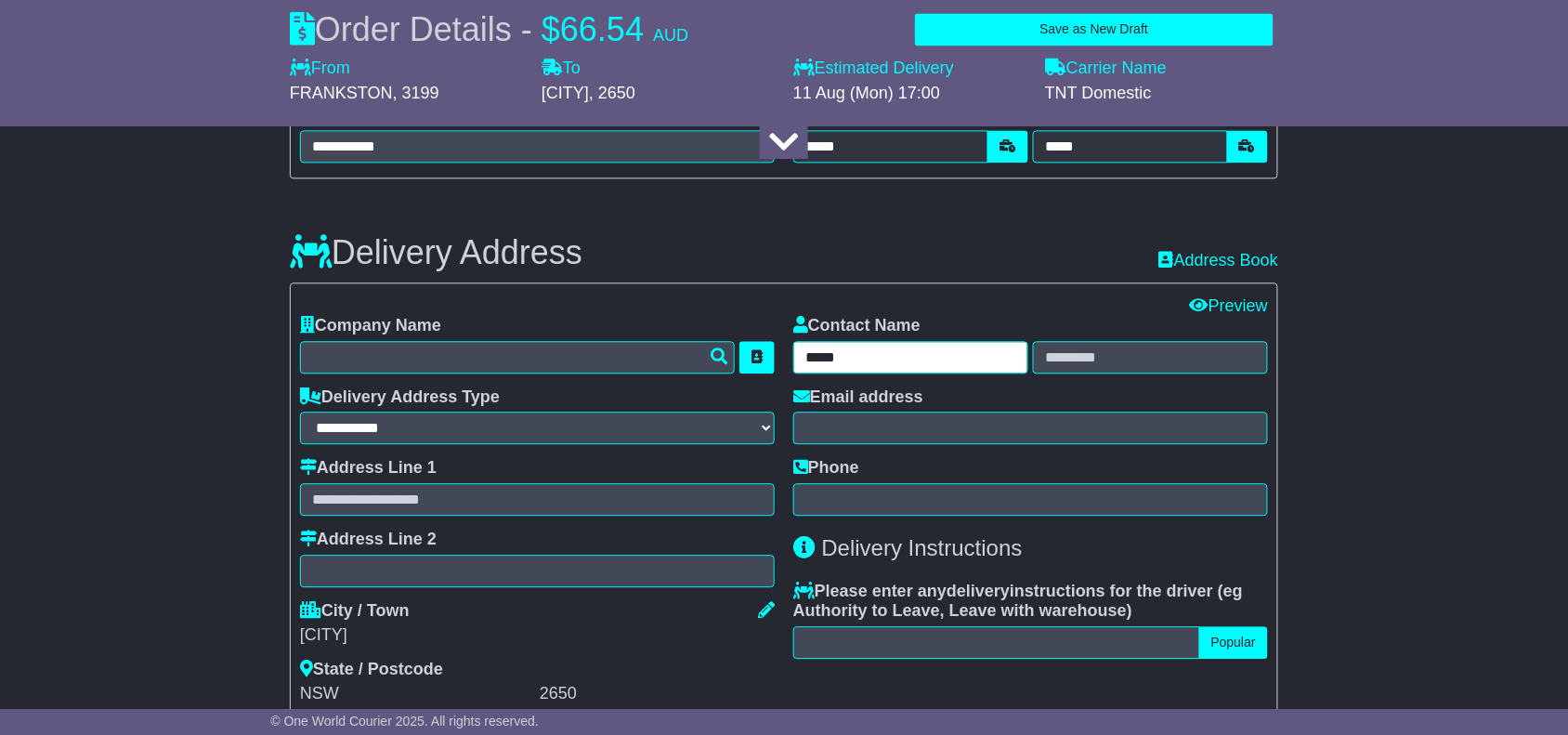 type on "****" 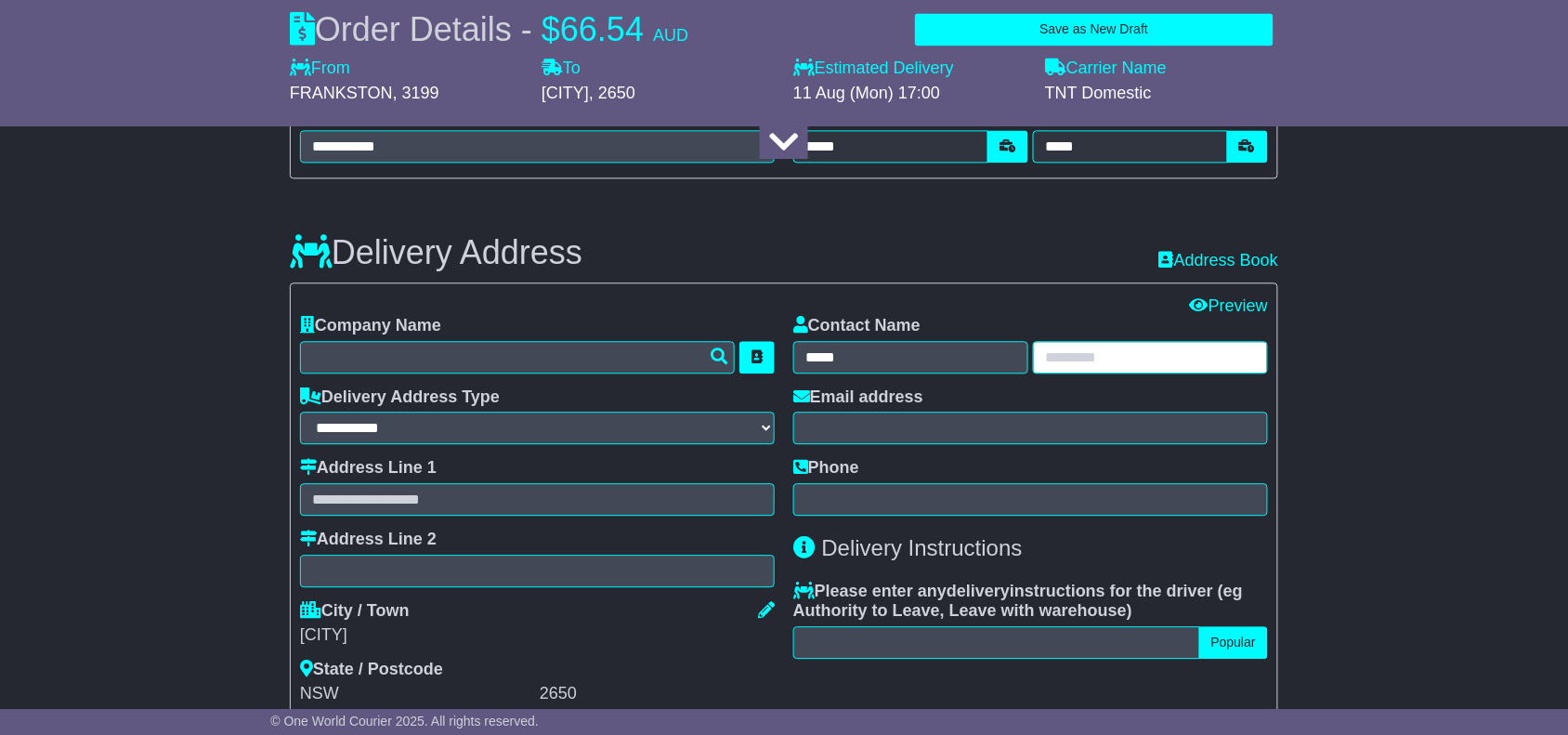 click at bounding box center [1150, 357] 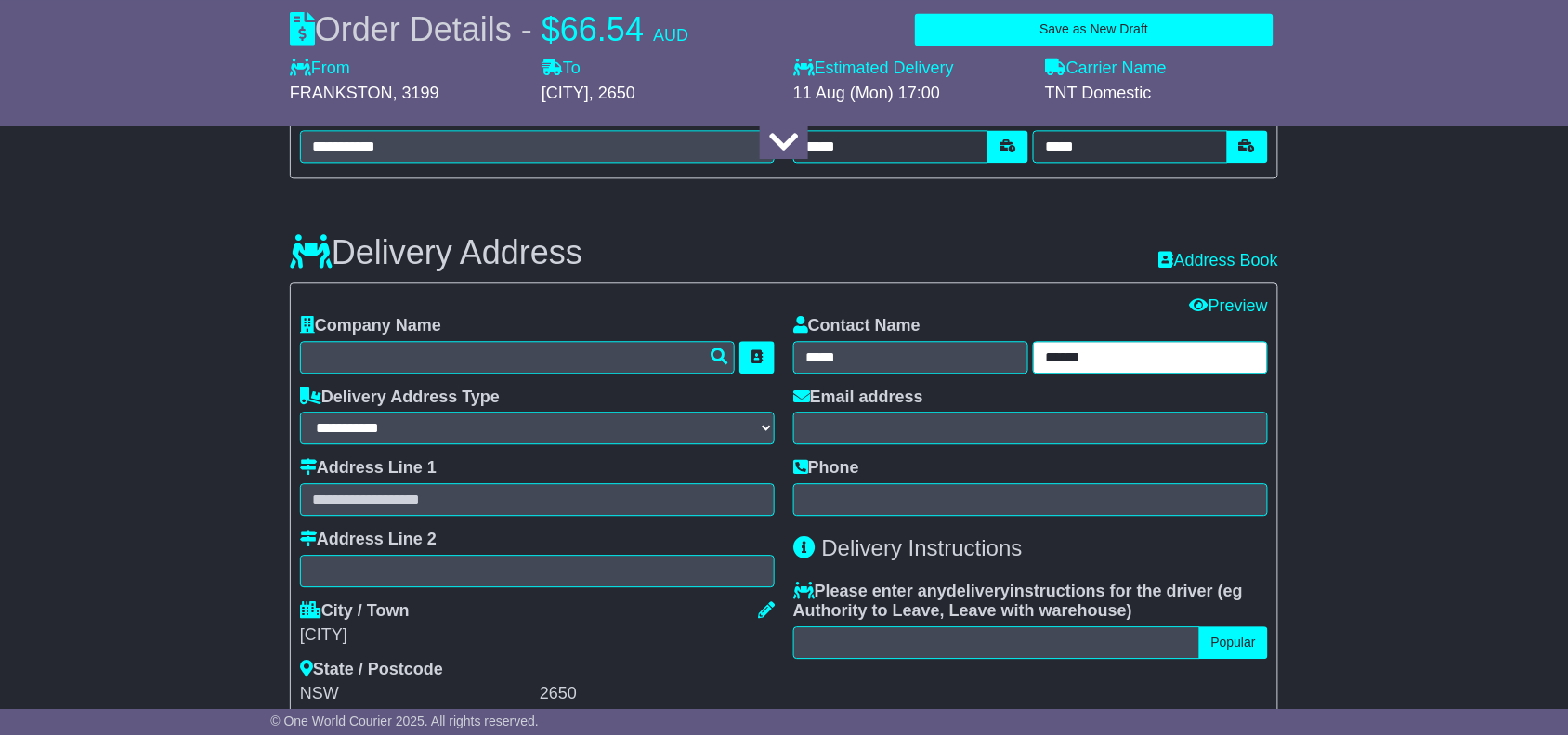 type on "******" 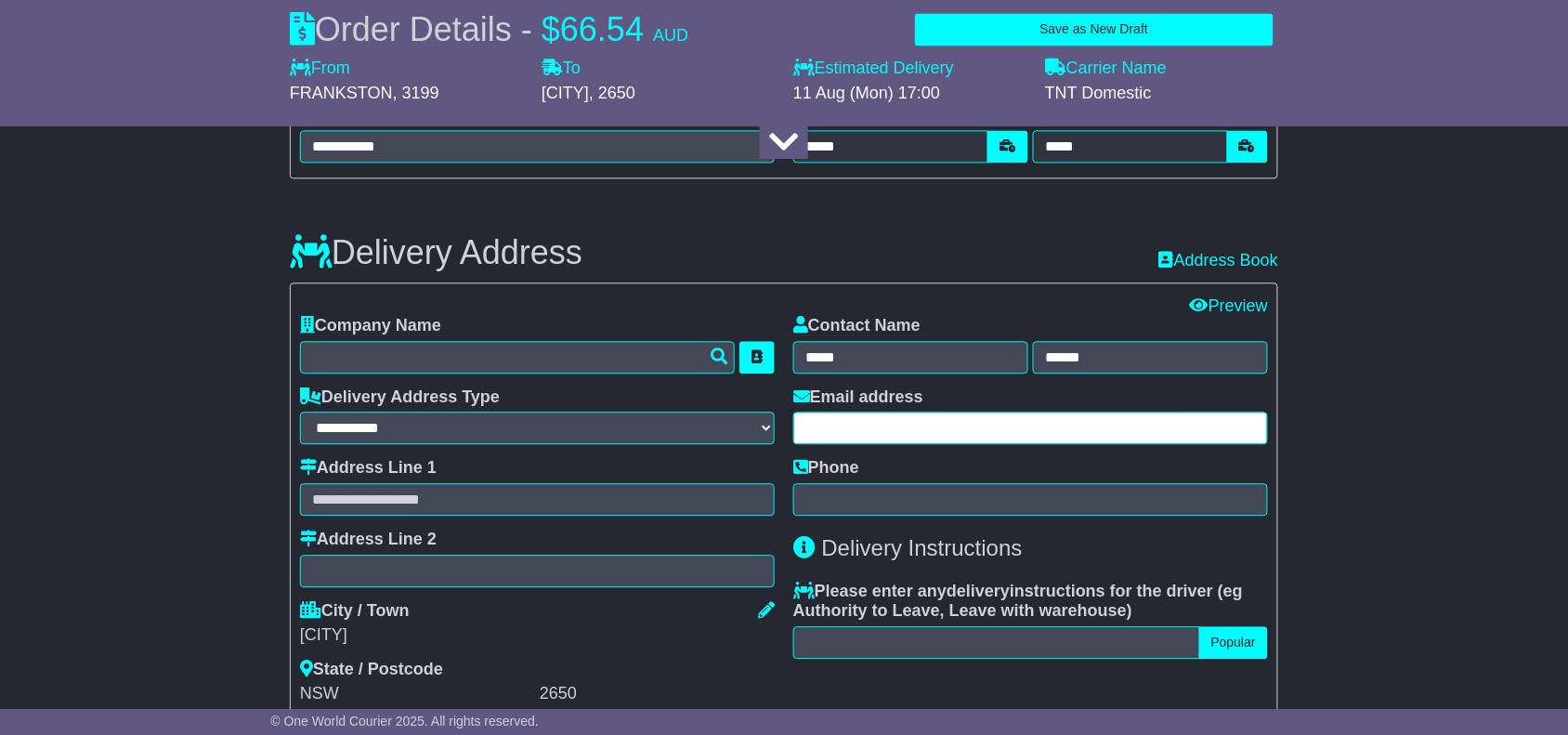 click at bounding box center (1030, 427) 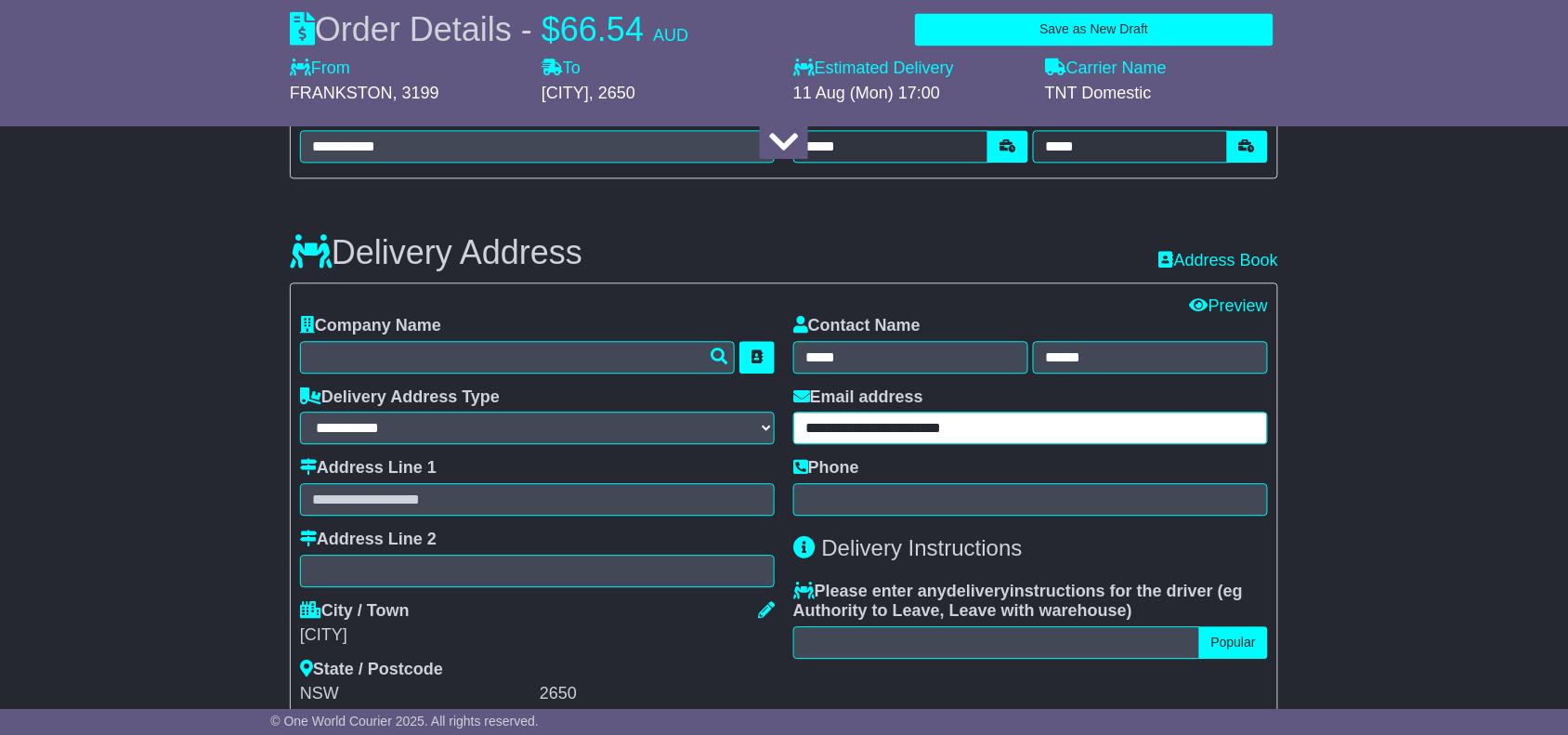 type on "**********" 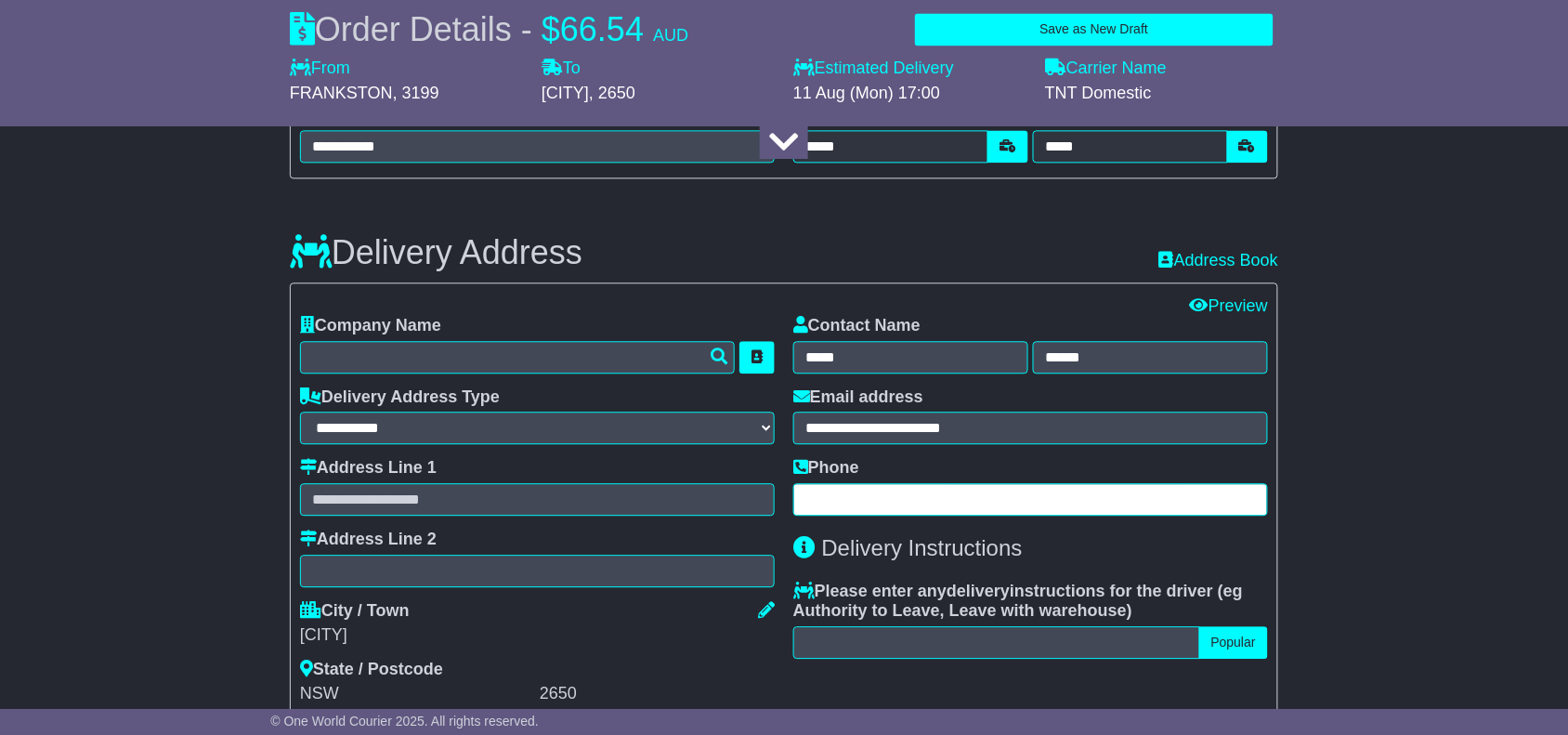 click at bounding box center (1030, 499) 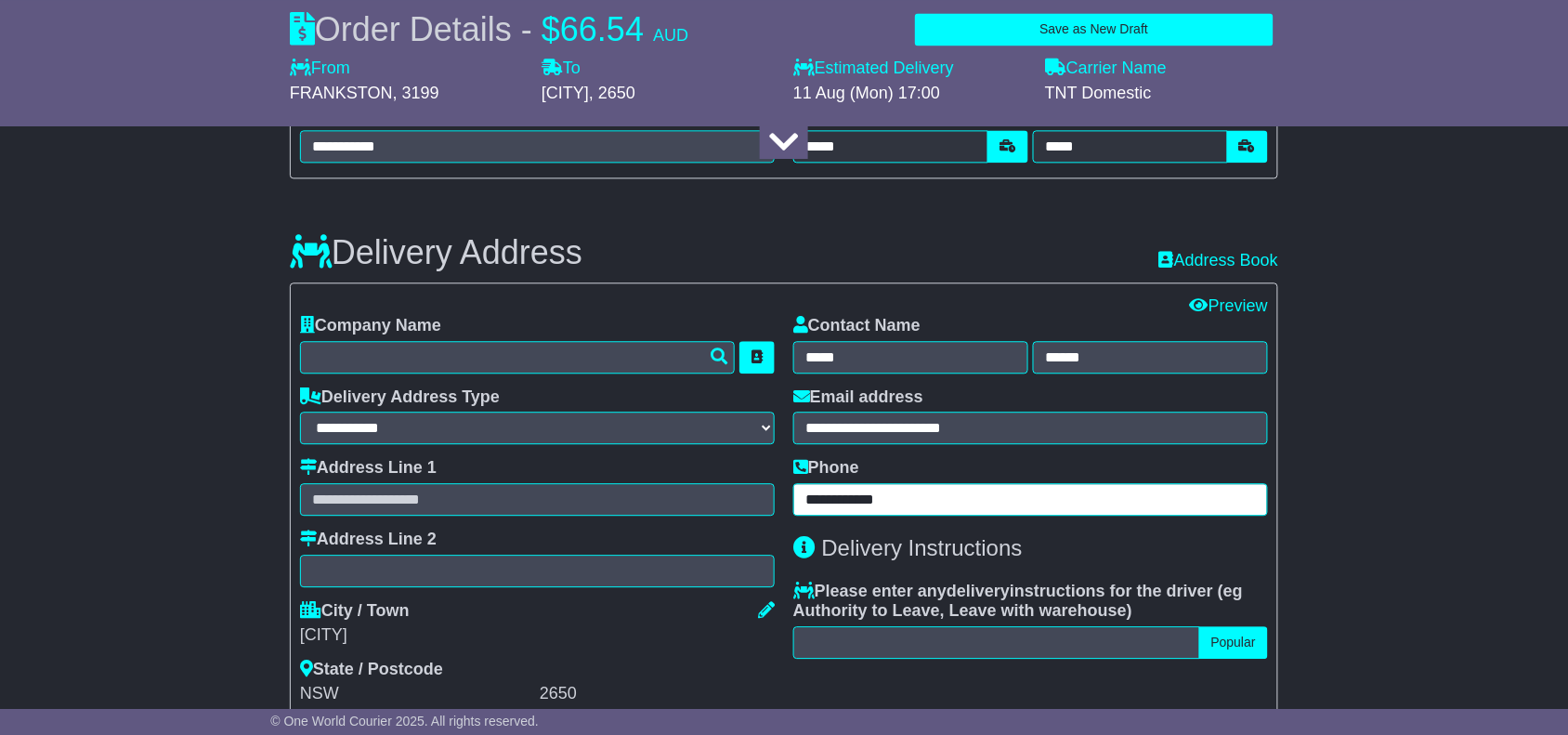 type on "**********" 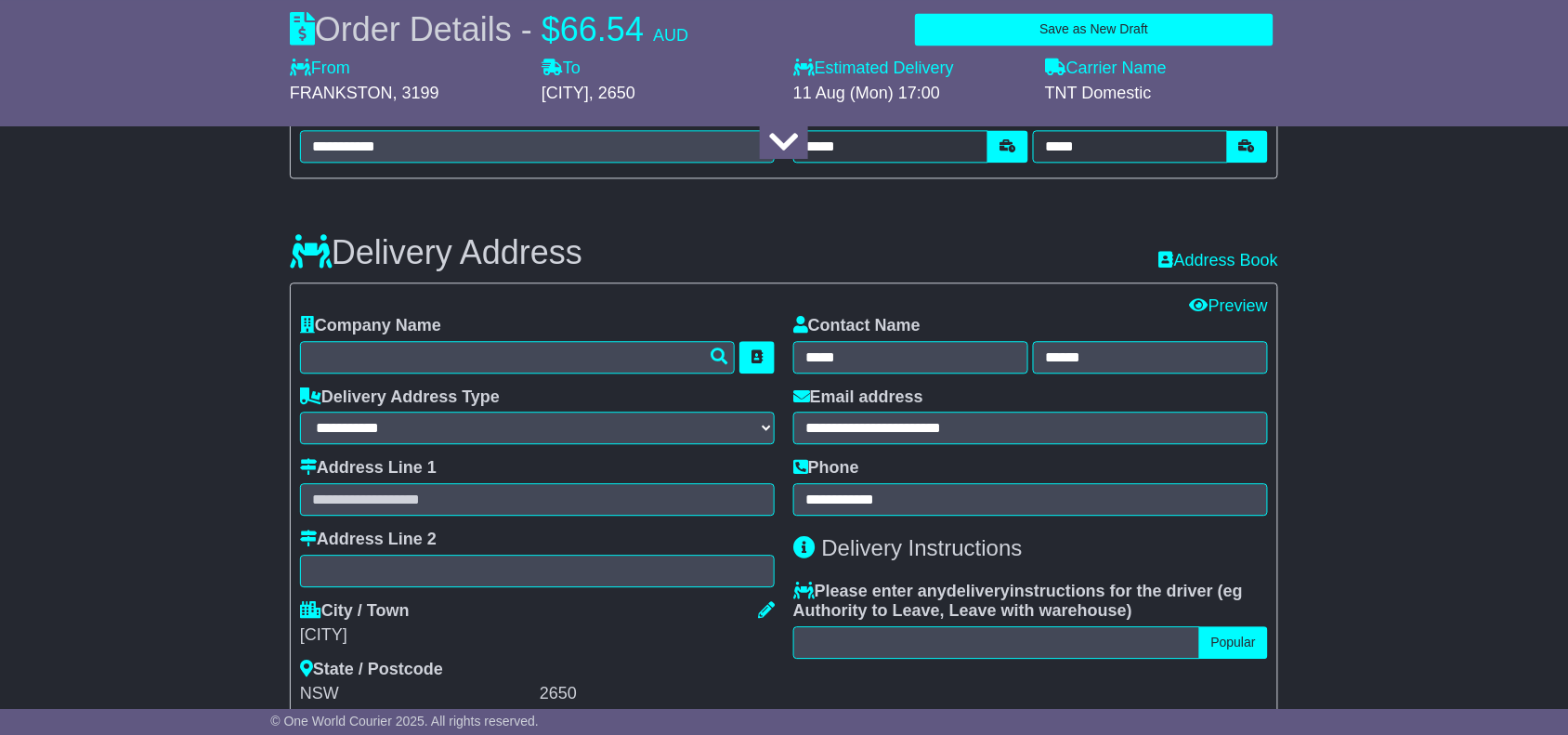 click on "Address Line 1" at bounding box center (537, 487) 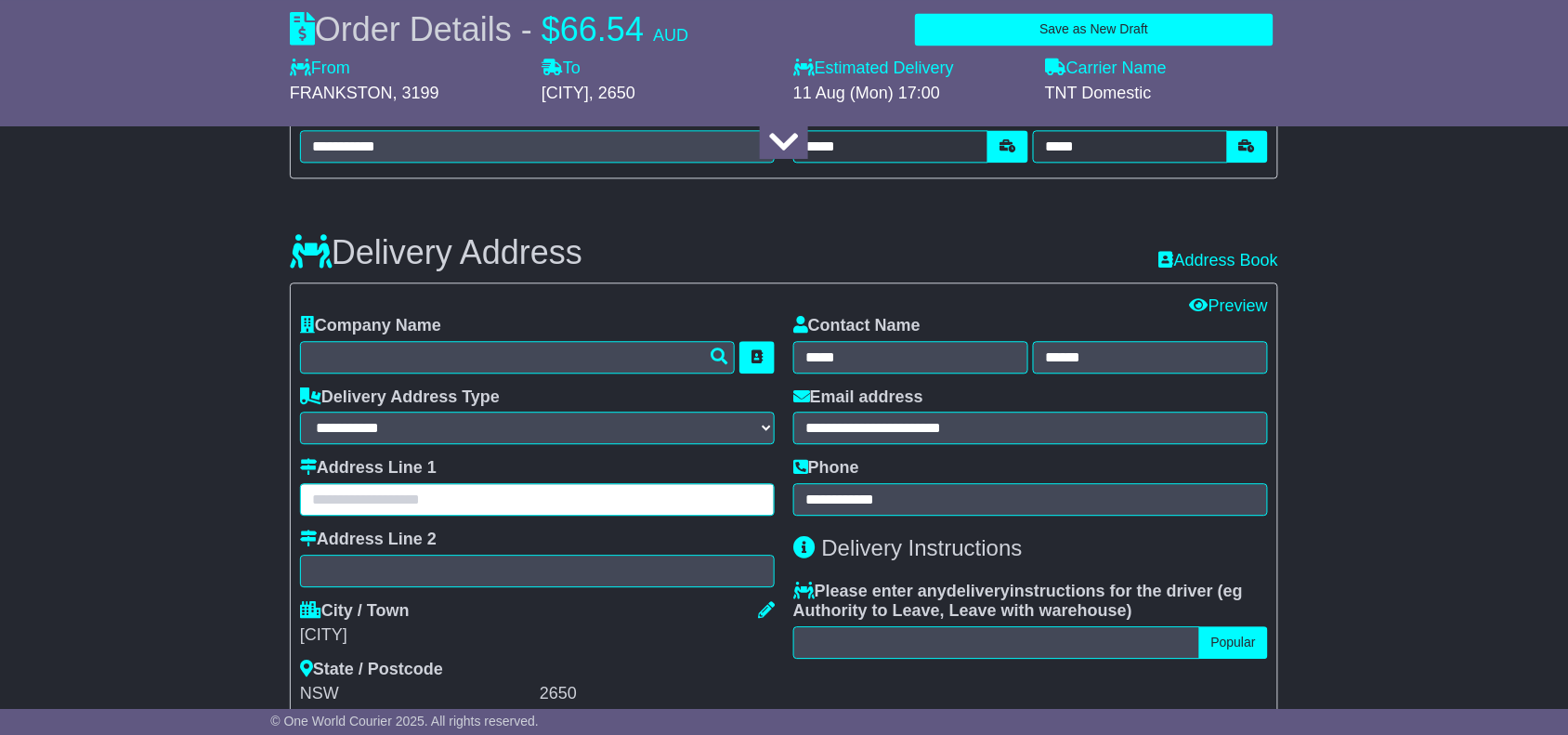 click at bounding box center (537, 499) 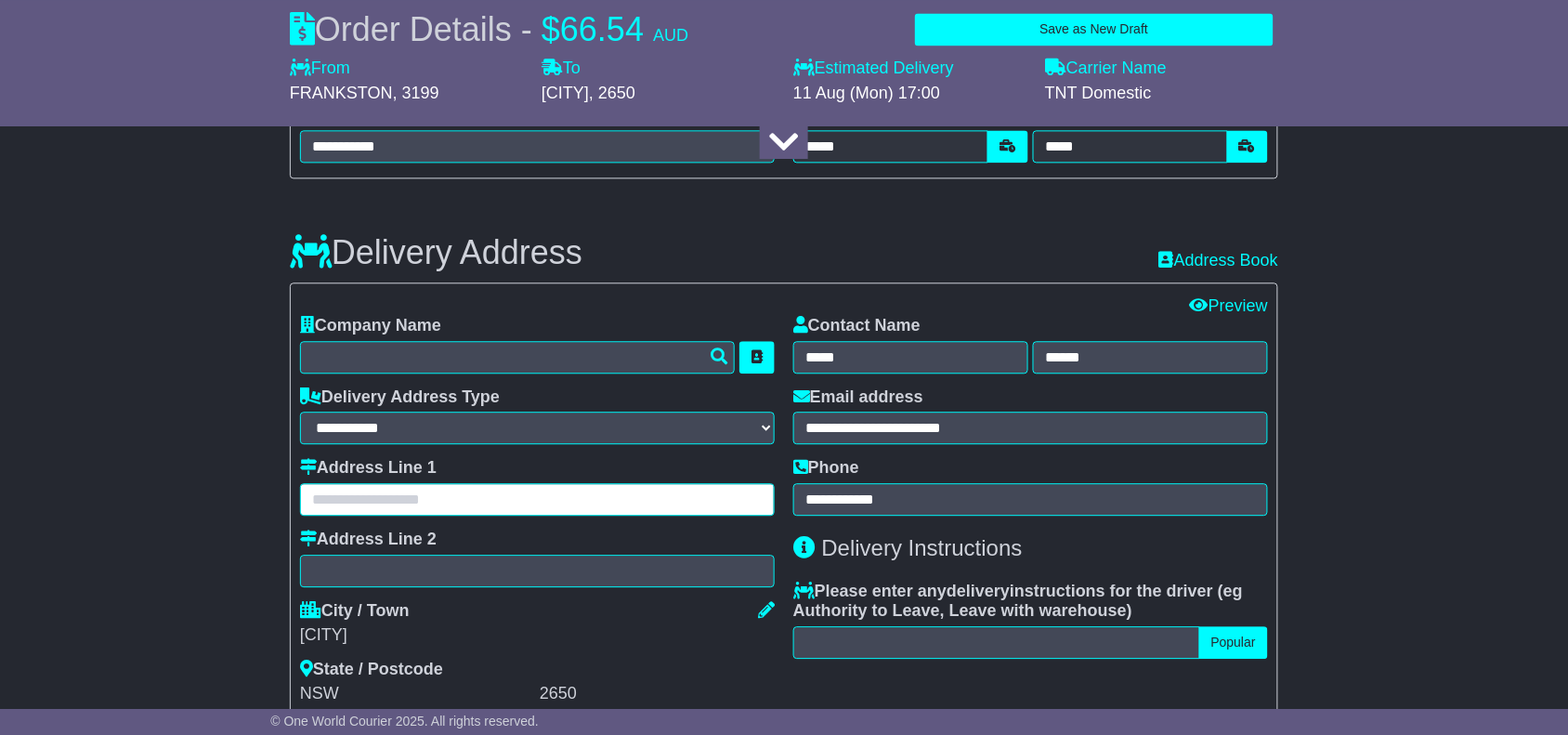 paste on "**********" 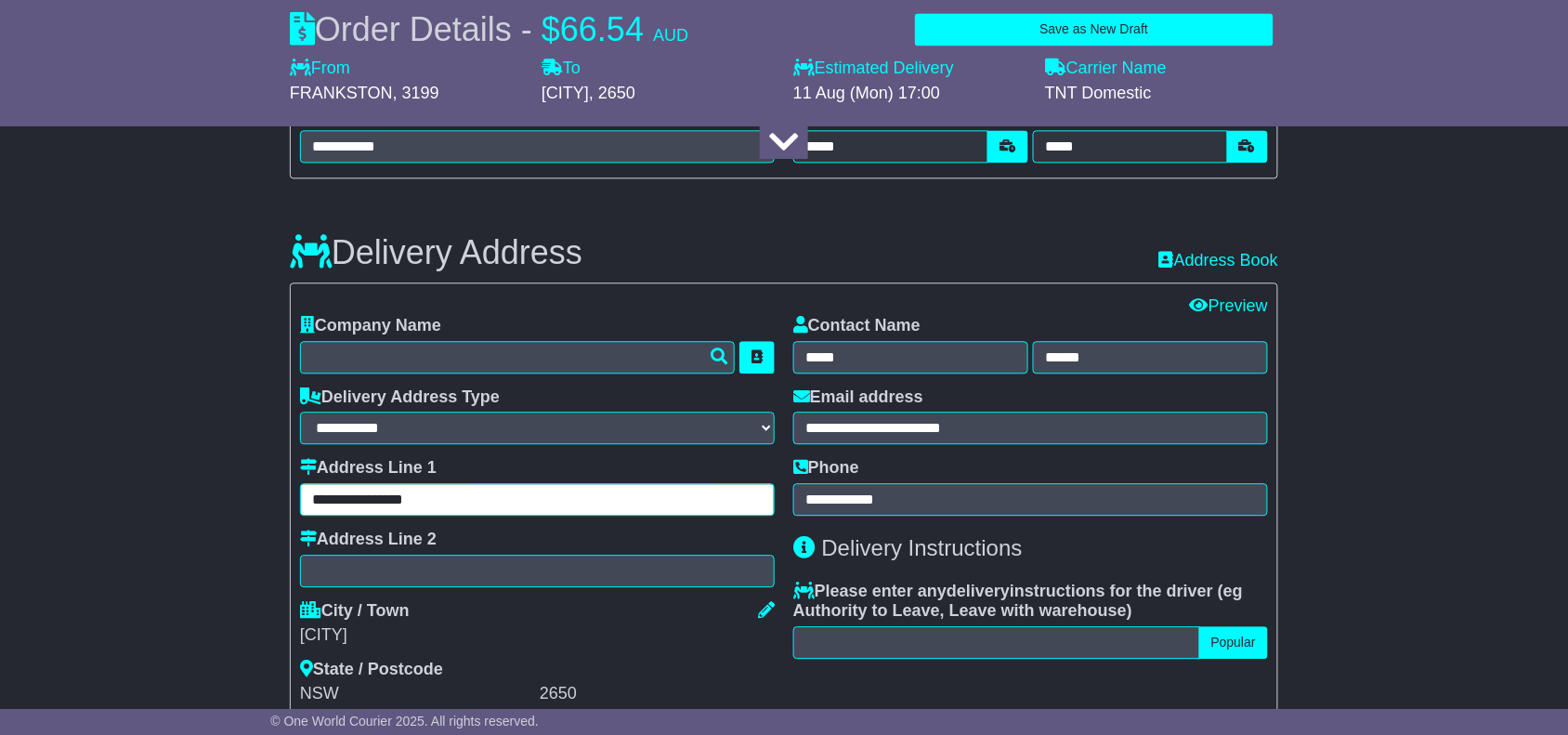 type on "**********" 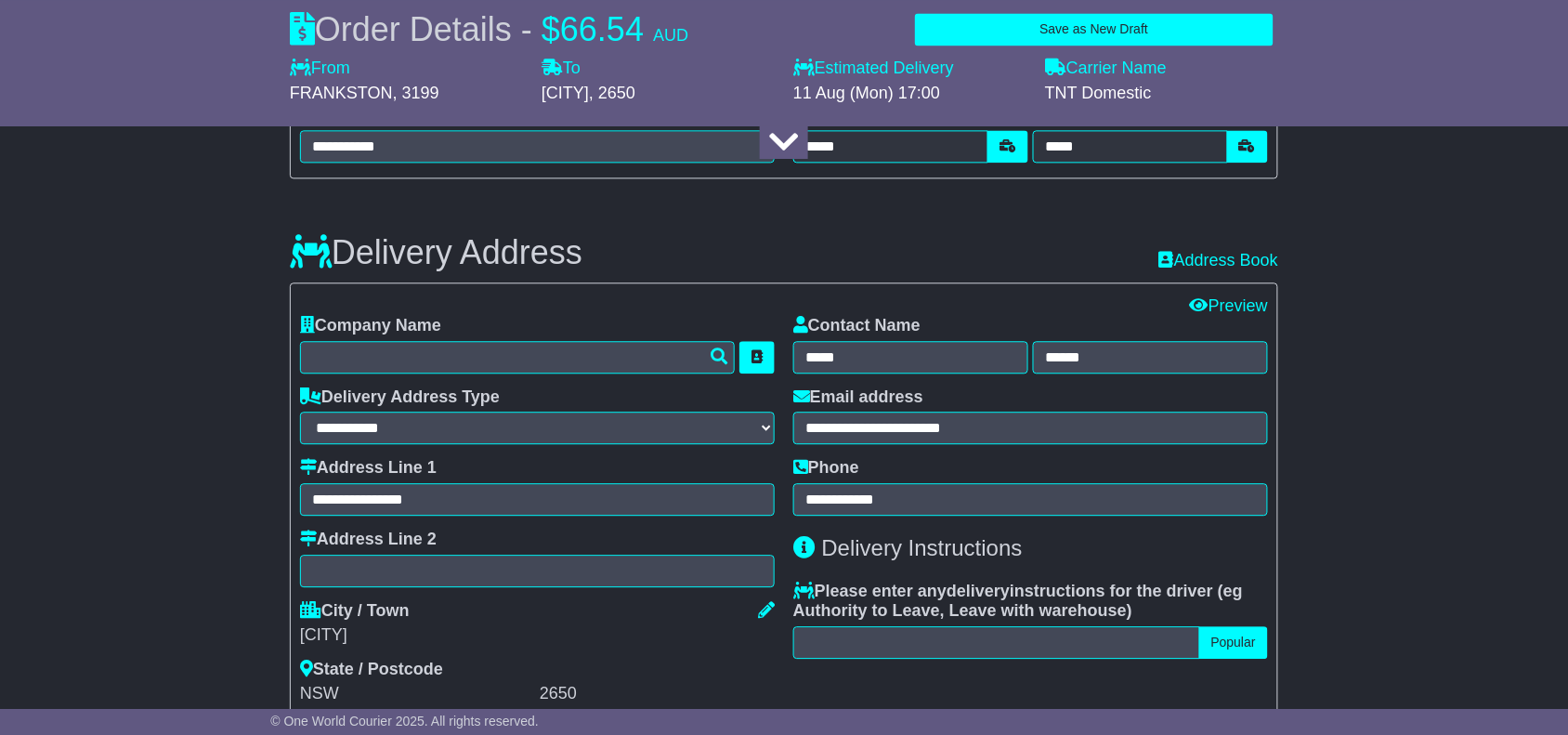 click on "About your package
What is your Package
Documents
Non-Documents
What are the Incoterms?
***
***
***
***
***
***
Description of Goods
Attention: dangerous goods are not allowed by service.
Your Internal Reference (required)
Any Dangerous Goods?
No" at bounding box center (784, 542) 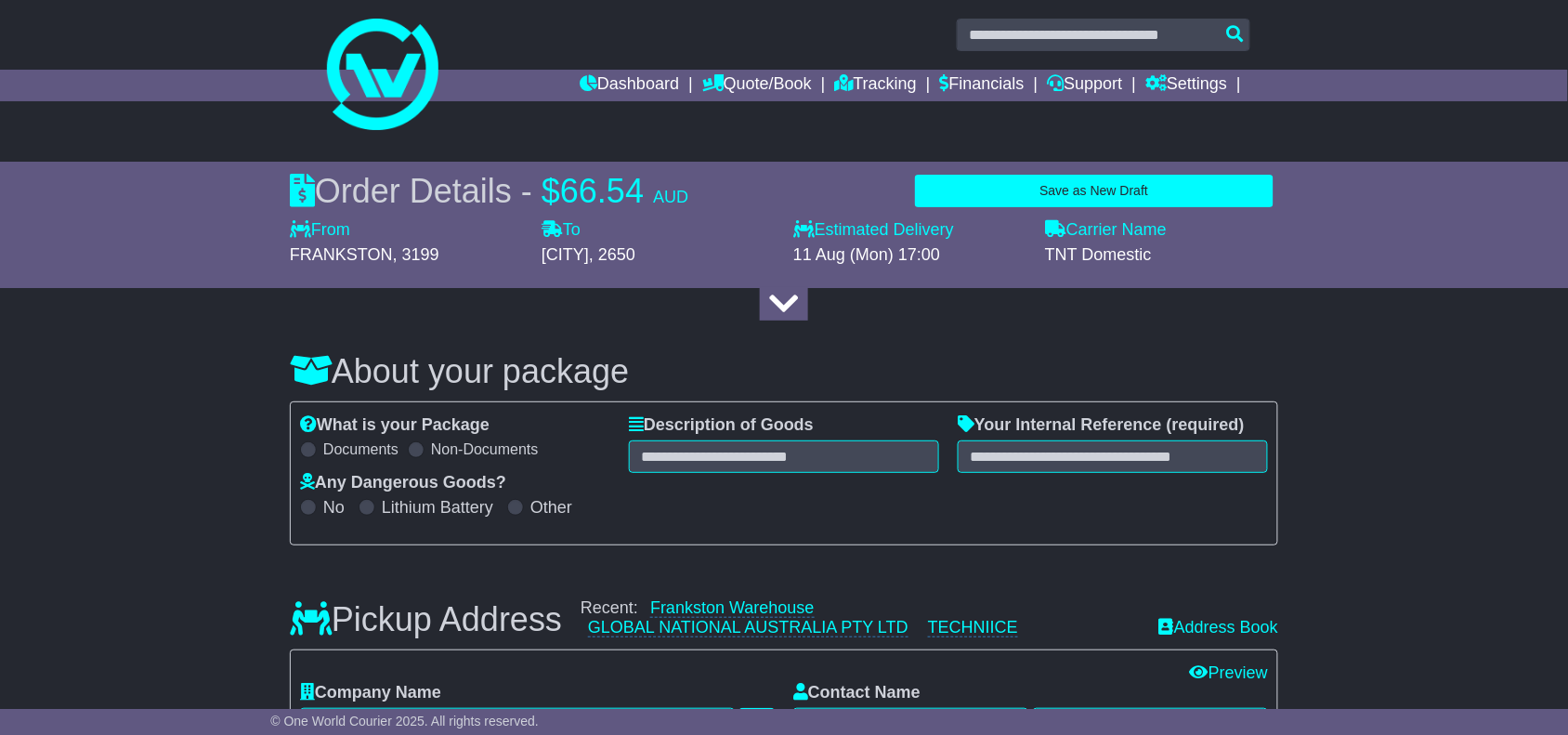 scroll, scrollTop: 0, scrollLeft: 0, axis: both 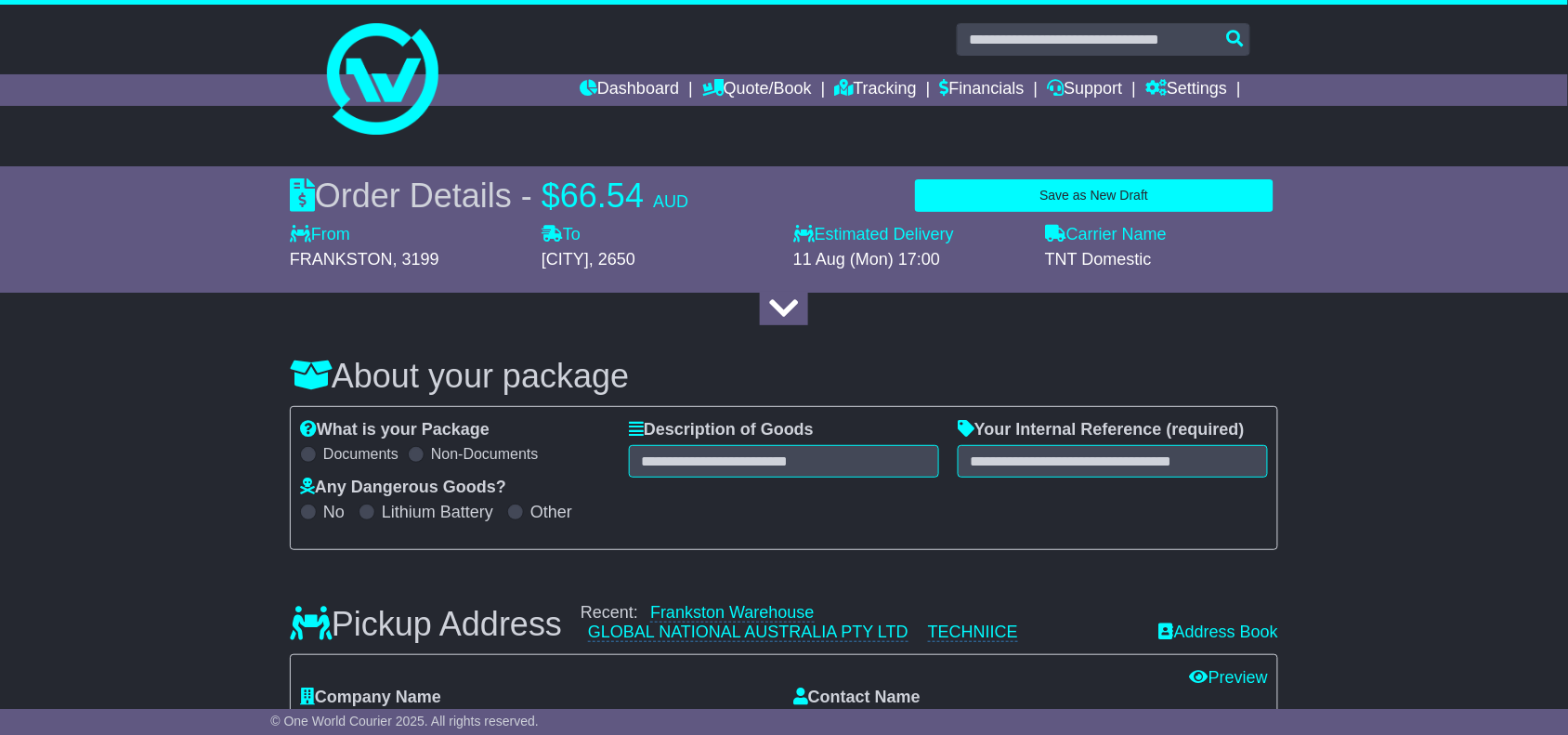 click on "About your package
What is your Package
Documents
Non-Documents
What are the Incoterms?
***
***
***
***
***
***
Description of Goods
Attention: dangerous goods are not allowed by service.
Your Internal Reference (required)
Any Dangerous Goods?
No" at bounding box center (784, 1703) 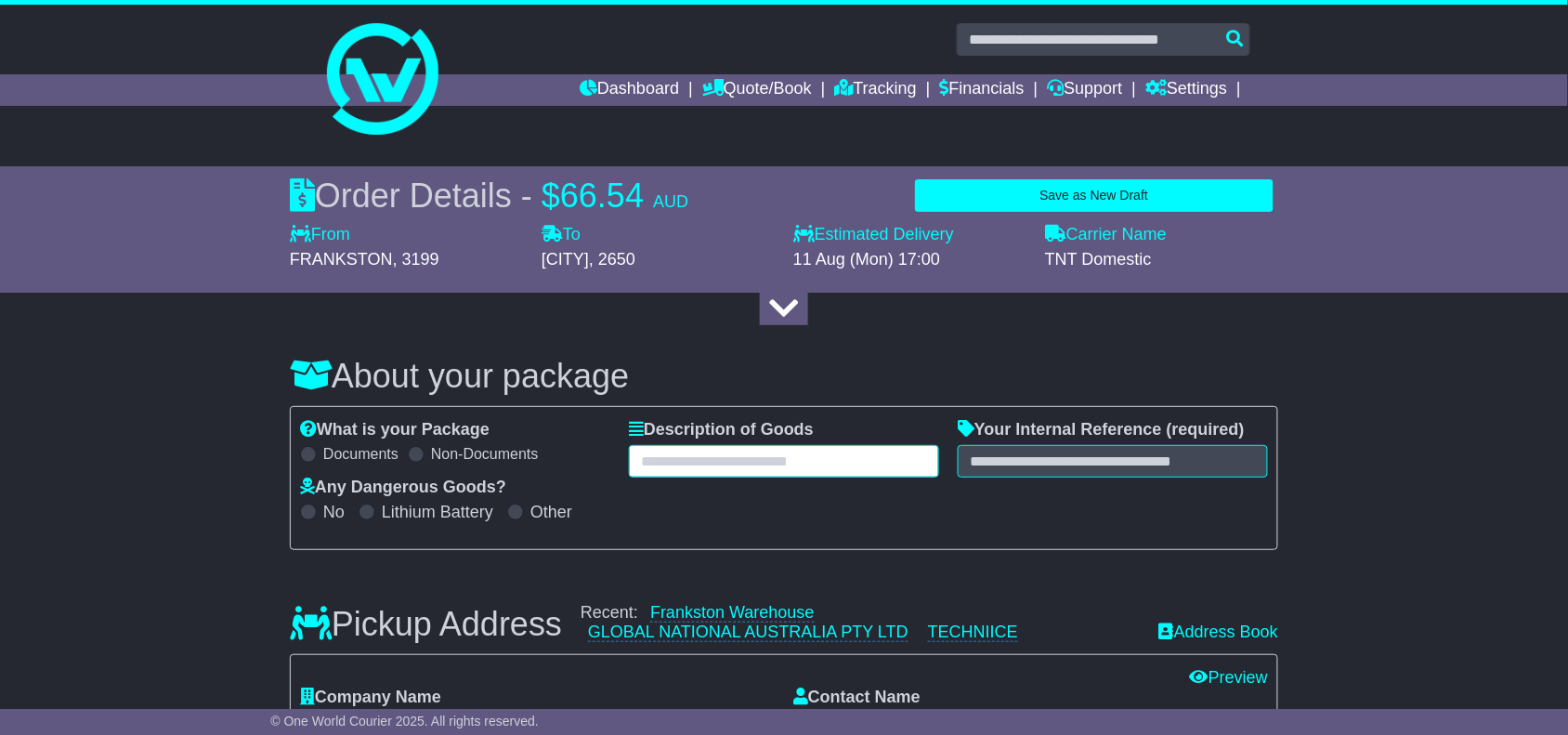 click at bounding box center (784, 461) 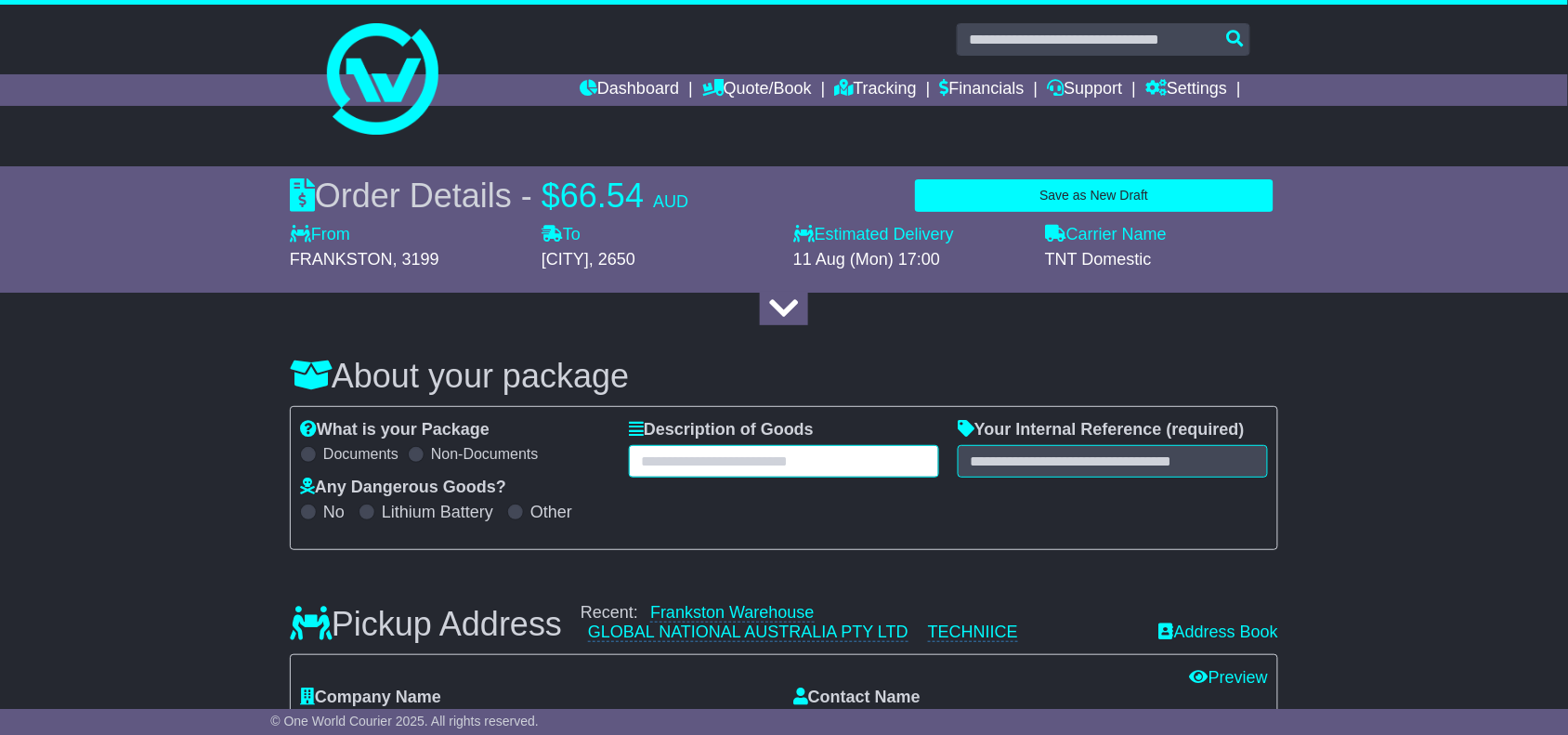 paste on "**********" 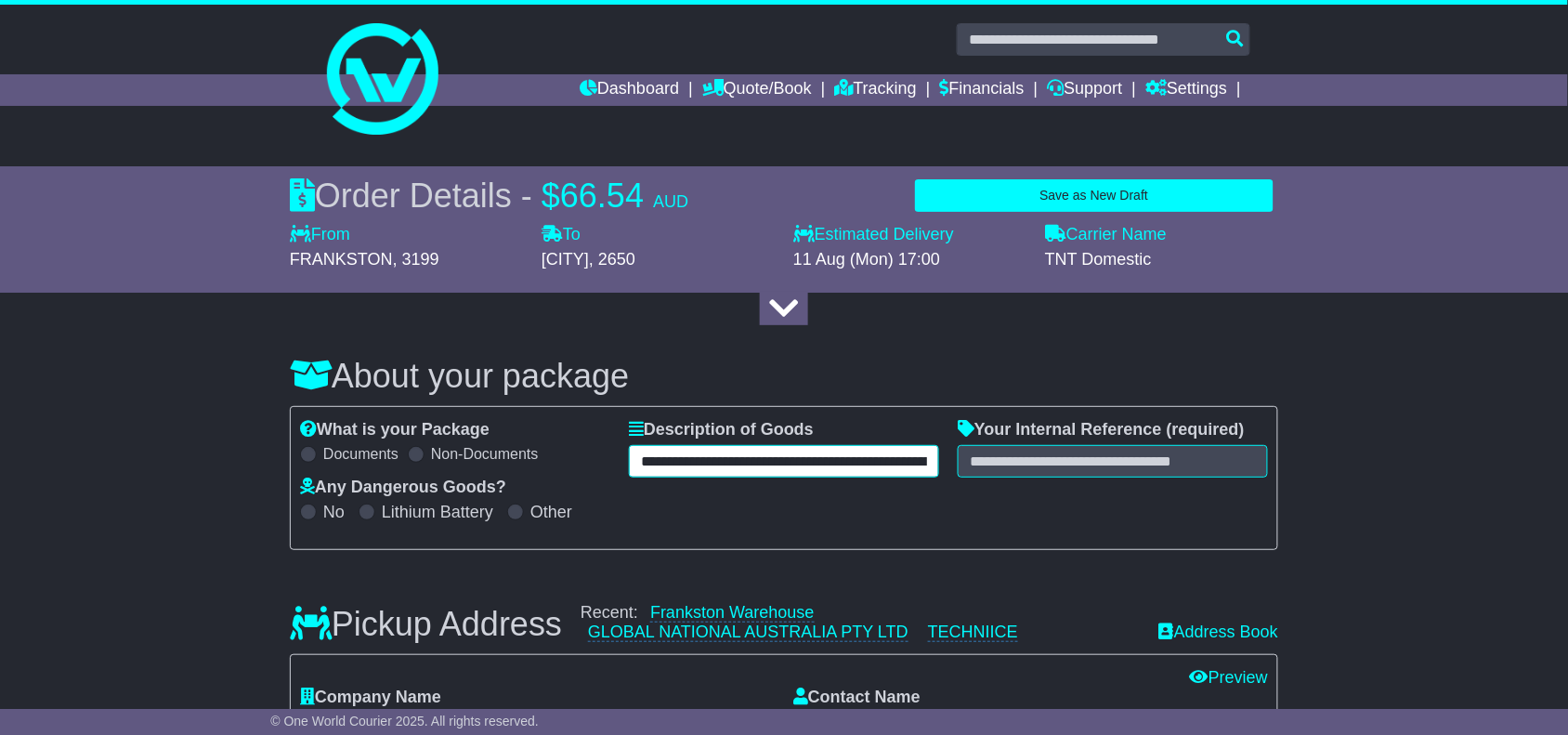 scroll, scrollTop: 0, scrollLeft: 328, axis: horizontal 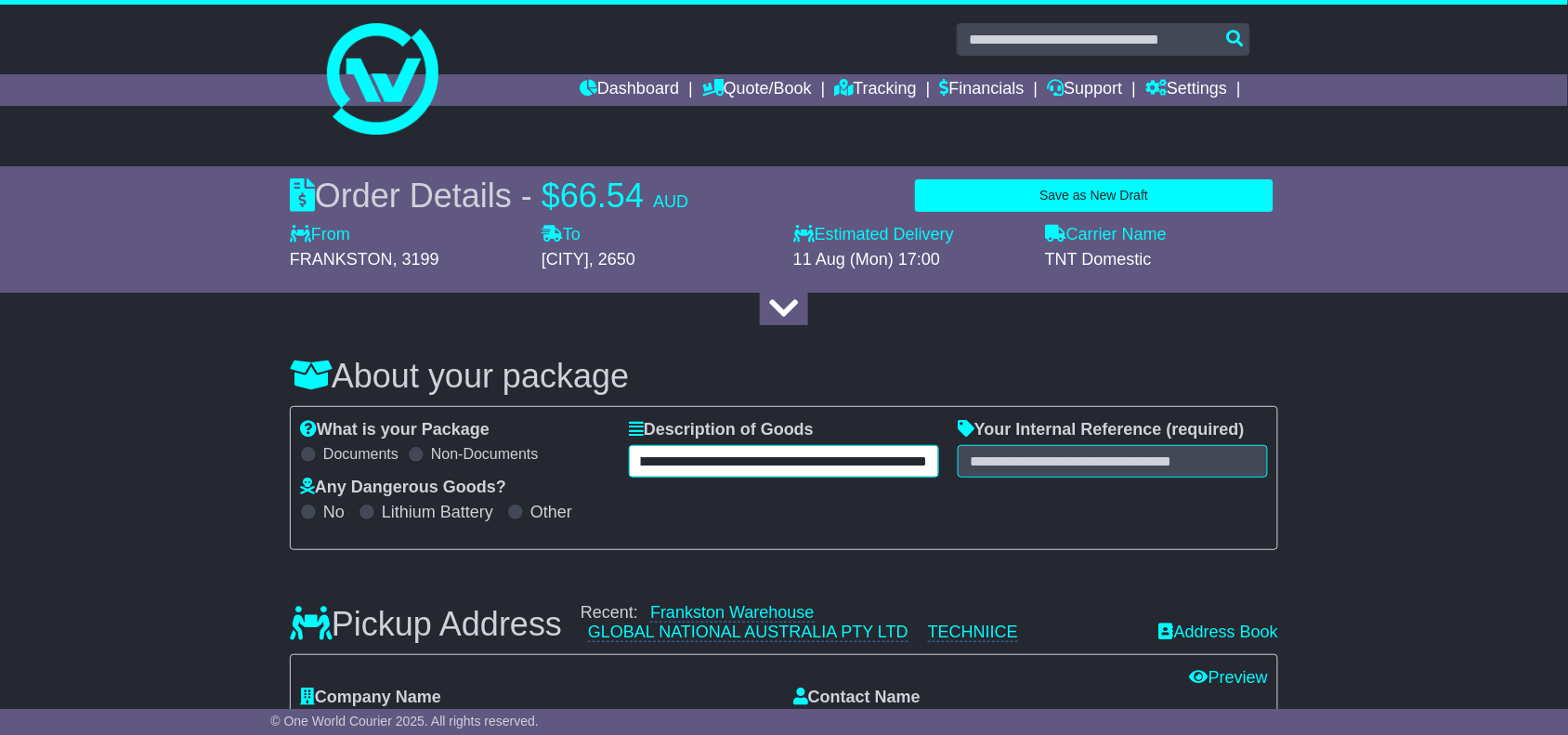 click on "**********" at bounding box center [784, 461] 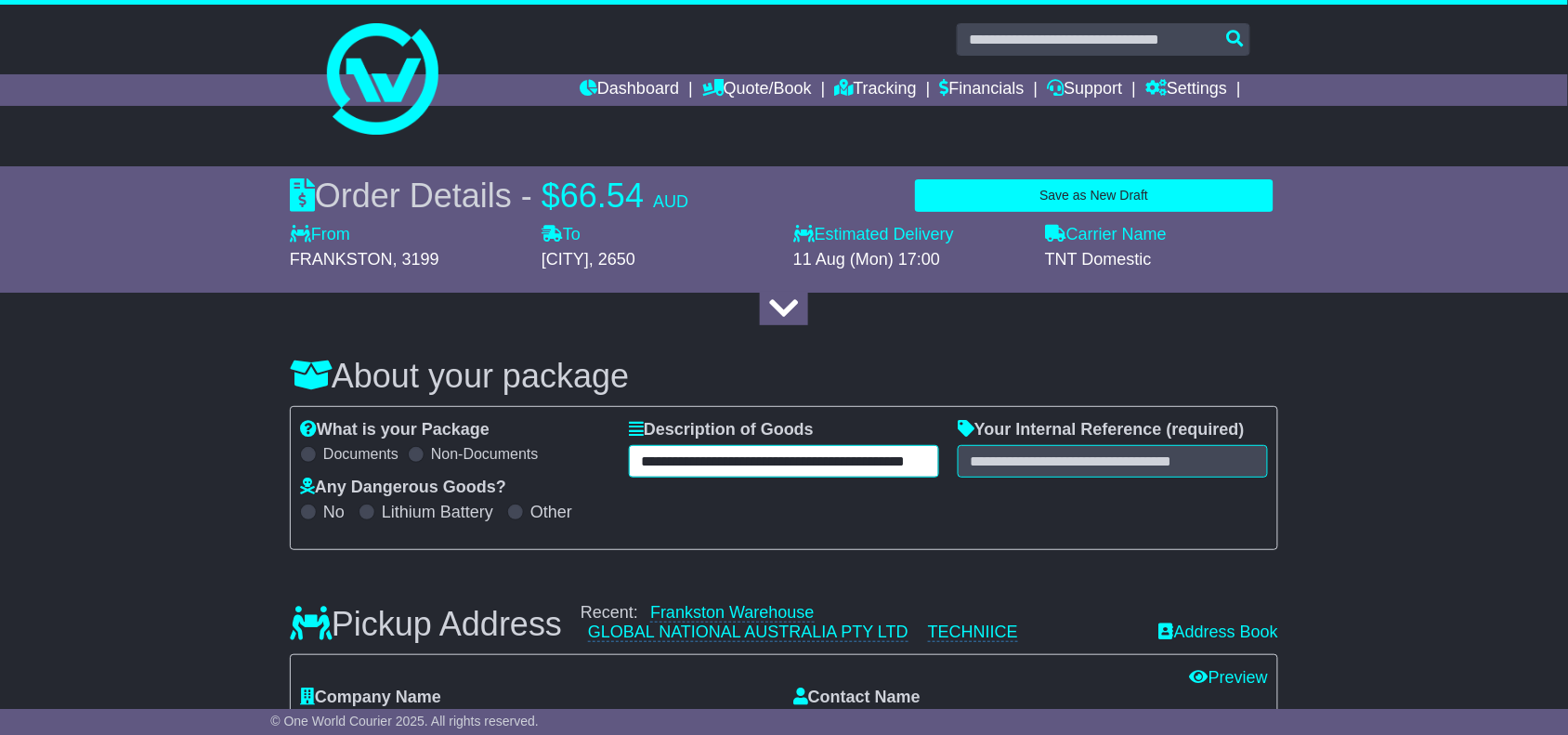 scroll, scrollTop: 0, scrollLeft: 47, axis: horizontal 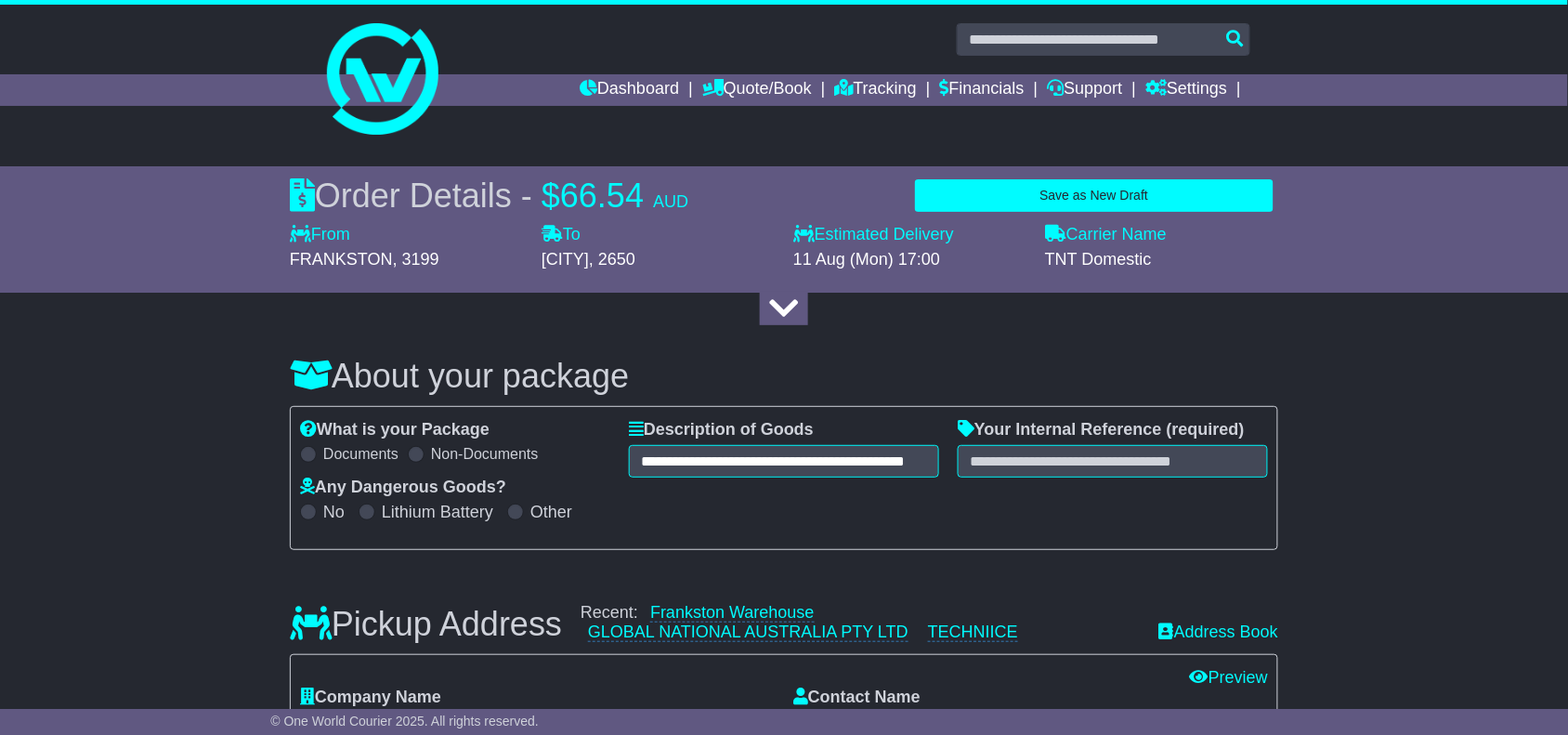 click on "**********" at bounding box center [784, 478] 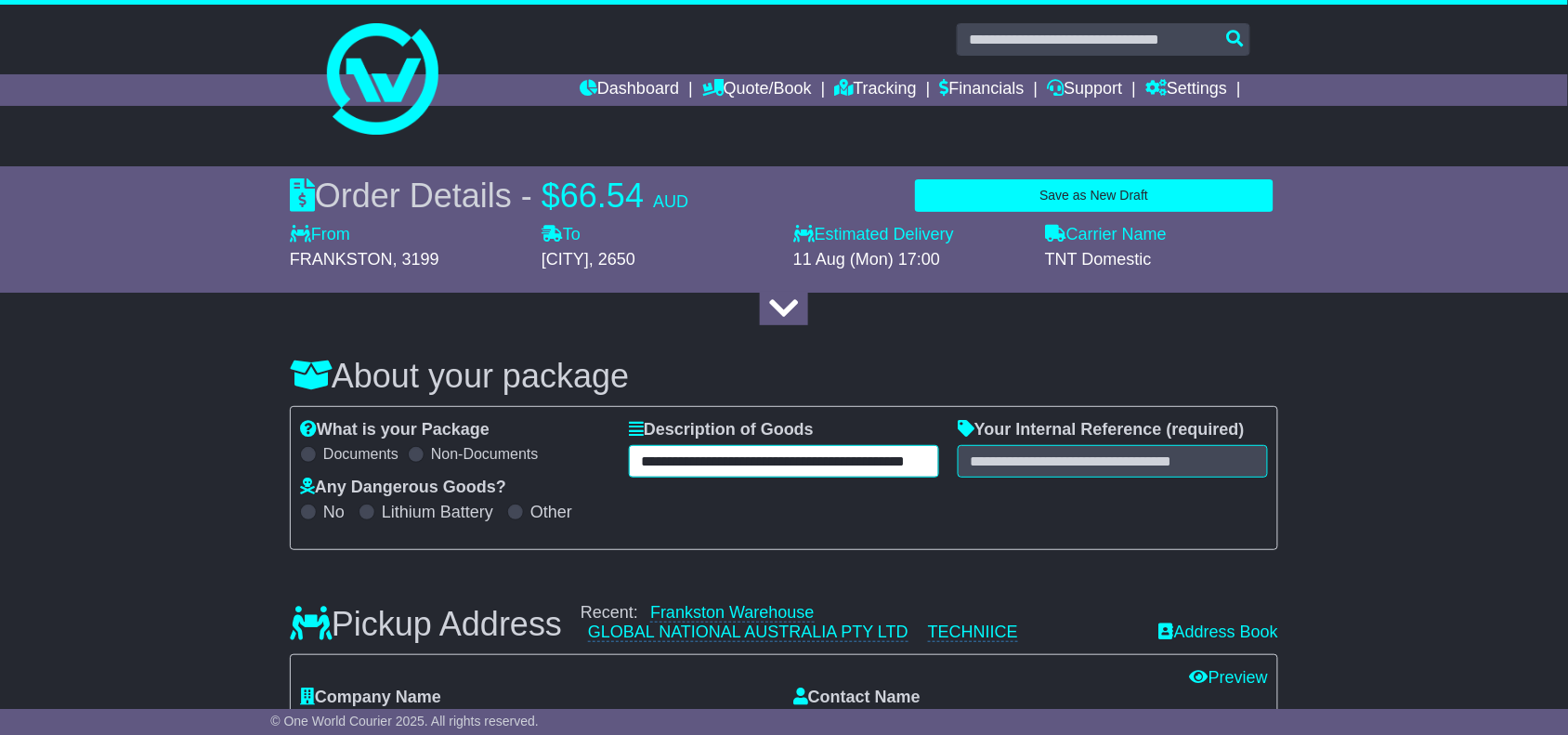 click on "**********" at bounding box center [784, 461] 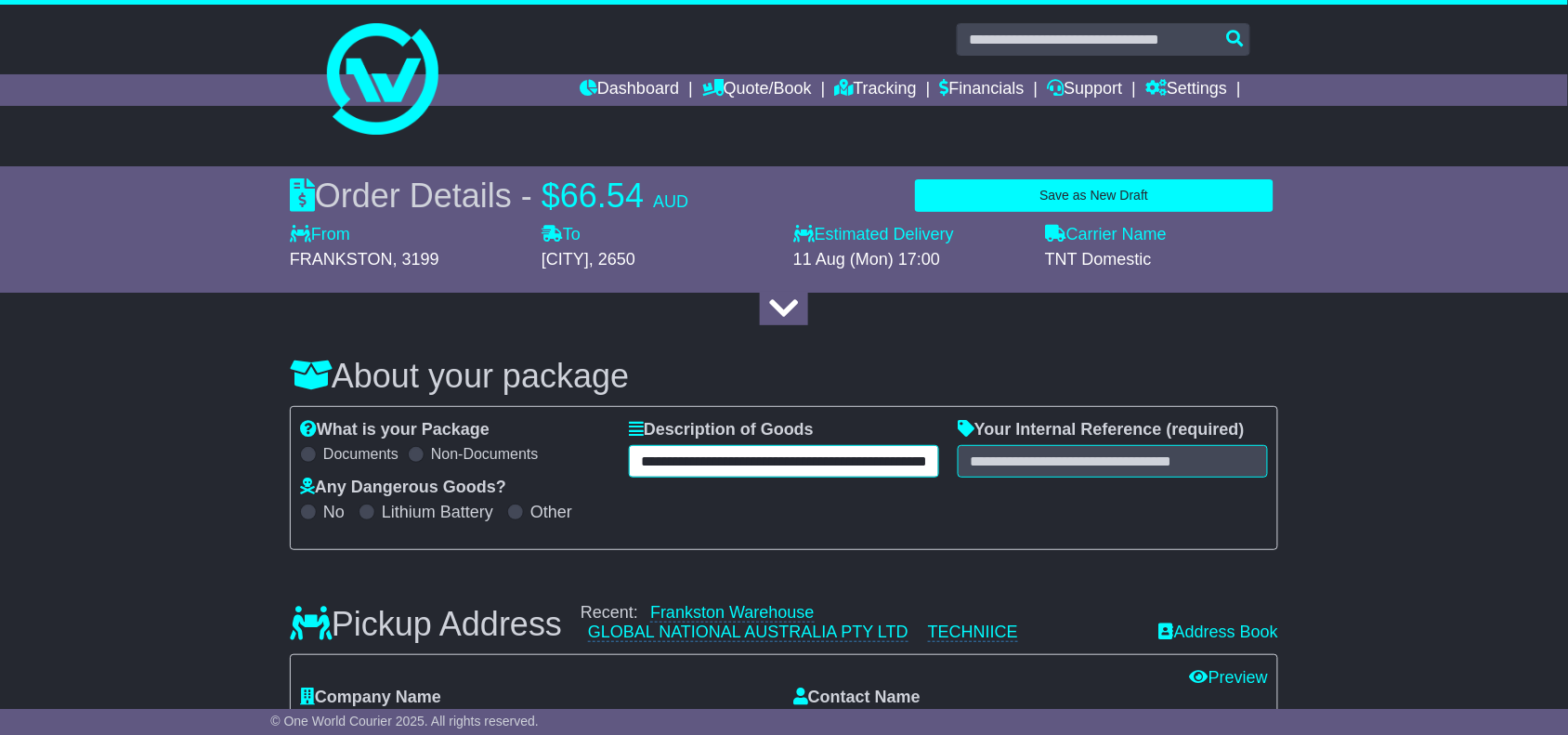 type on "**********" 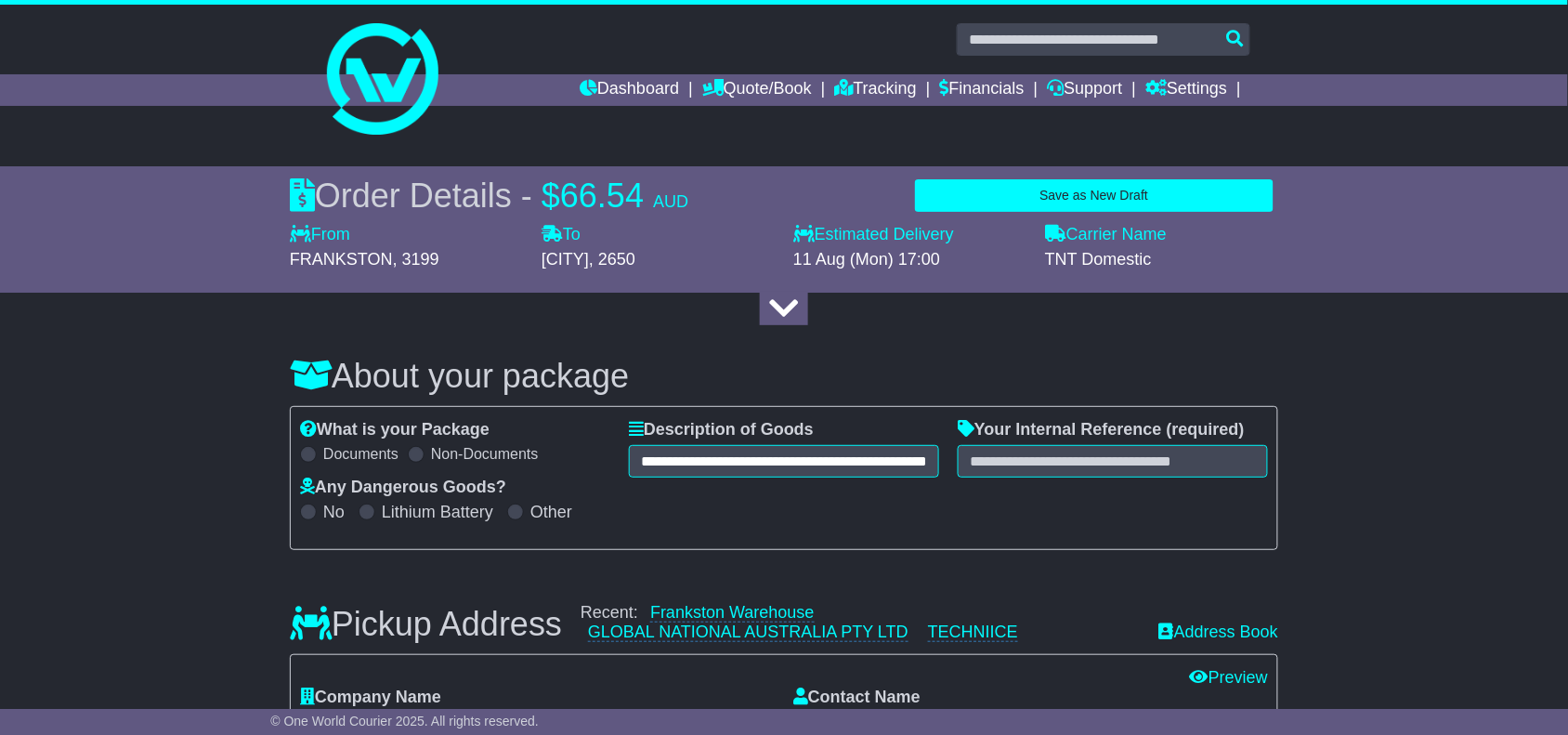 click on "**********" at bounding box center (784, 478) 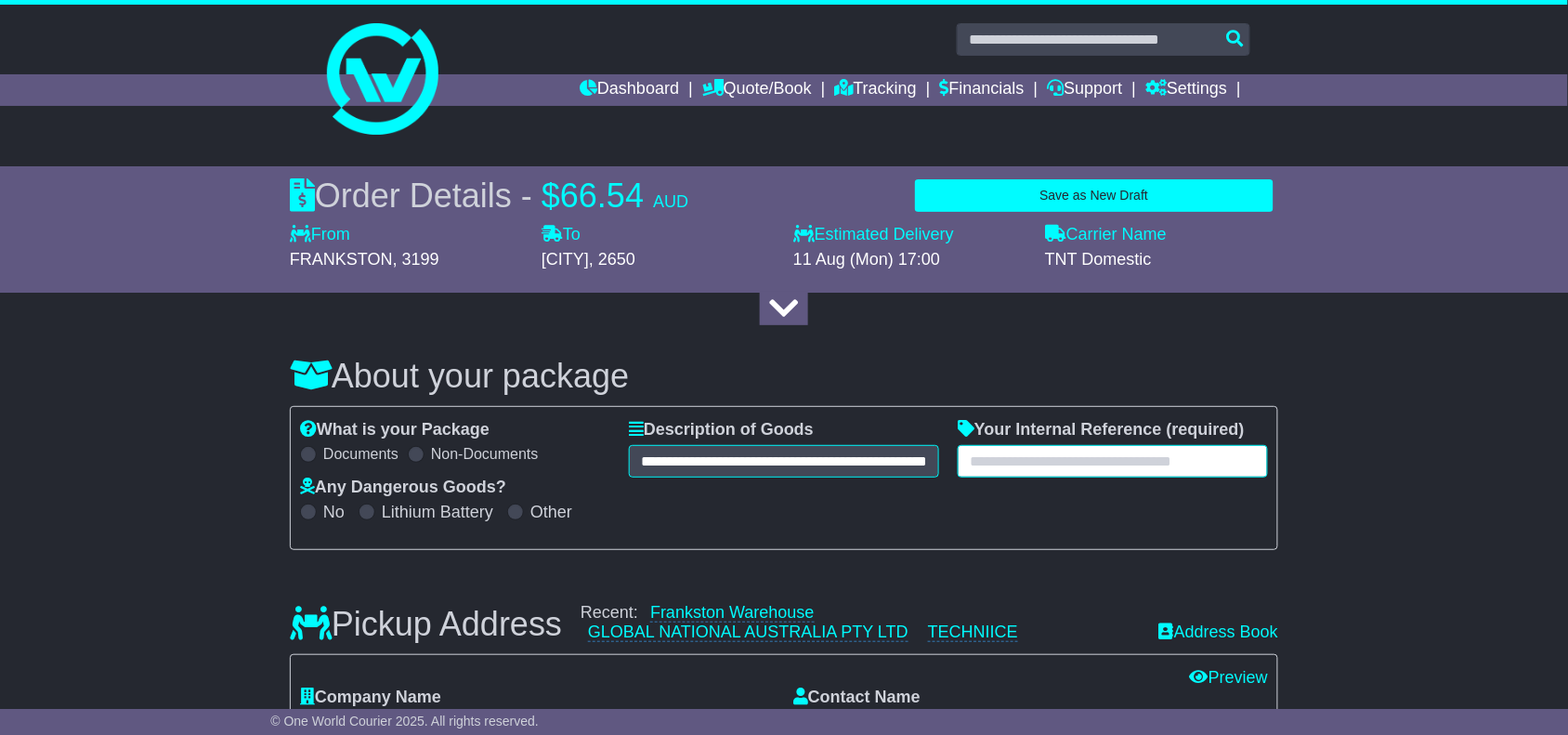 click at bounding box center [1113, 461] 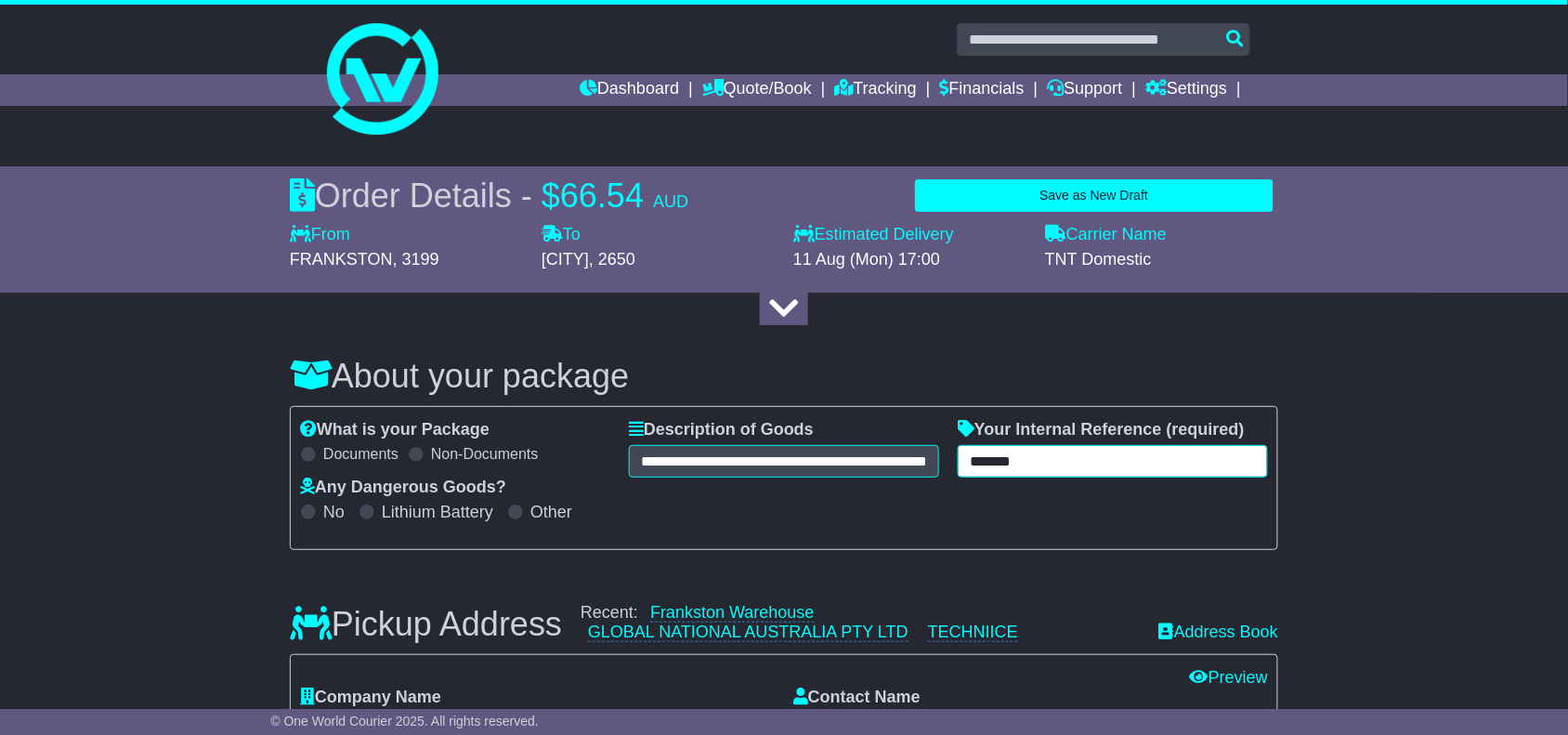type on "*******" 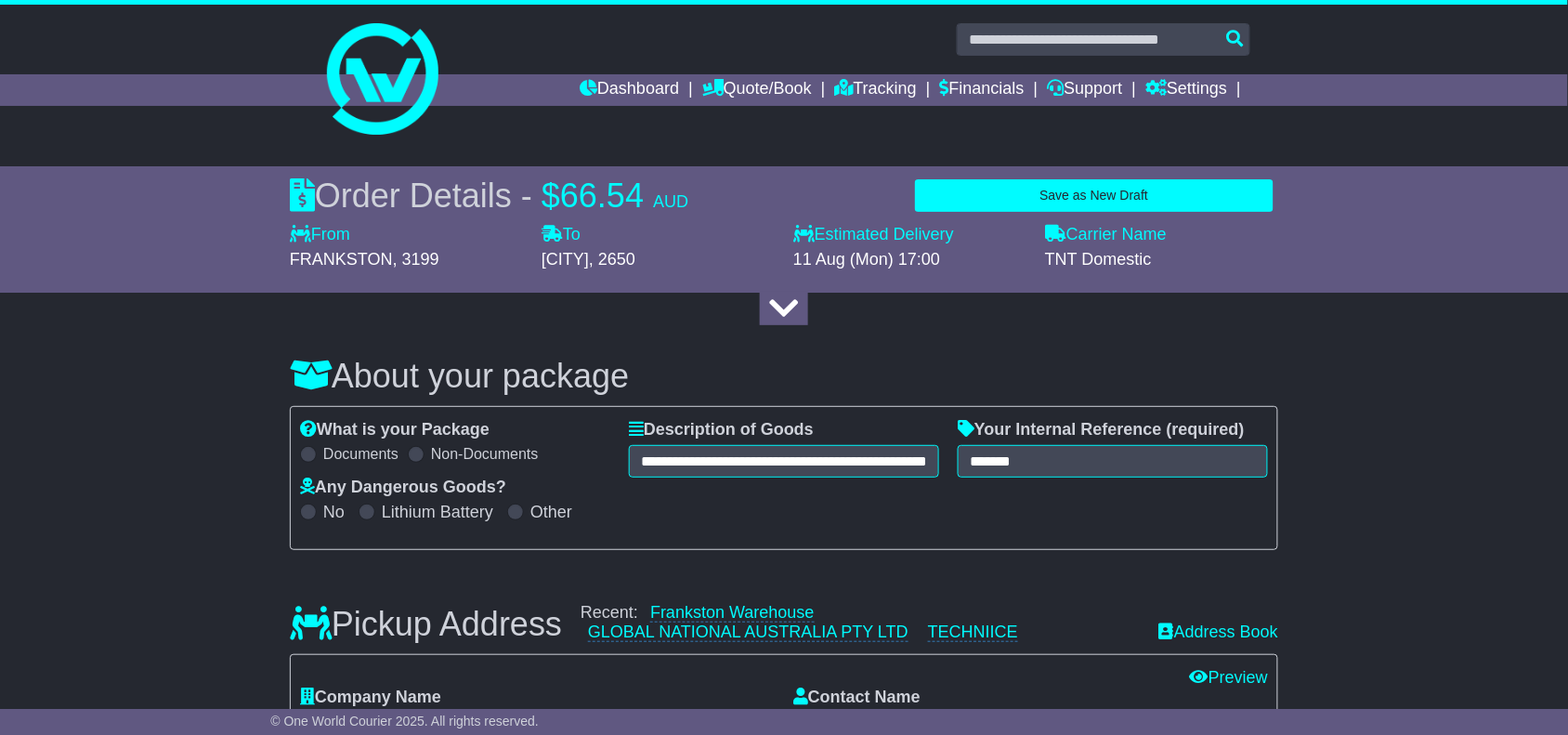 click on "About your package" at bounding box center [784, 376] 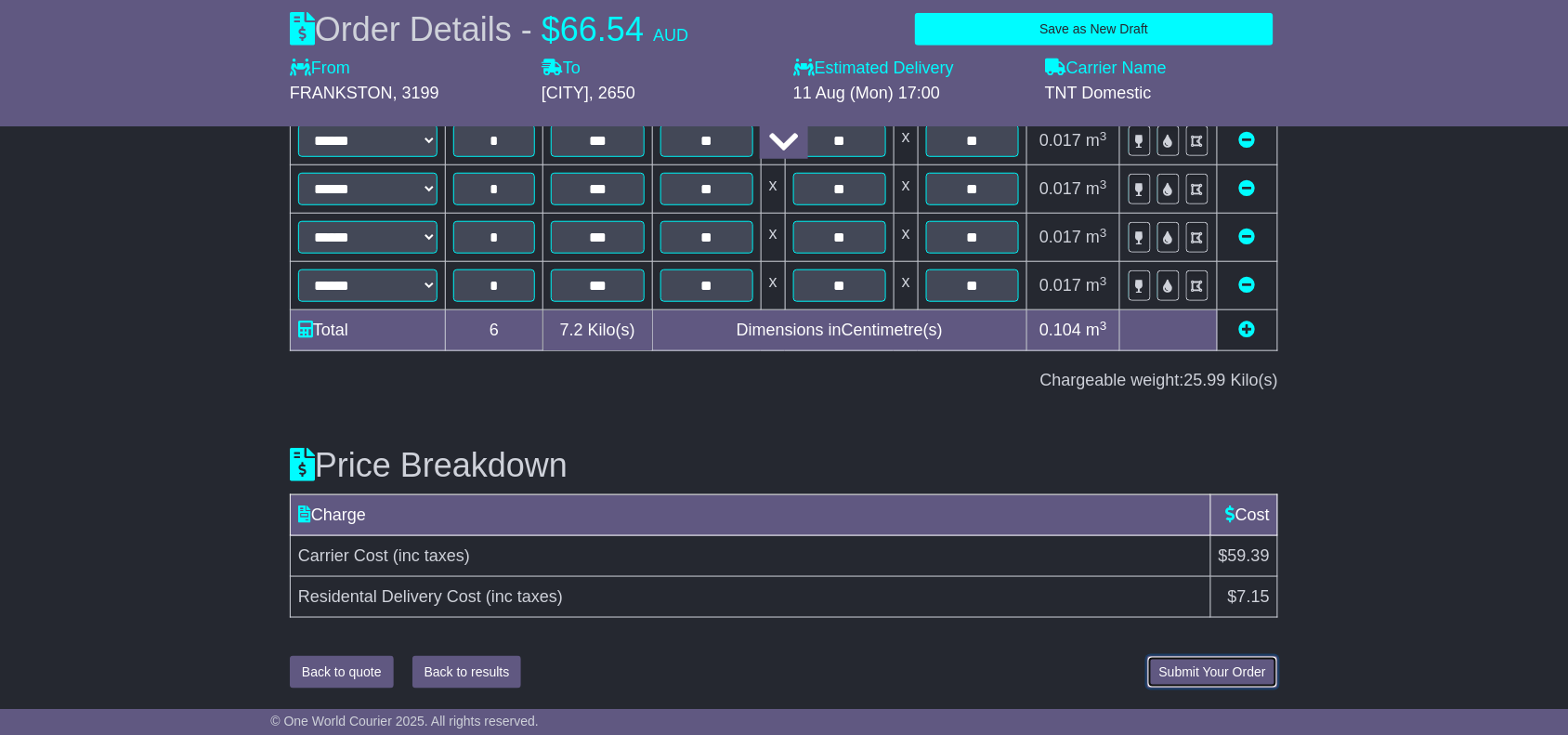 click on "Submit Your Order" at bounding box center (1212, 672) 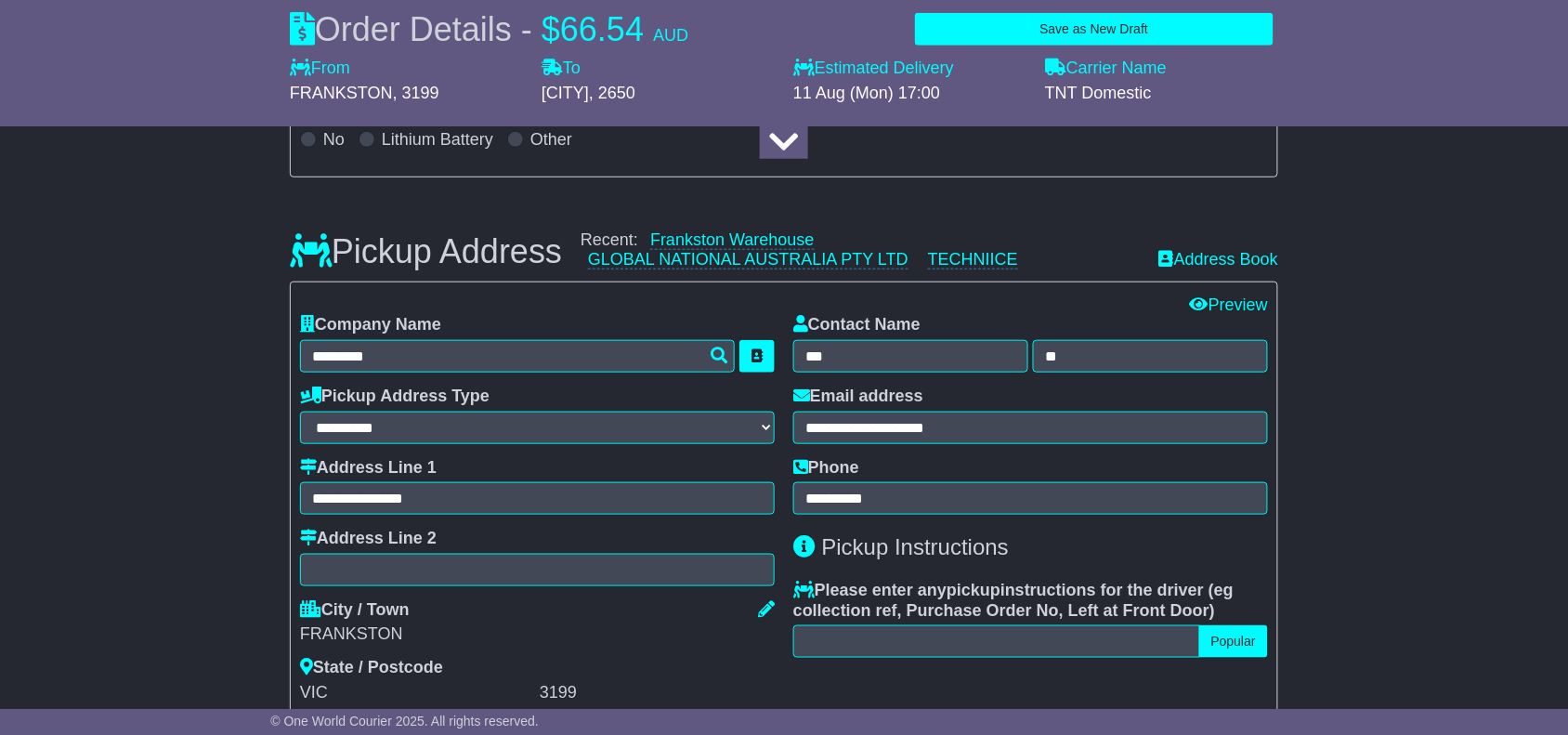 scroll, scrollTop: 427, scrollLeft: 0, axis: vertical 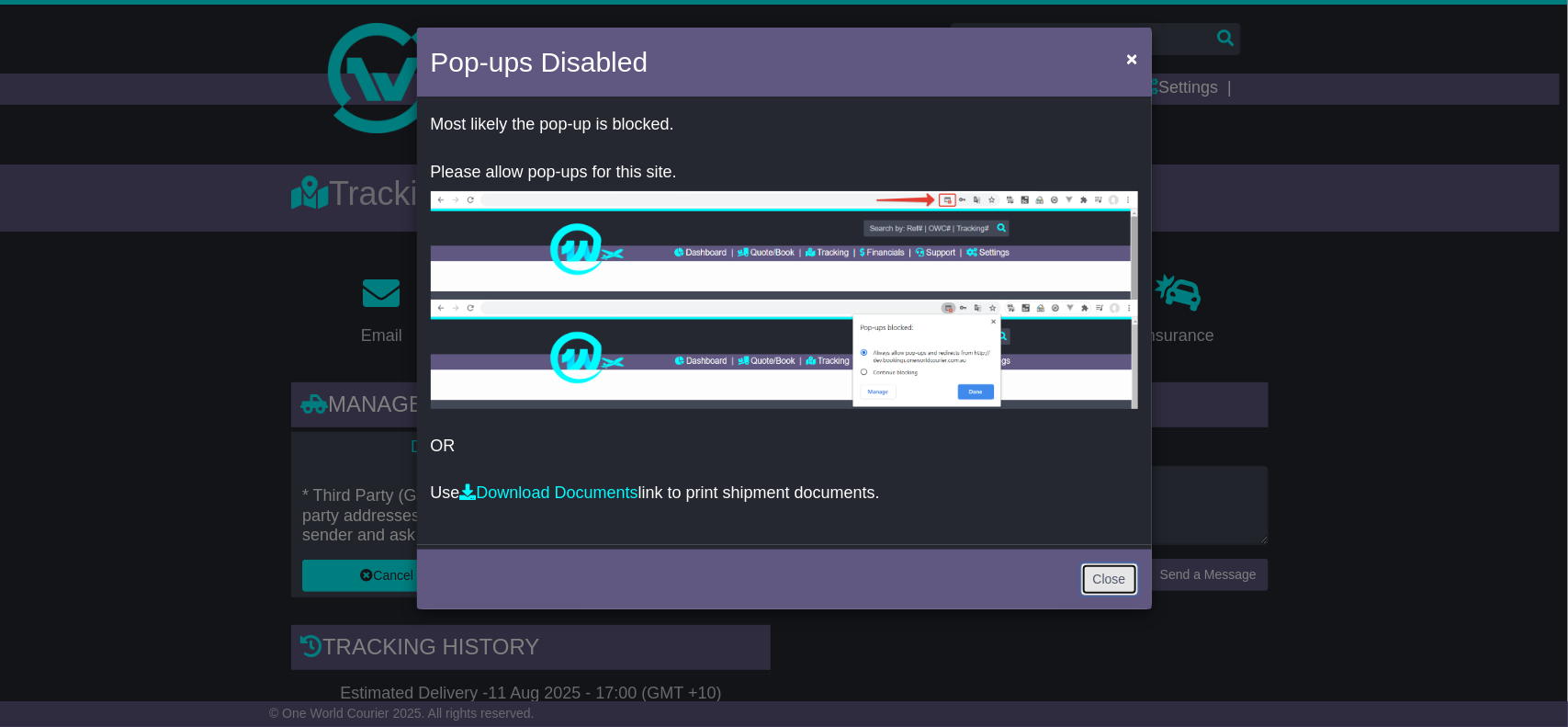click on "Close" at bounding box center [1110, 579] 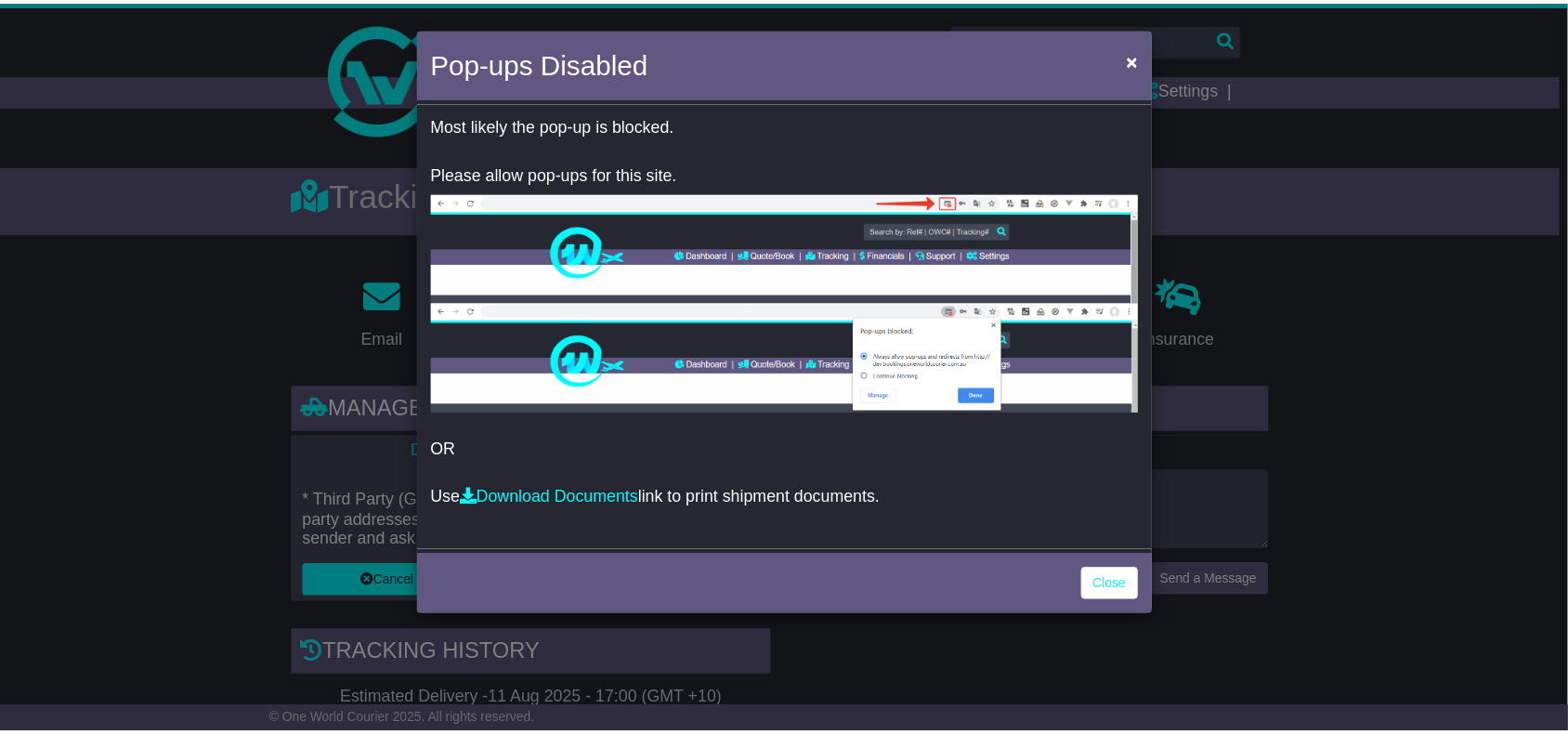 scroll, scrollTop: 0, scrollLeft: 0, axis: both 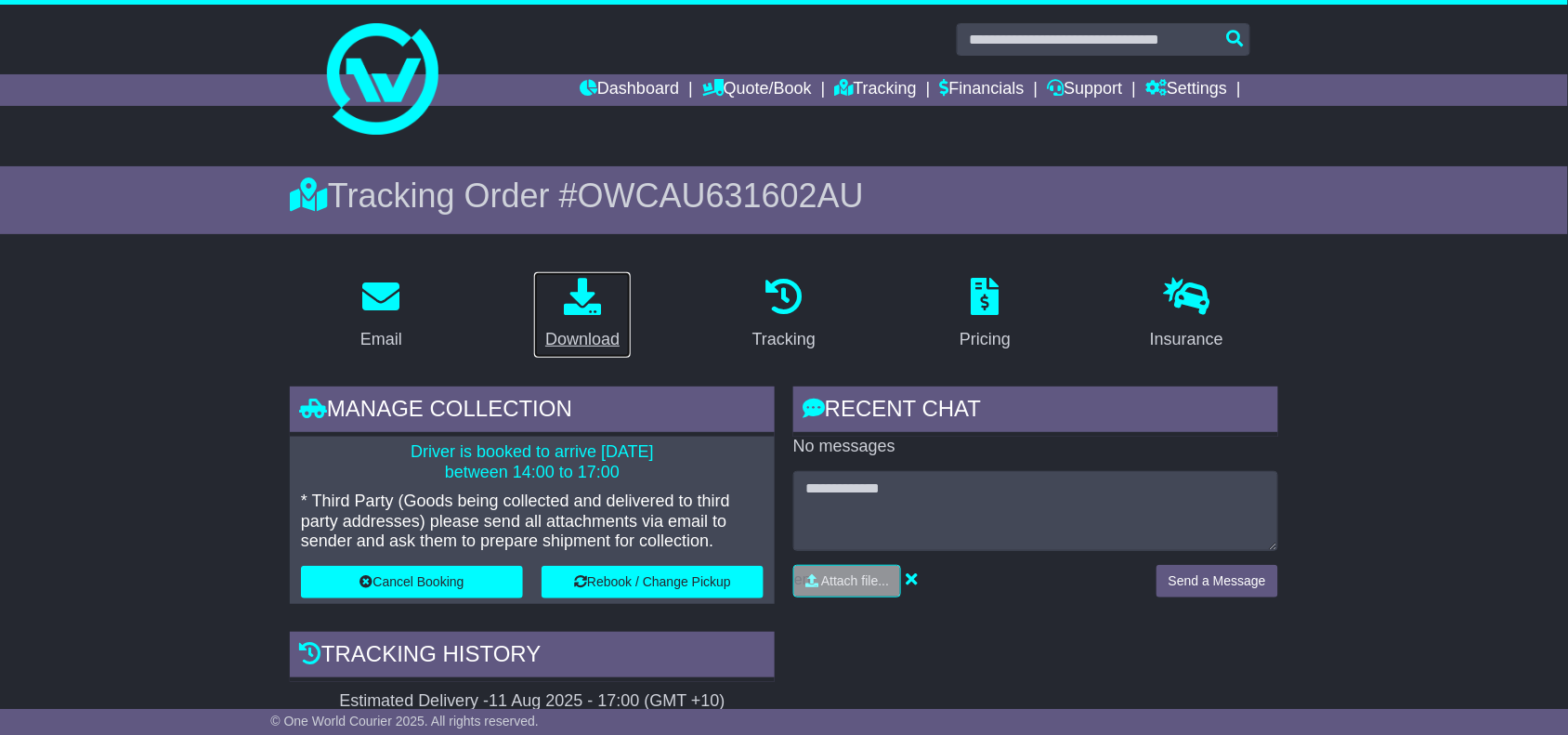 click on "Download" at bounding box center (582, 339) 